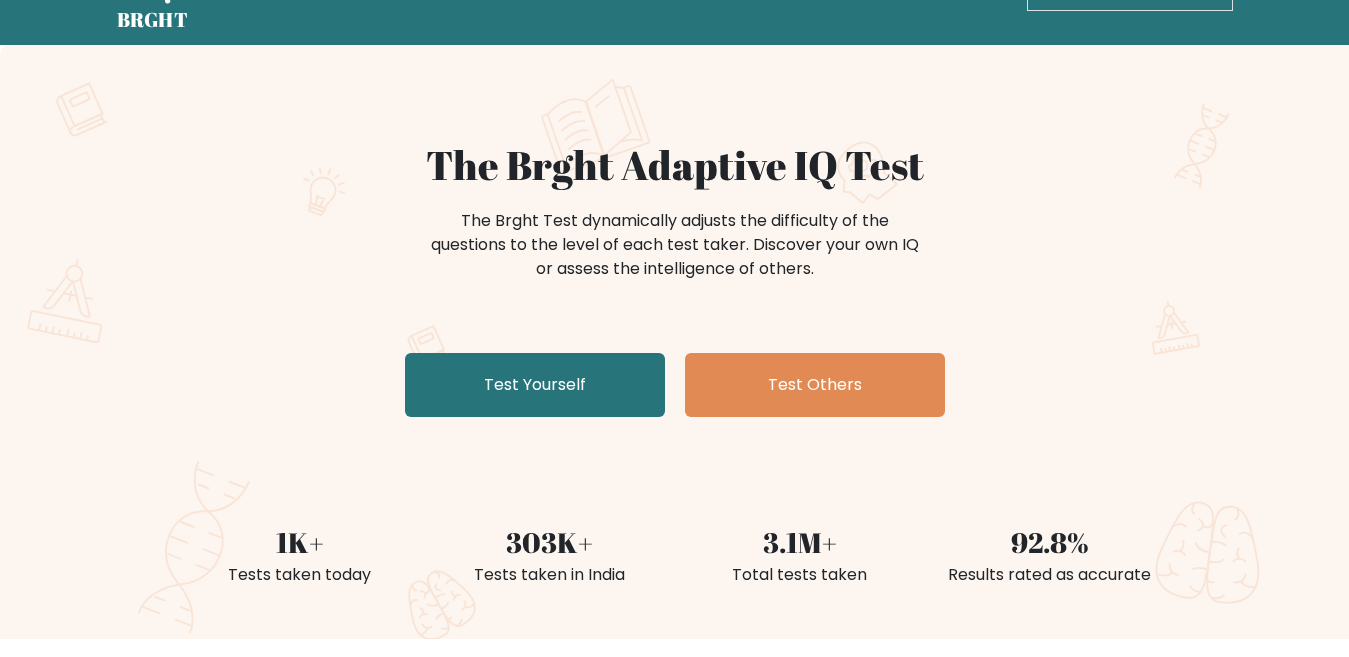 scroll, scrollTop: 100, scrollLeft: 0, axis: vertical 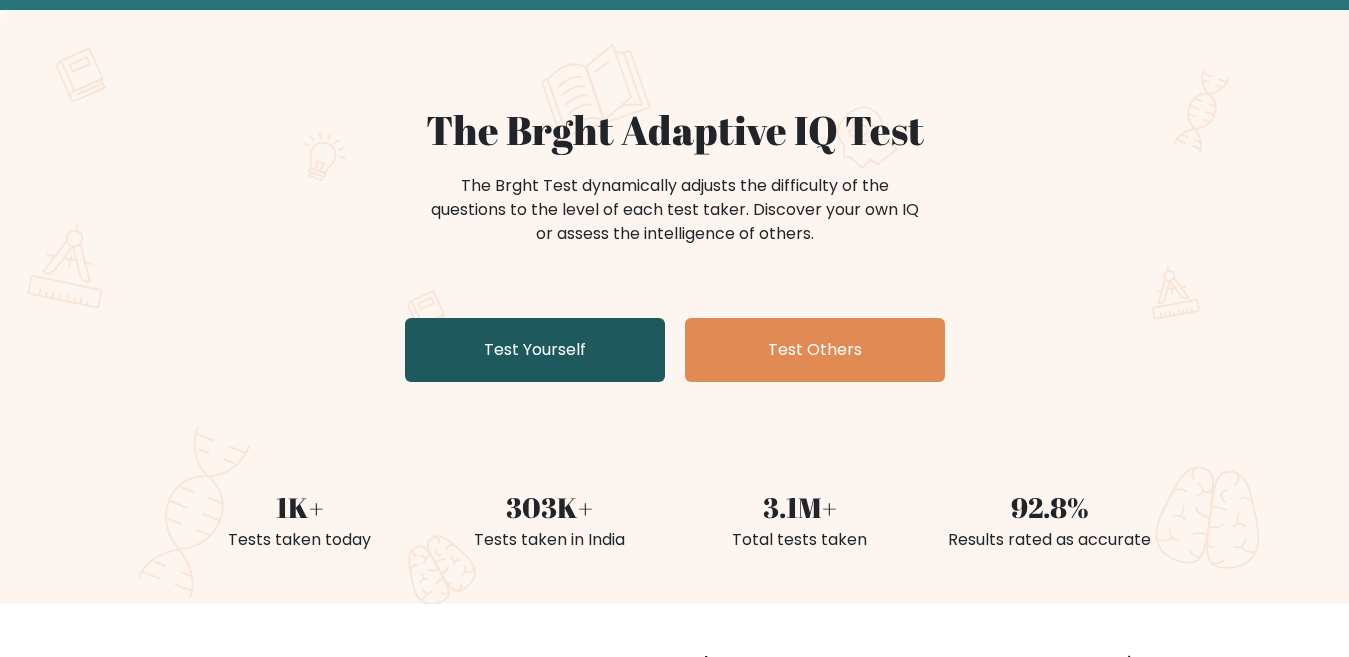click on "Test Yourself" at bounding box center (535, 350) 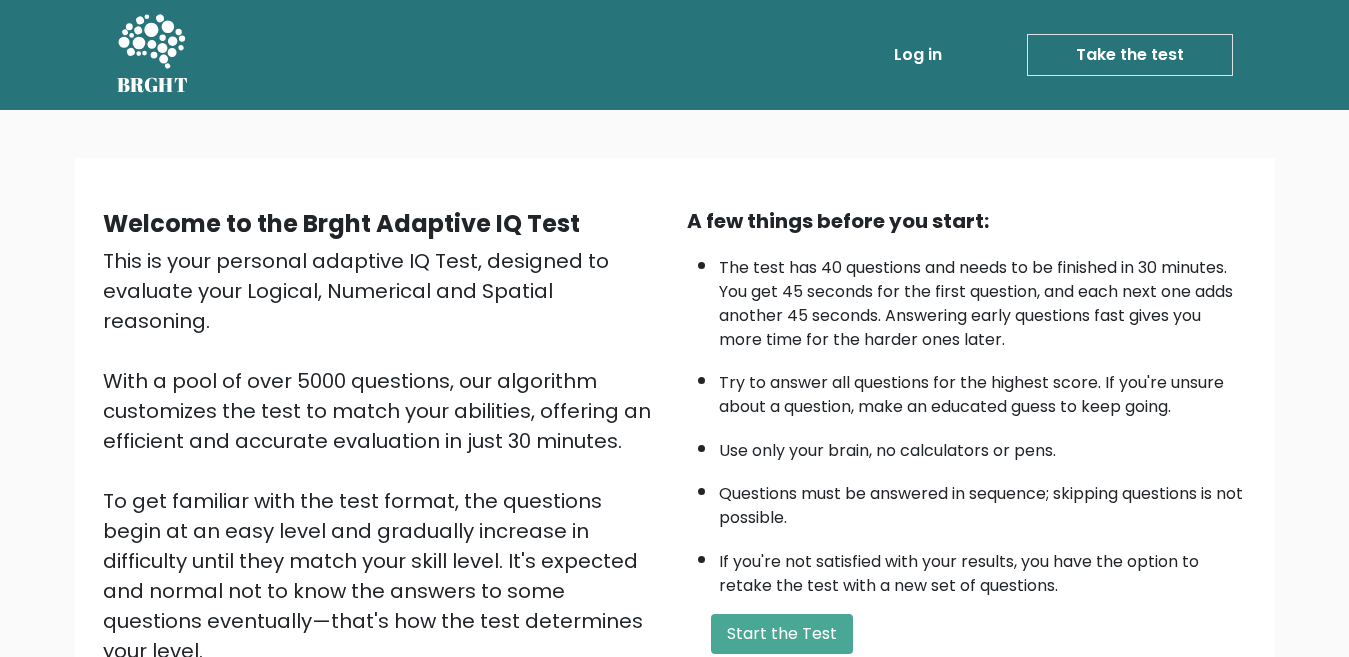 scroll, scrollTop: 0, scrollLeft: 0, axis: both 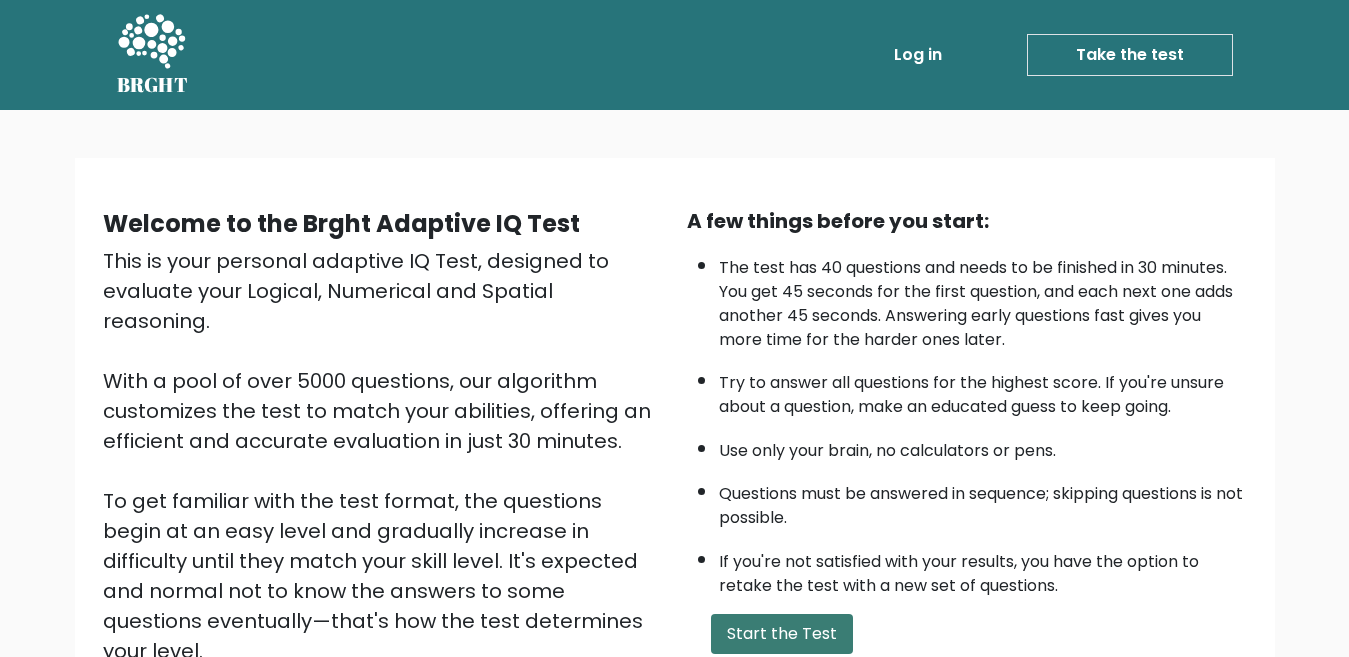 click on "Start the Test" at bounding box center (782, 634) 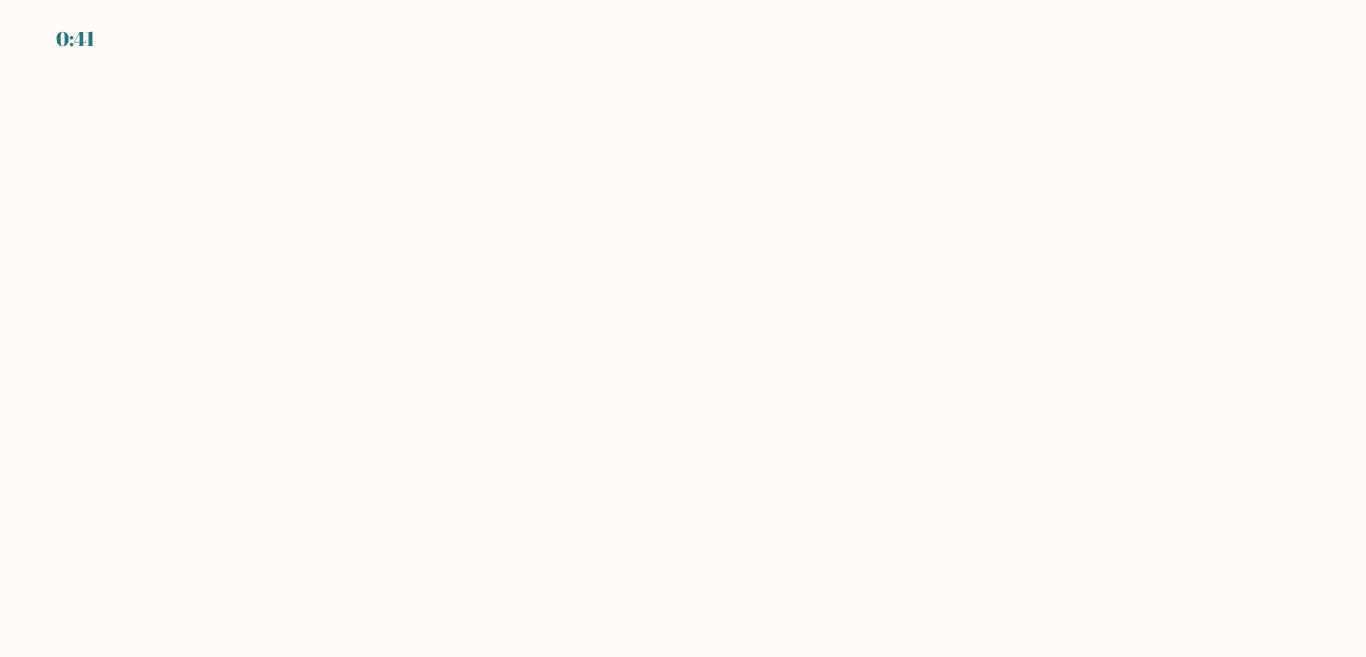 scroll, scrollTop: 0, scrollLeft: 0, axis: both 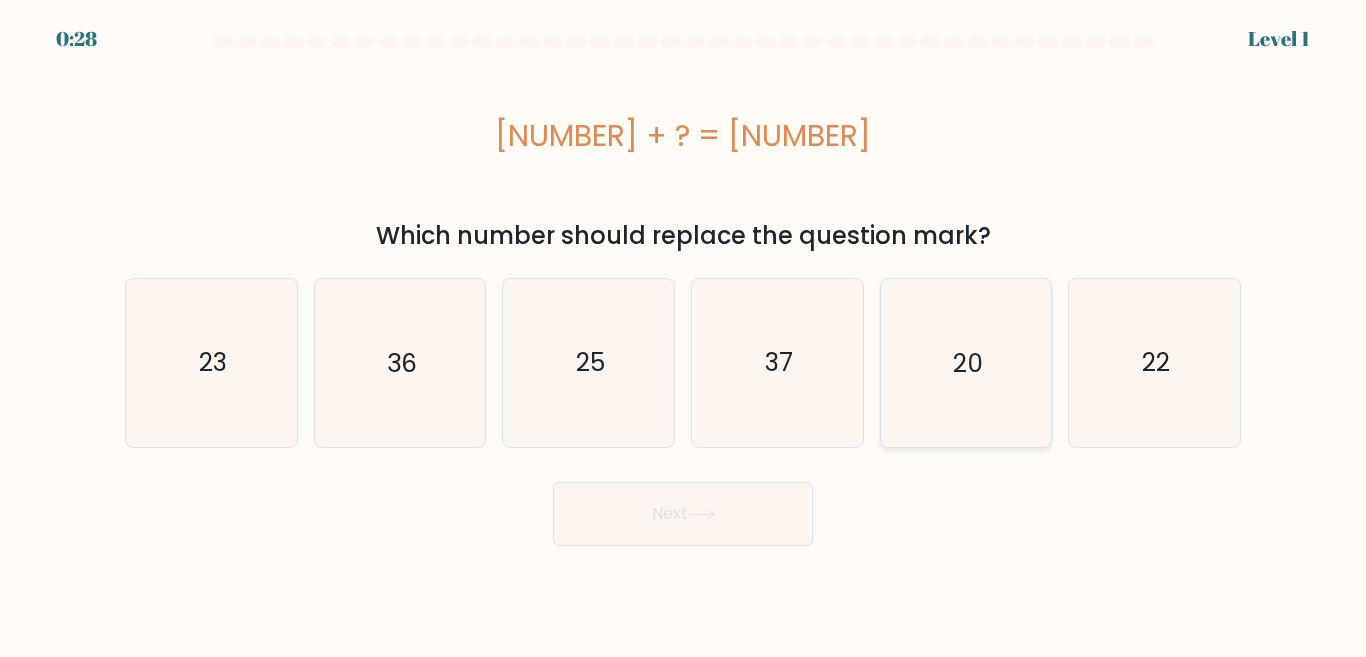 click on "20" 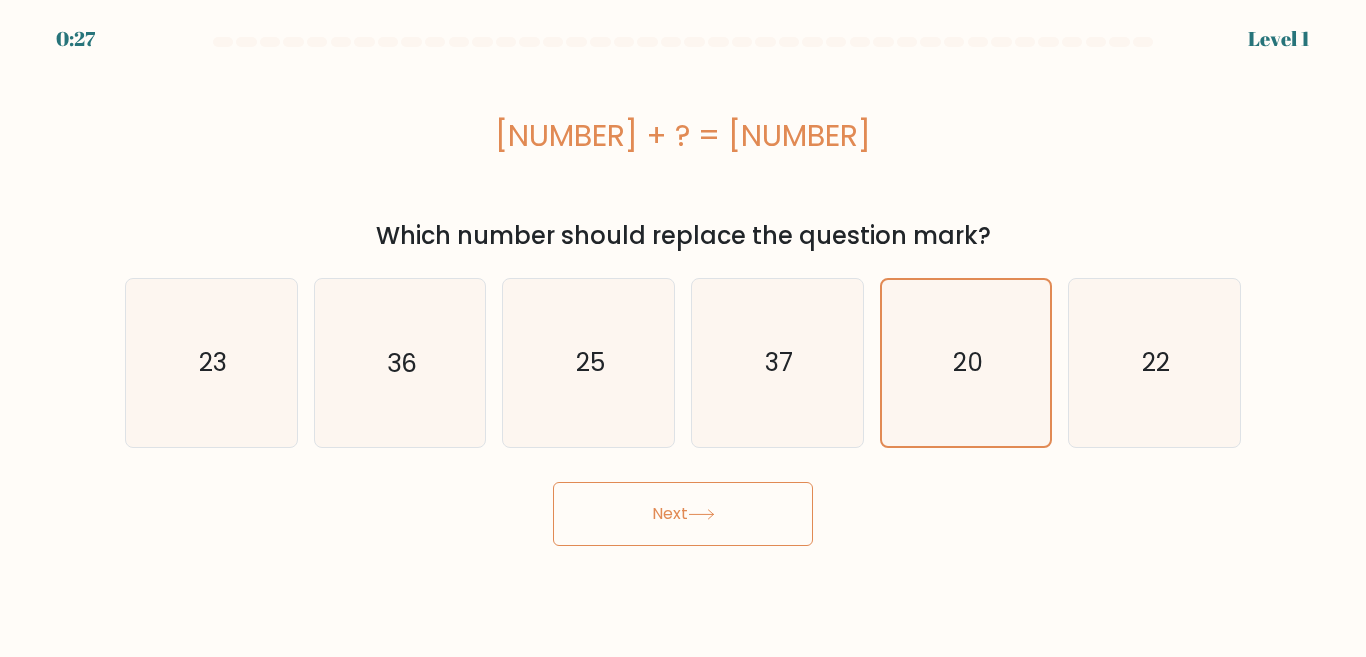 click on "Next" at bounding box center (683, 514) 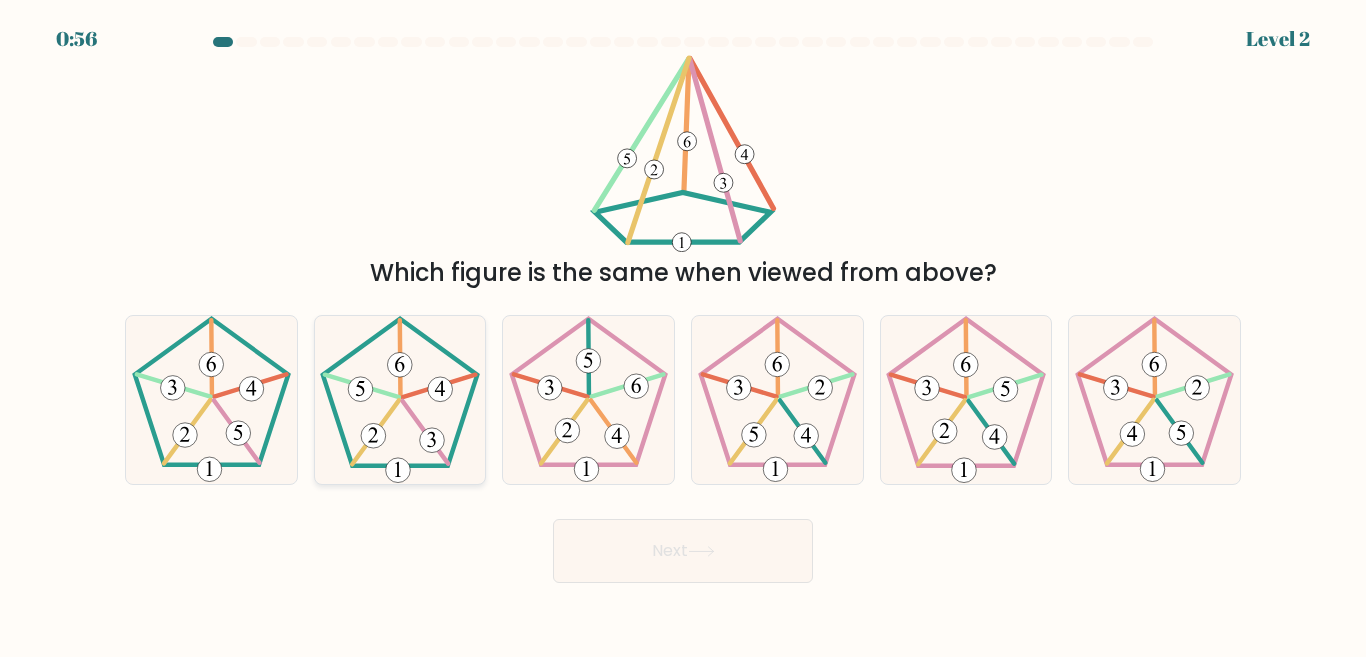 click 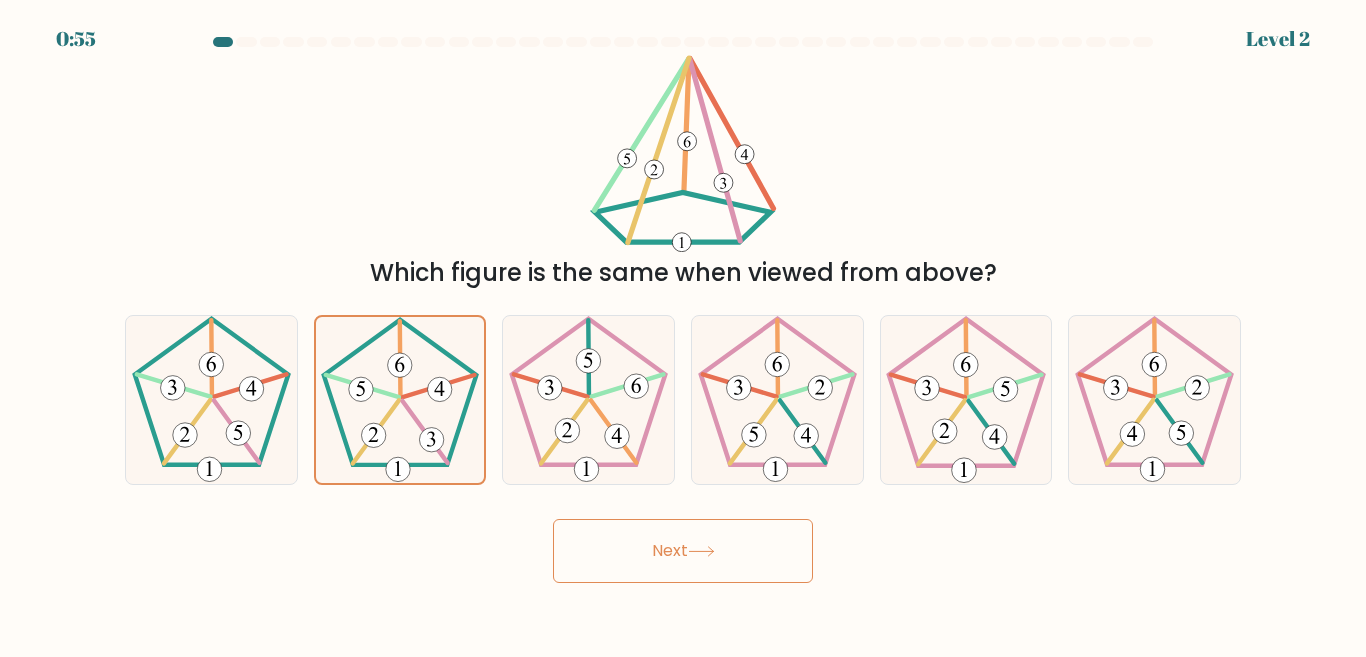 click on "Next" at bounding box center (683, 551) 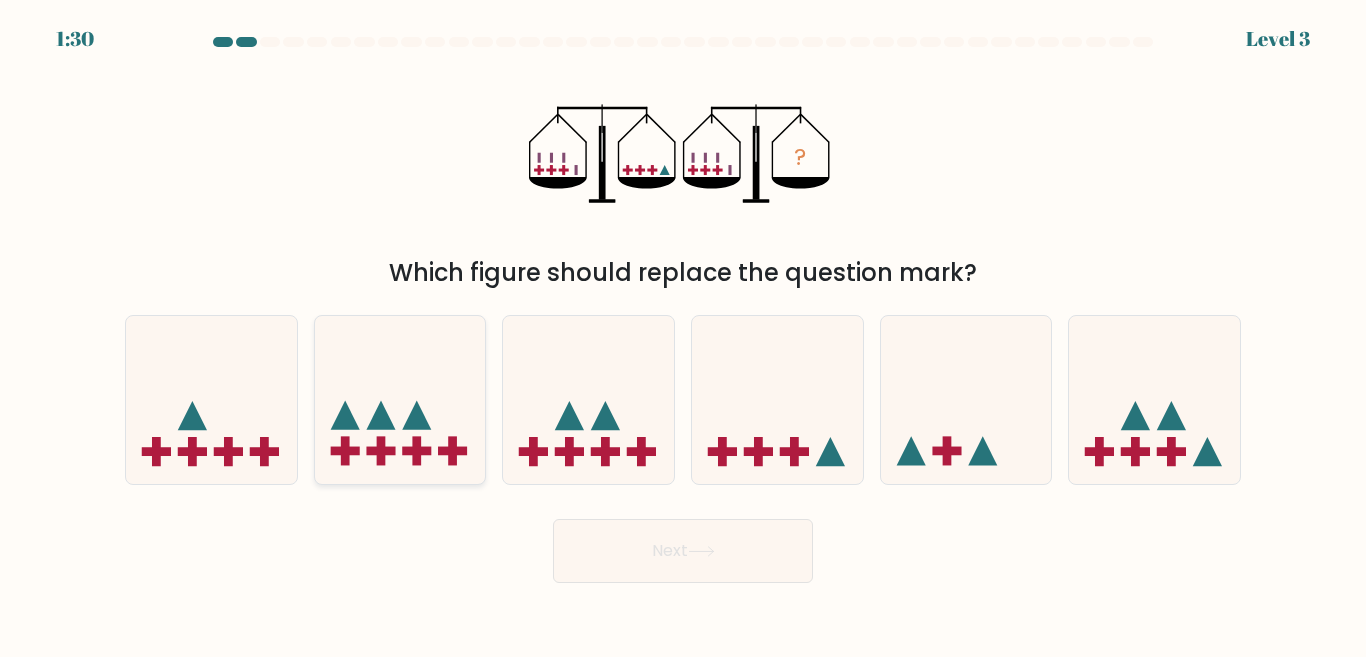 click 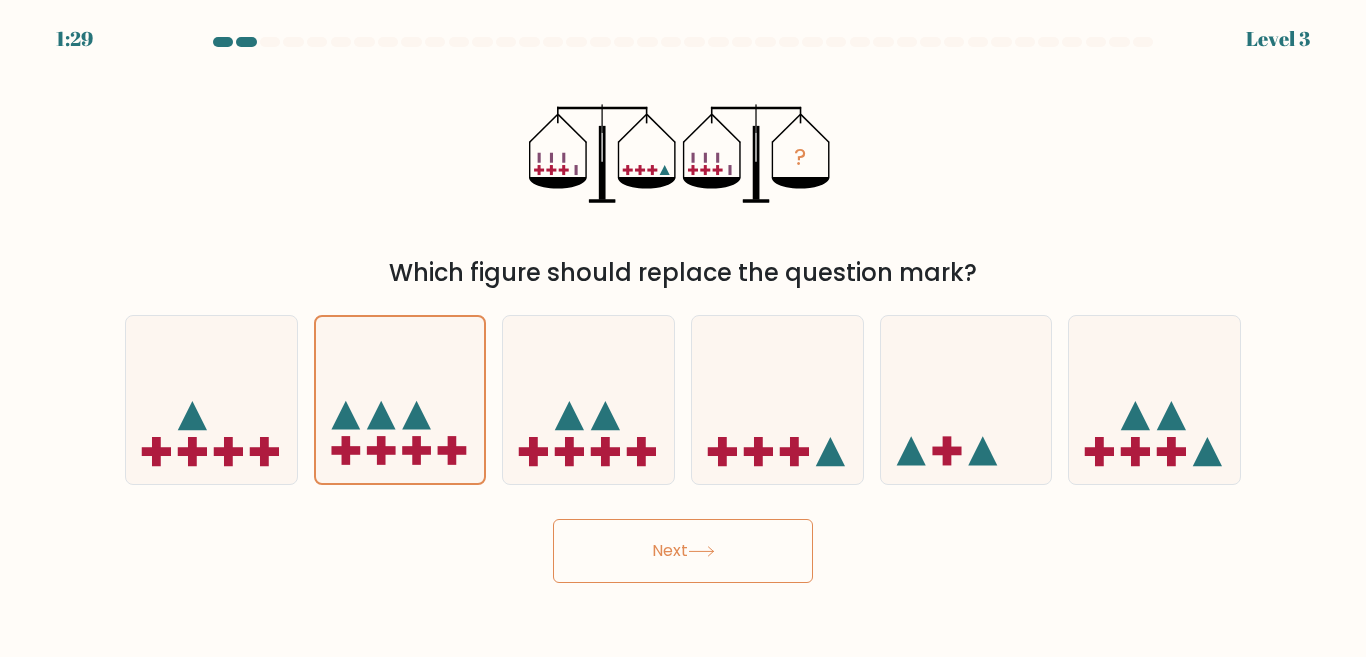 click on "Next" at bounding box center [683, 546] 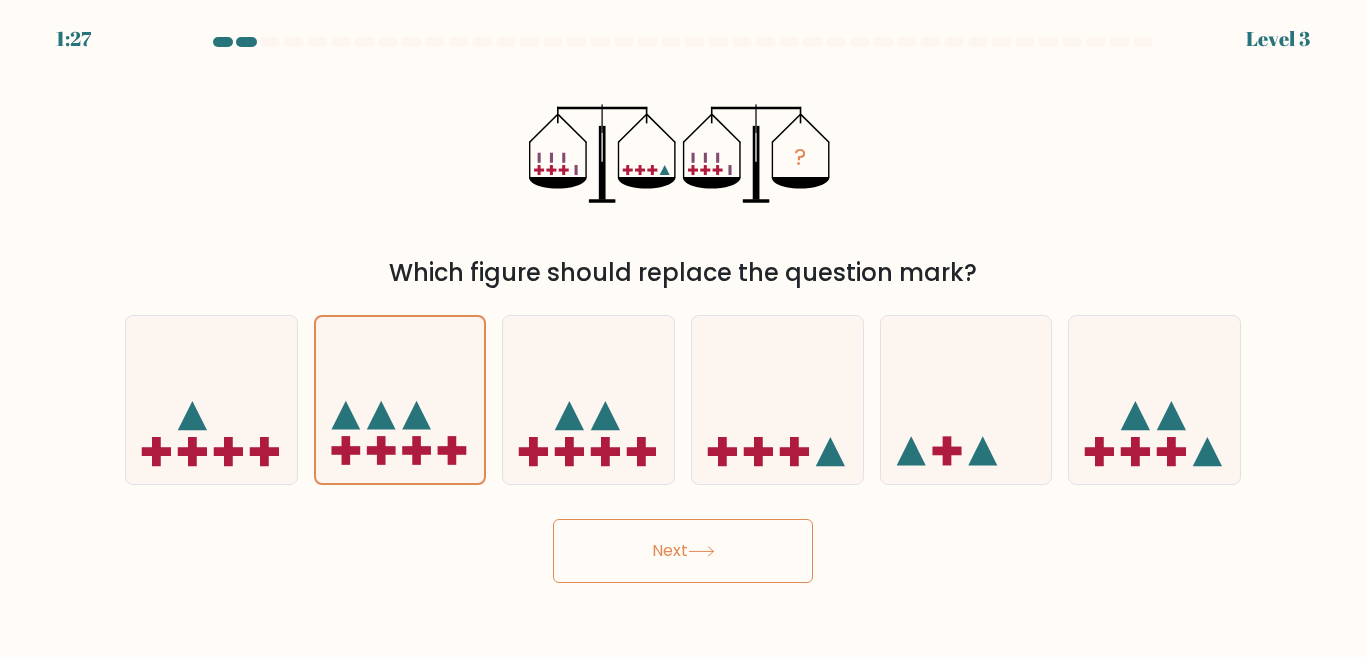 click on "Next" at bounding box center (683, 551) 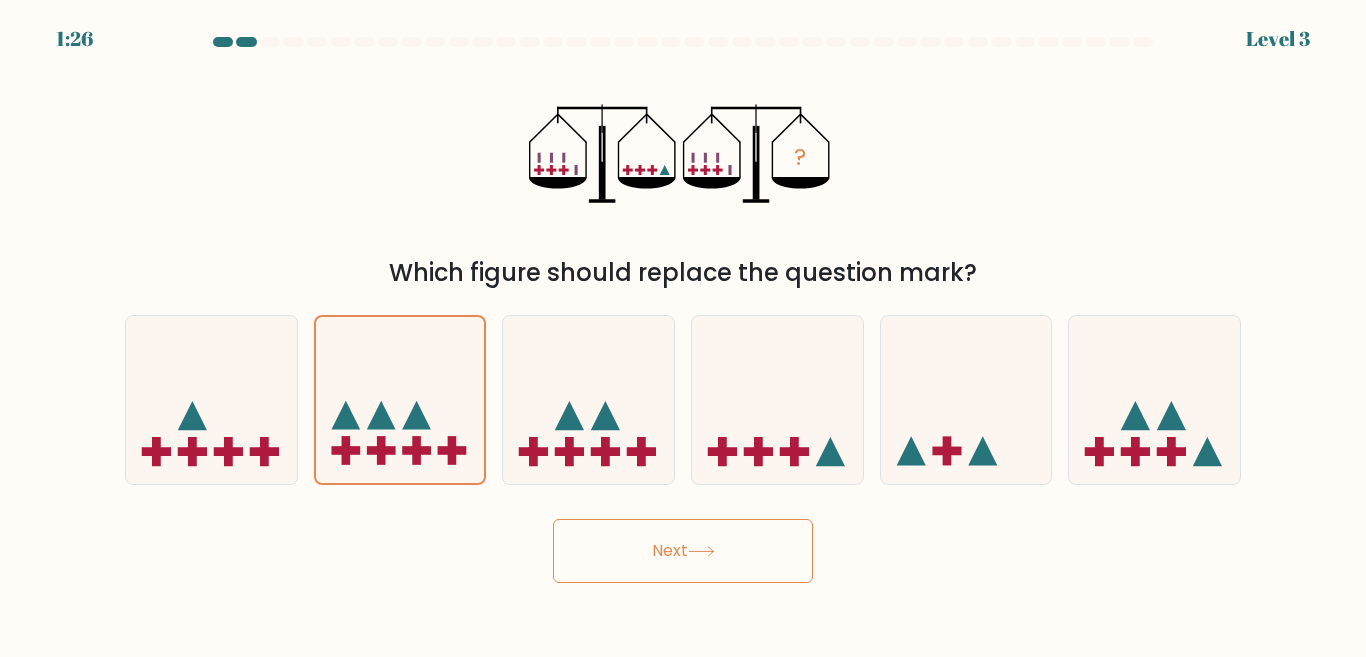 click on "Next" at bounding box center (683, 551) 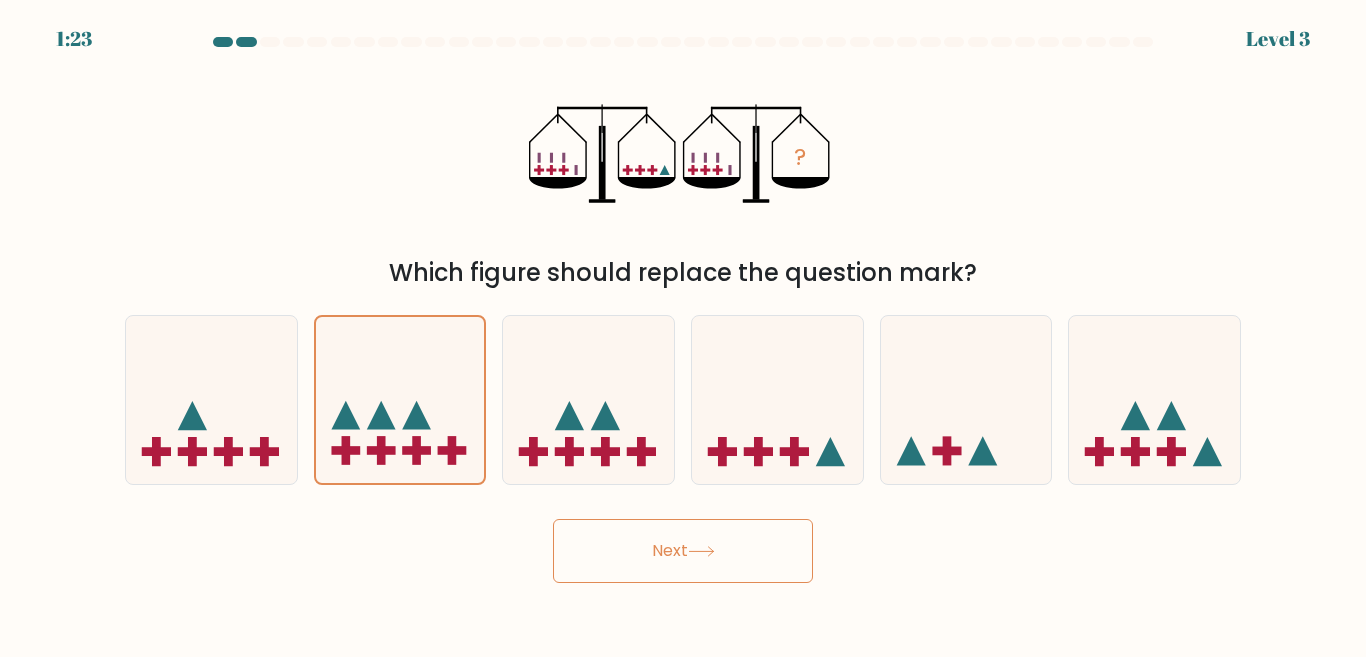 click on "Next" at bounding box center [683, 551] 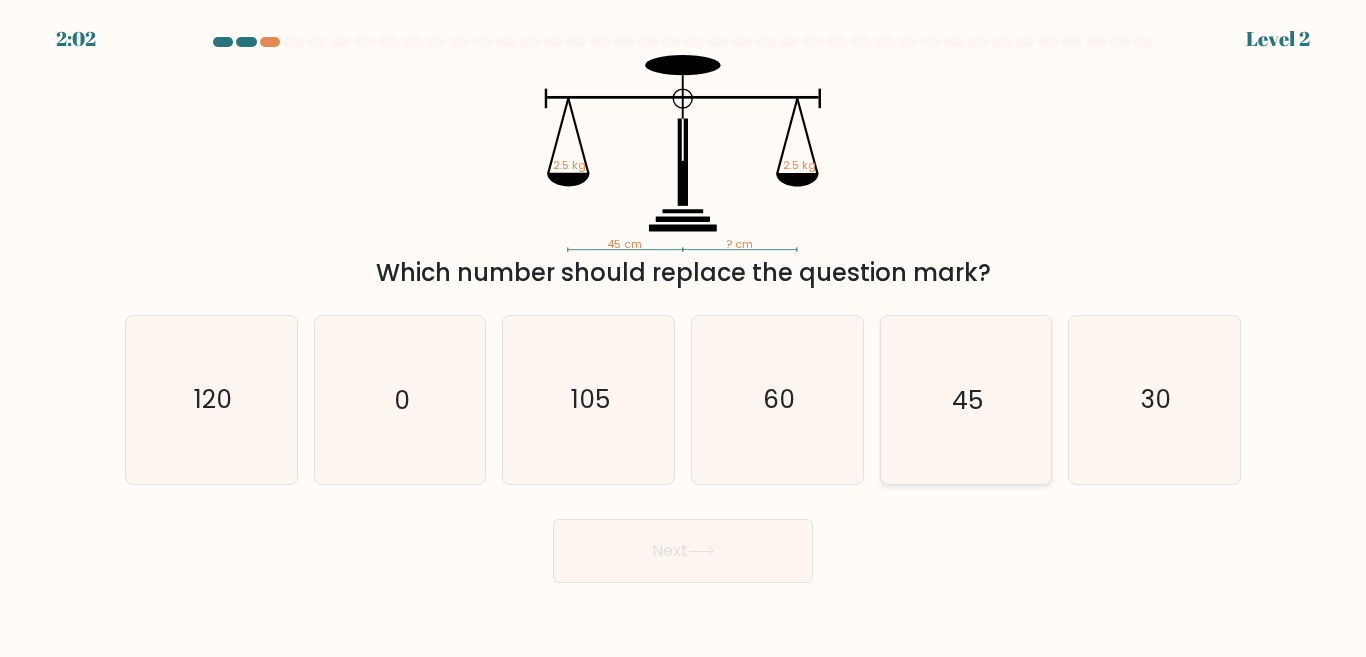 click on "45" 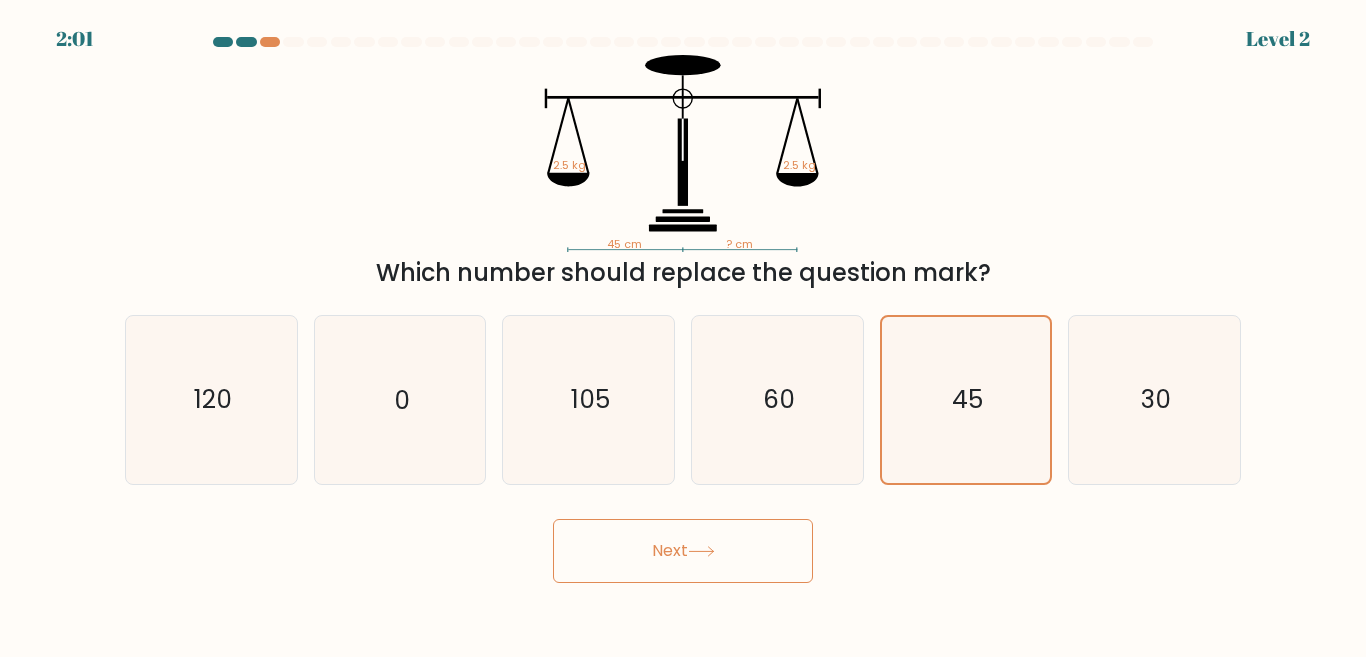 click on "Next" at bounding box center (683, 551) 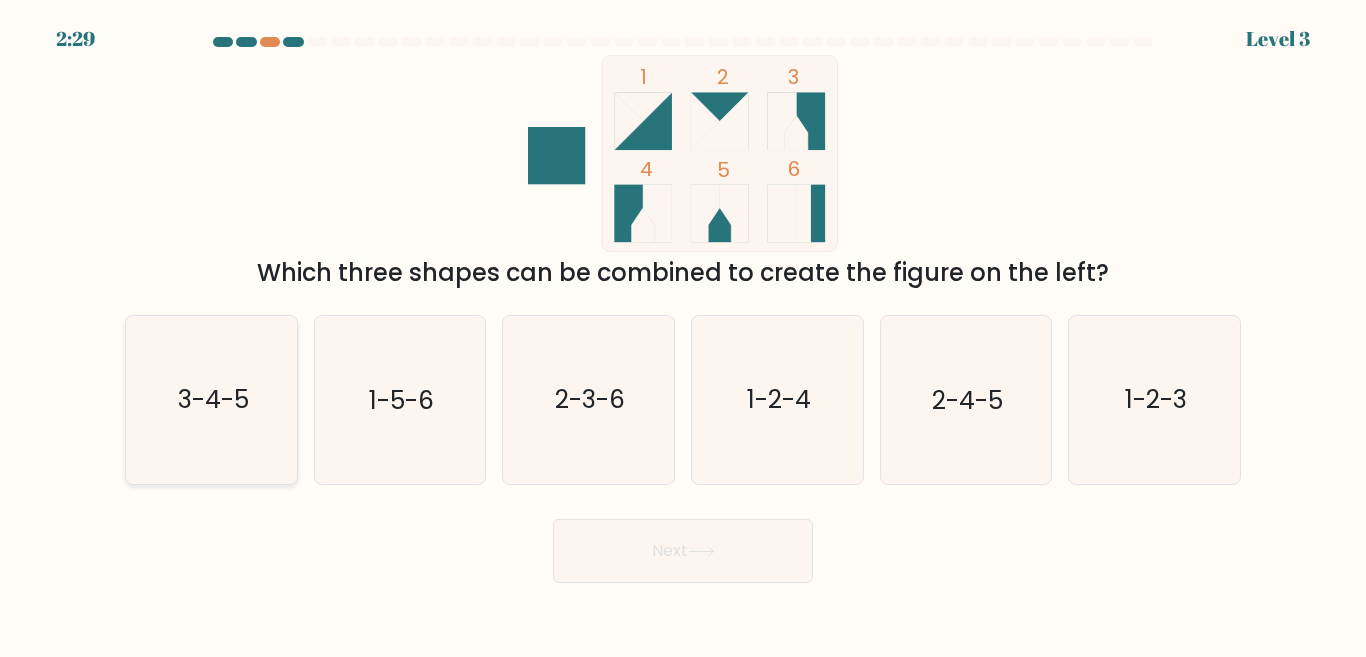 click on "3-4-5" 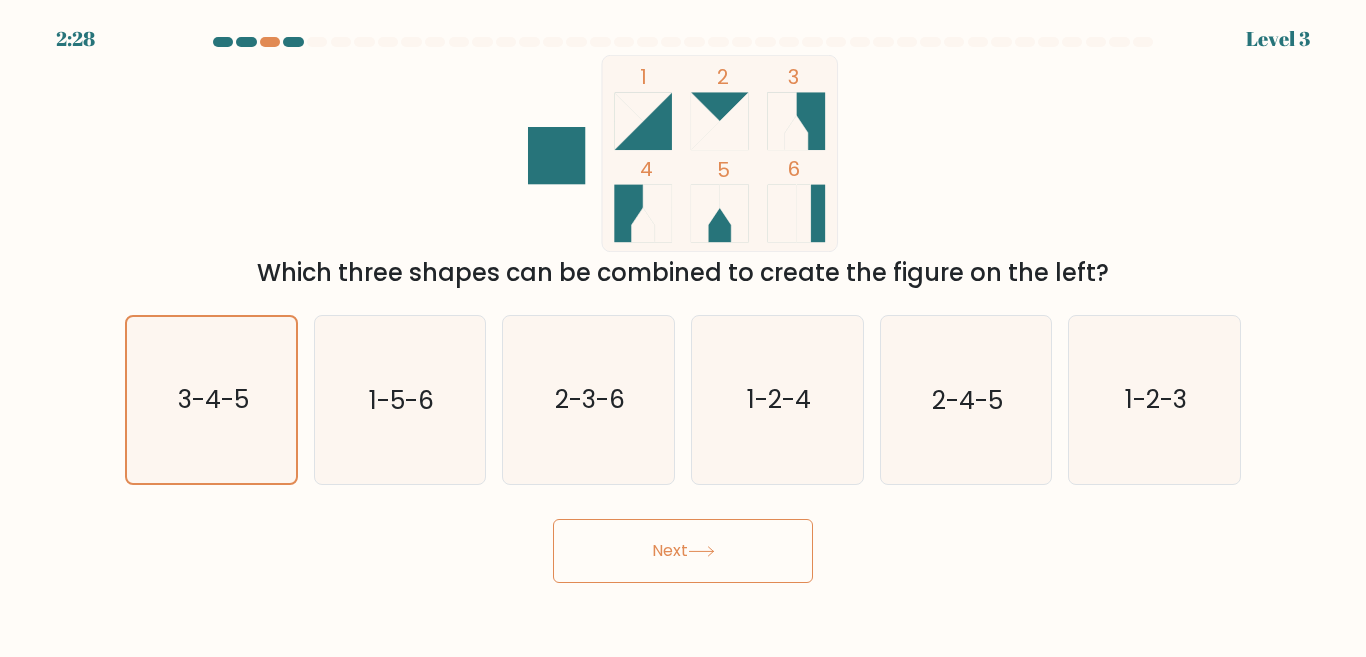 click on "Next" at bounding box center (683, 551) 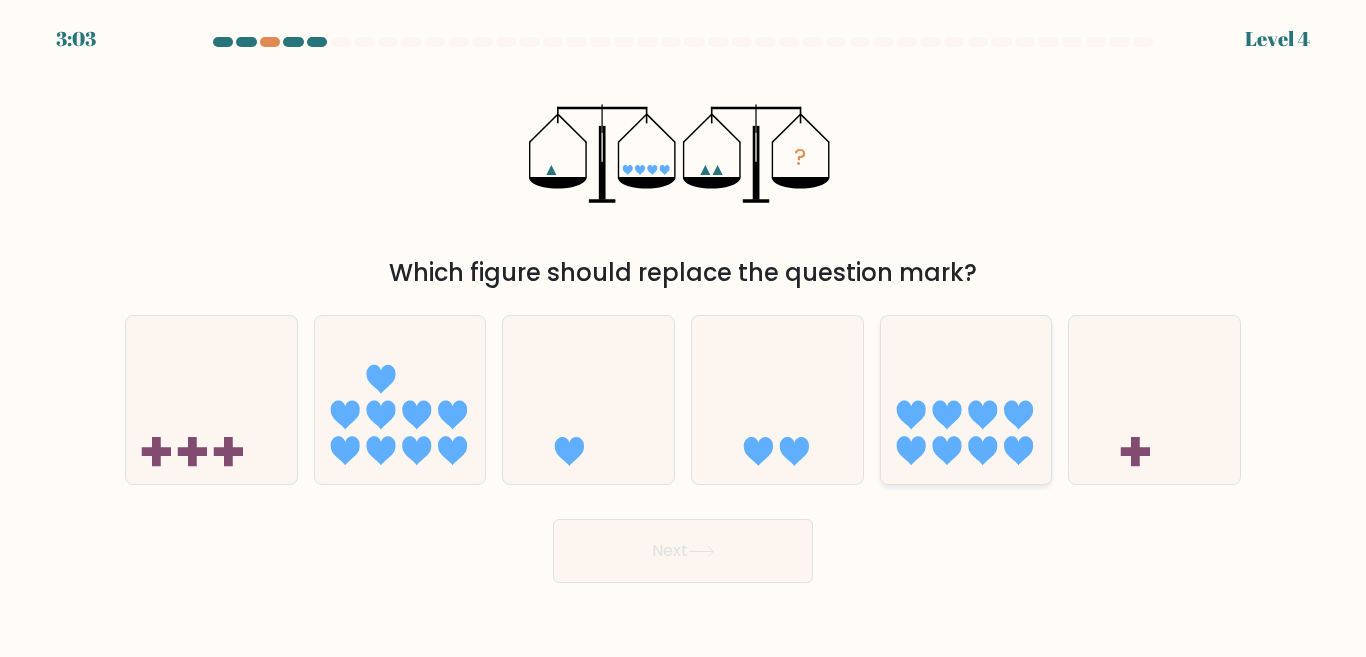 click 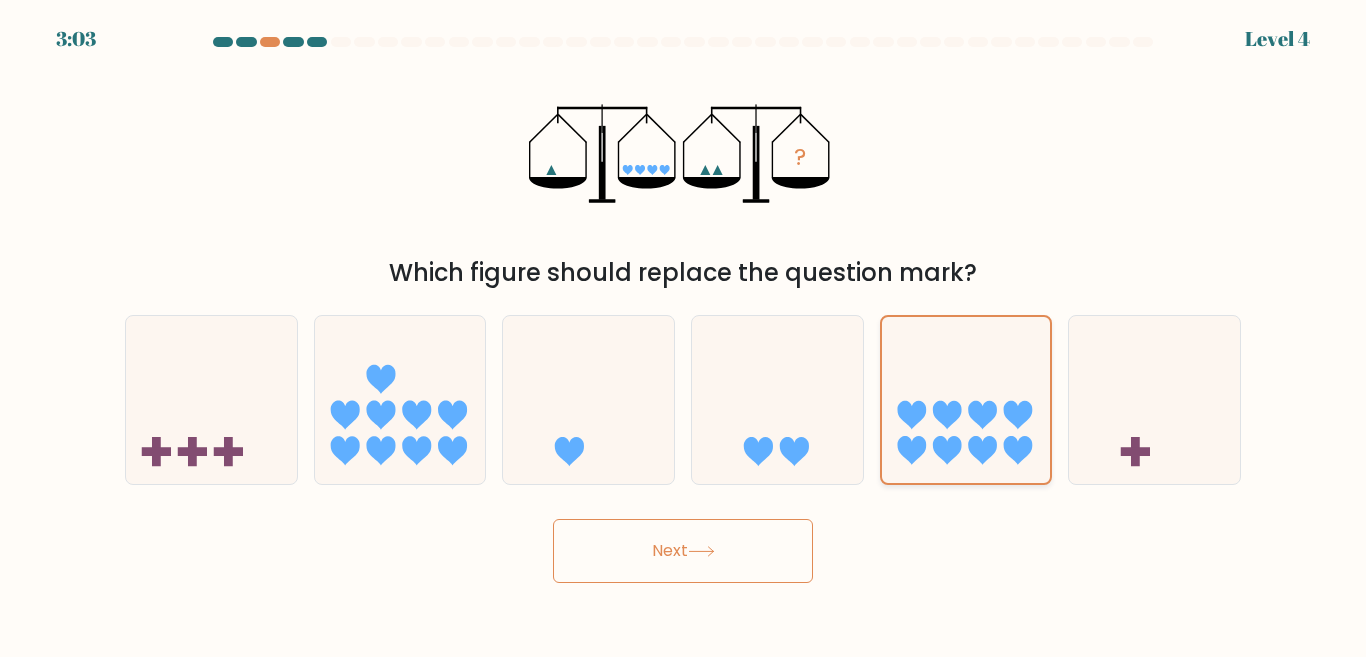 click 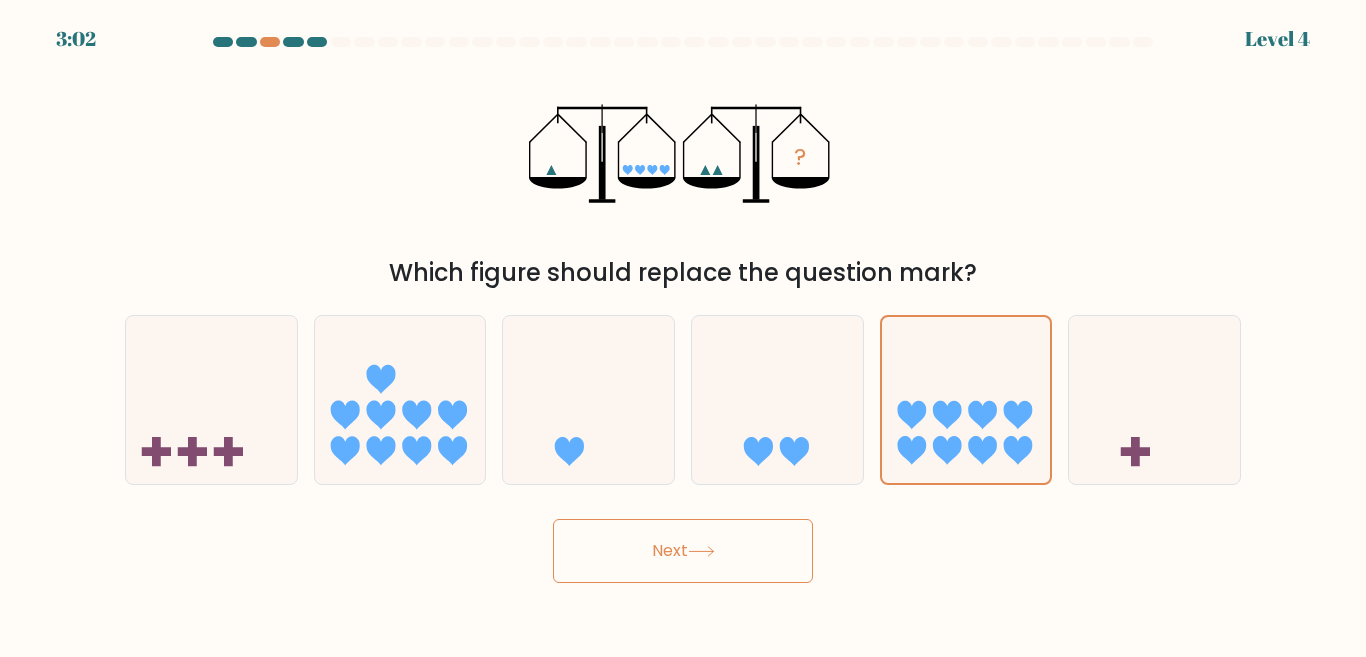 click on "Next" at bounding box center (683, 551) 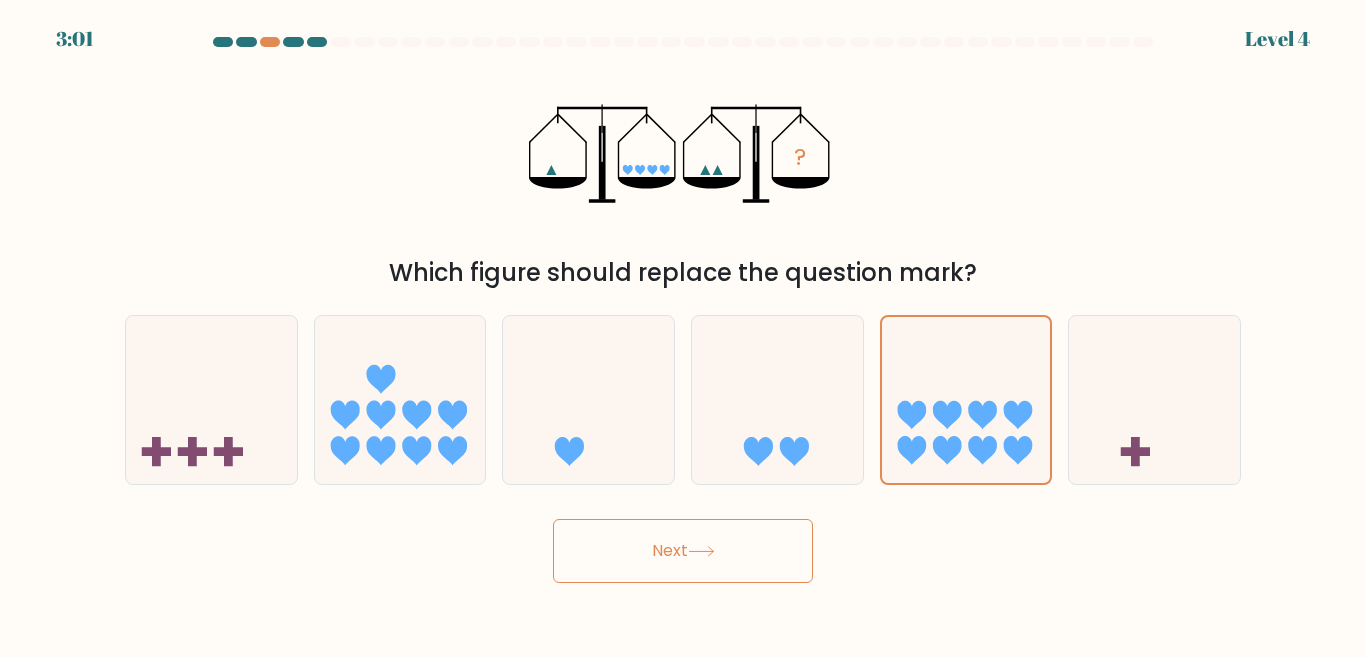 click on "Next" at bounding box center [683, 551] 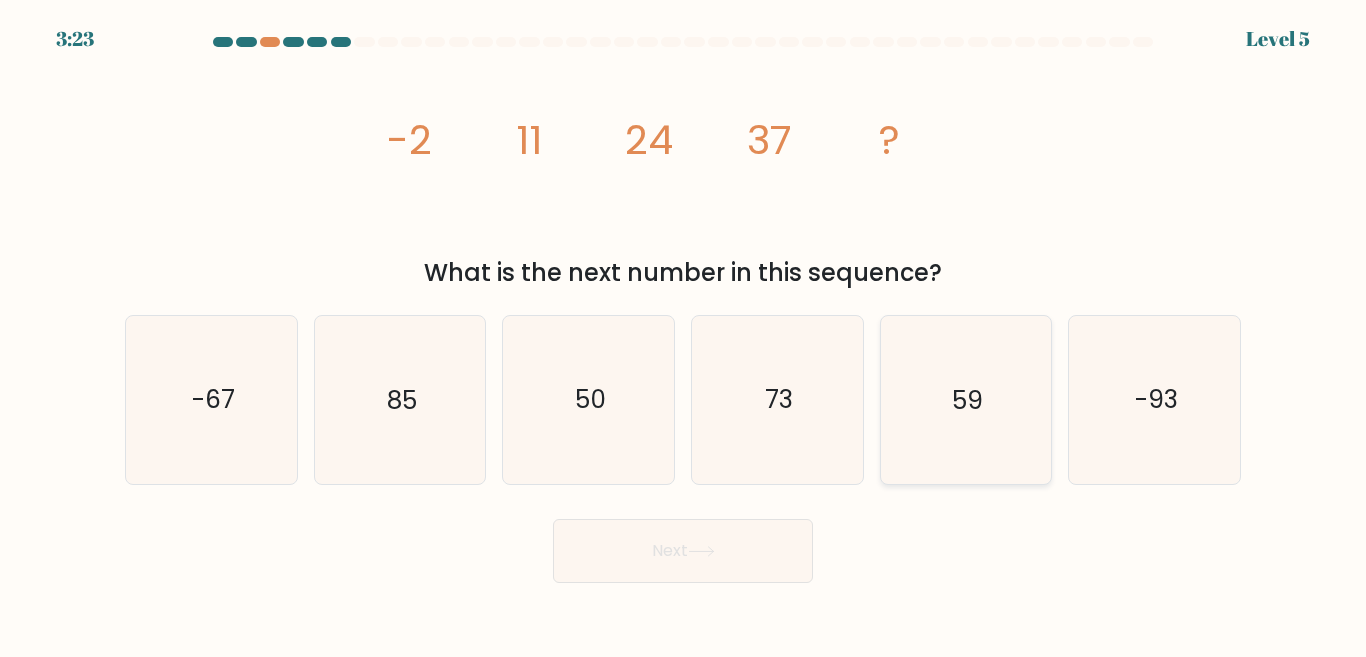 click on "59" 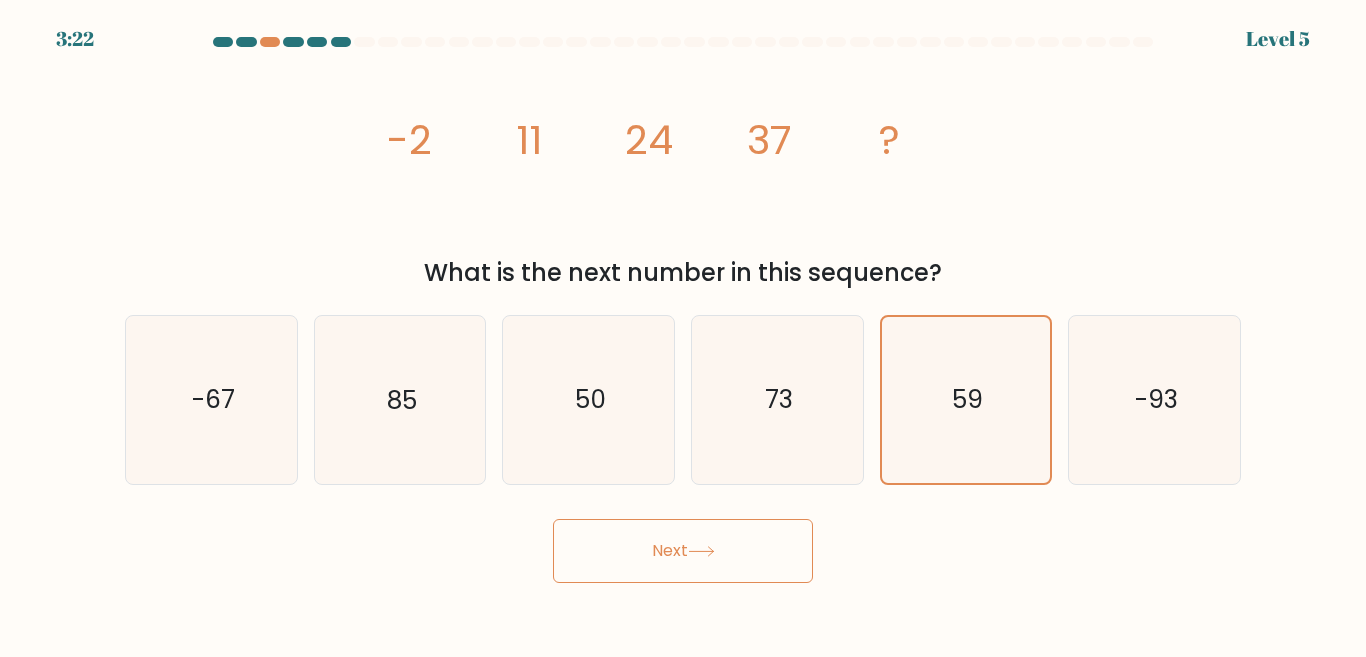 click on "Next" at bounding box center (683, 551) 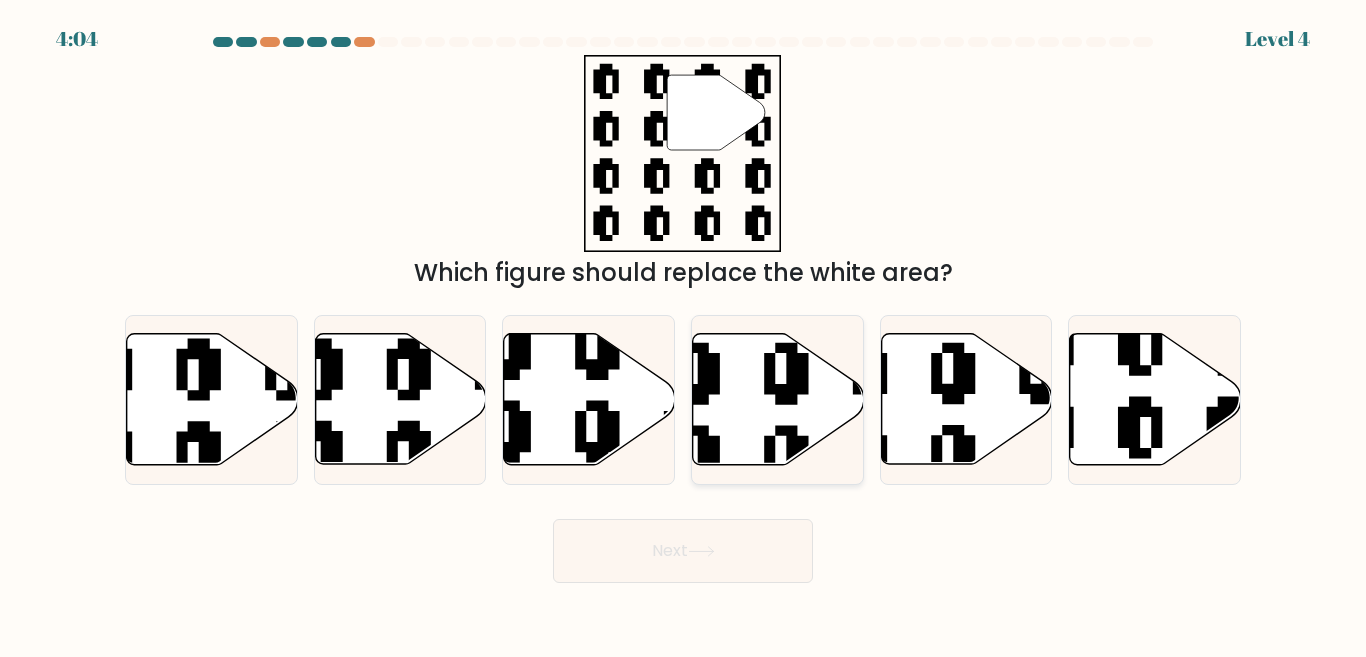 click 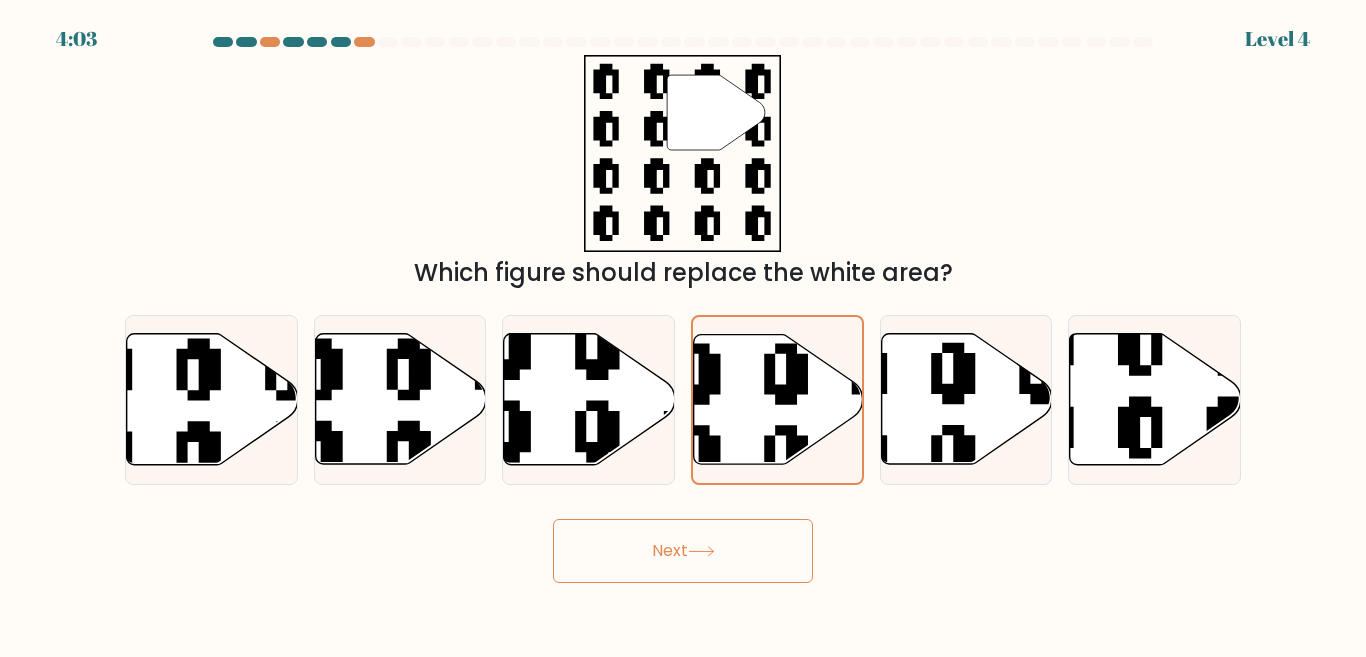click on "Next" at bounding box center [683, 551] 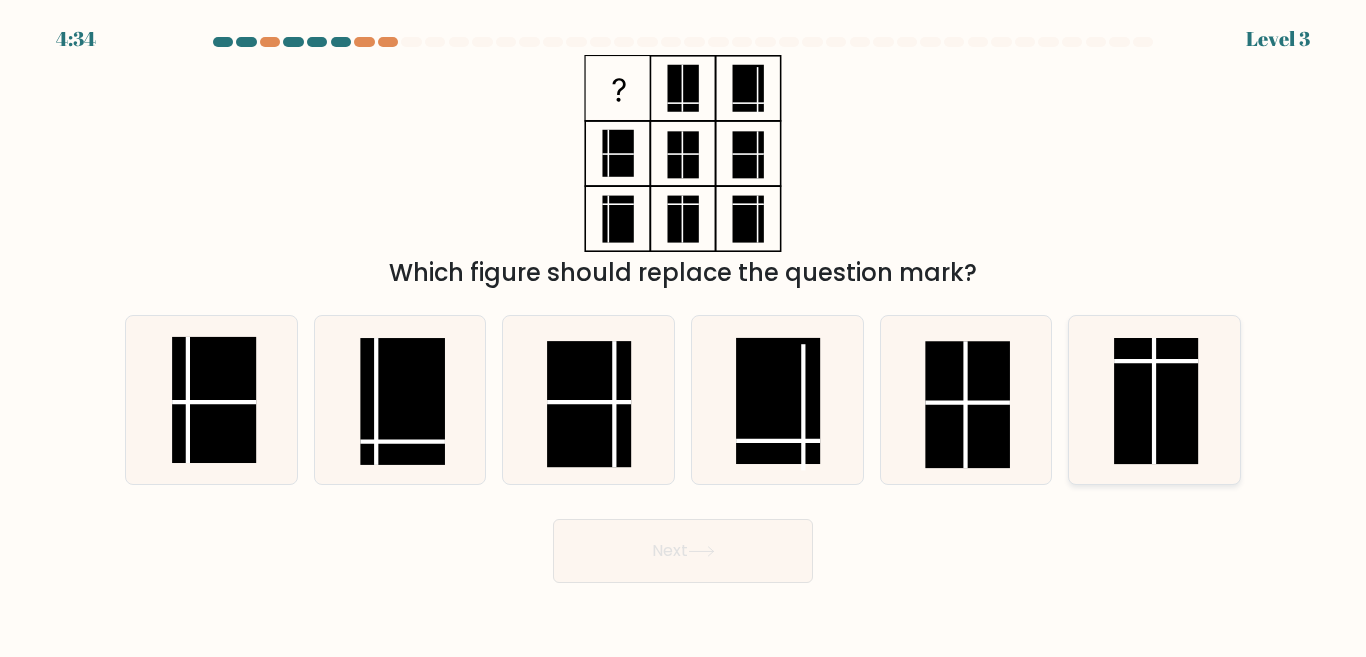 click 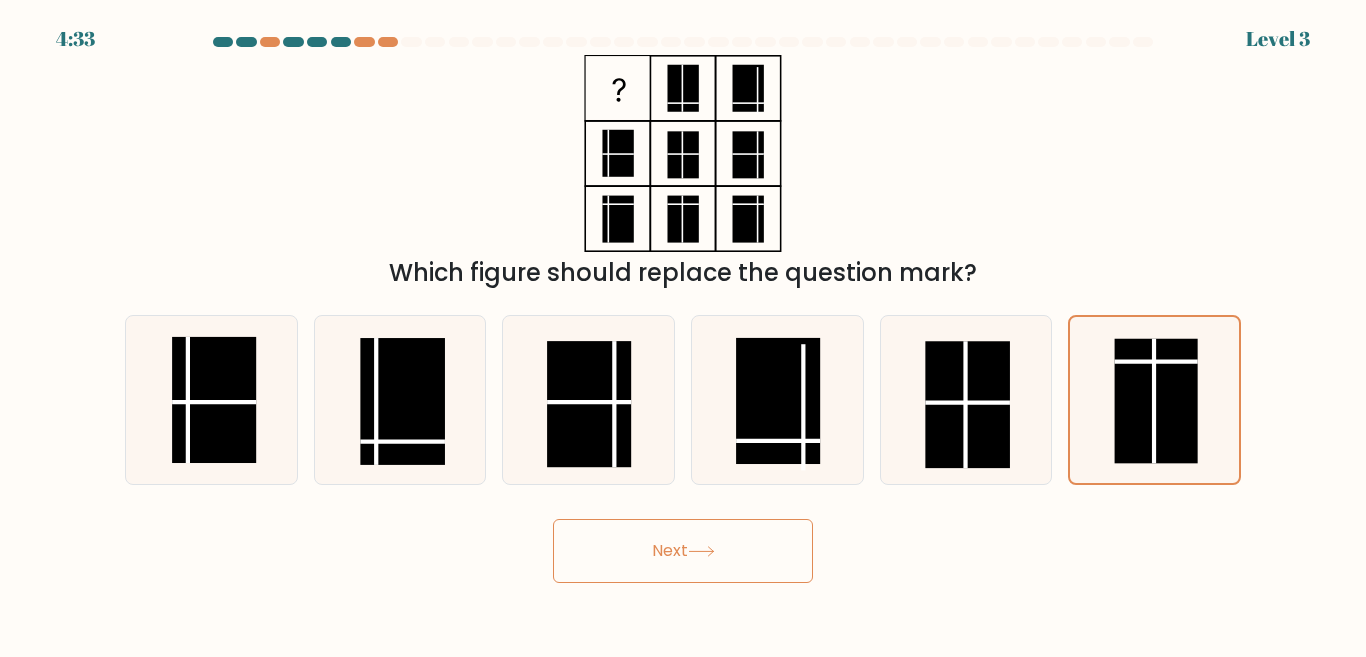 click on "Next" at bounding box center [683, 551] 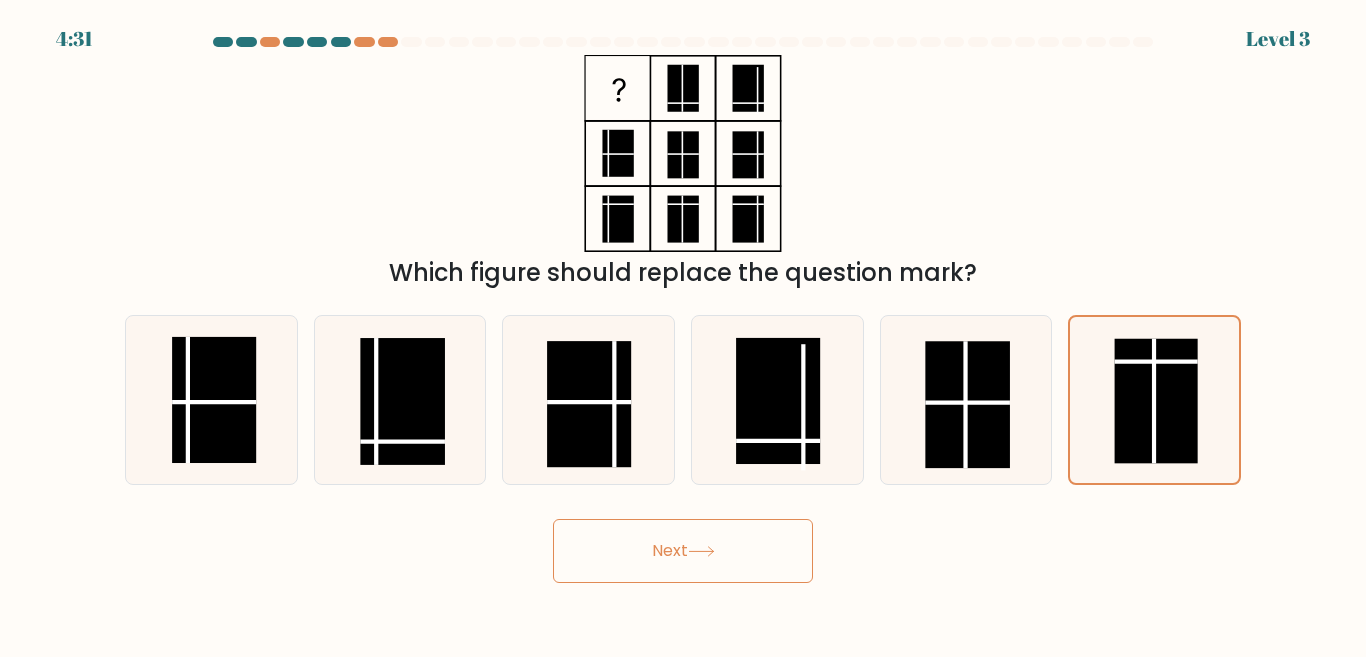 click on "Next" at bounding box center [683, 551] 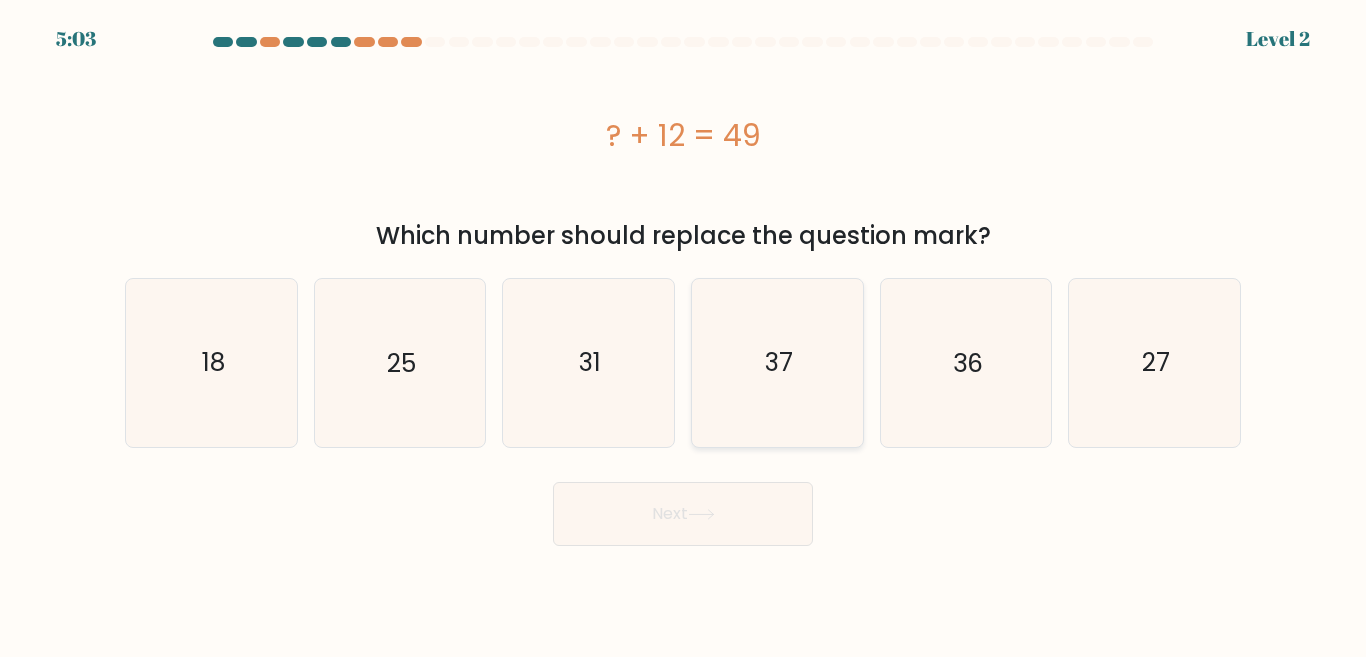 click on "37" 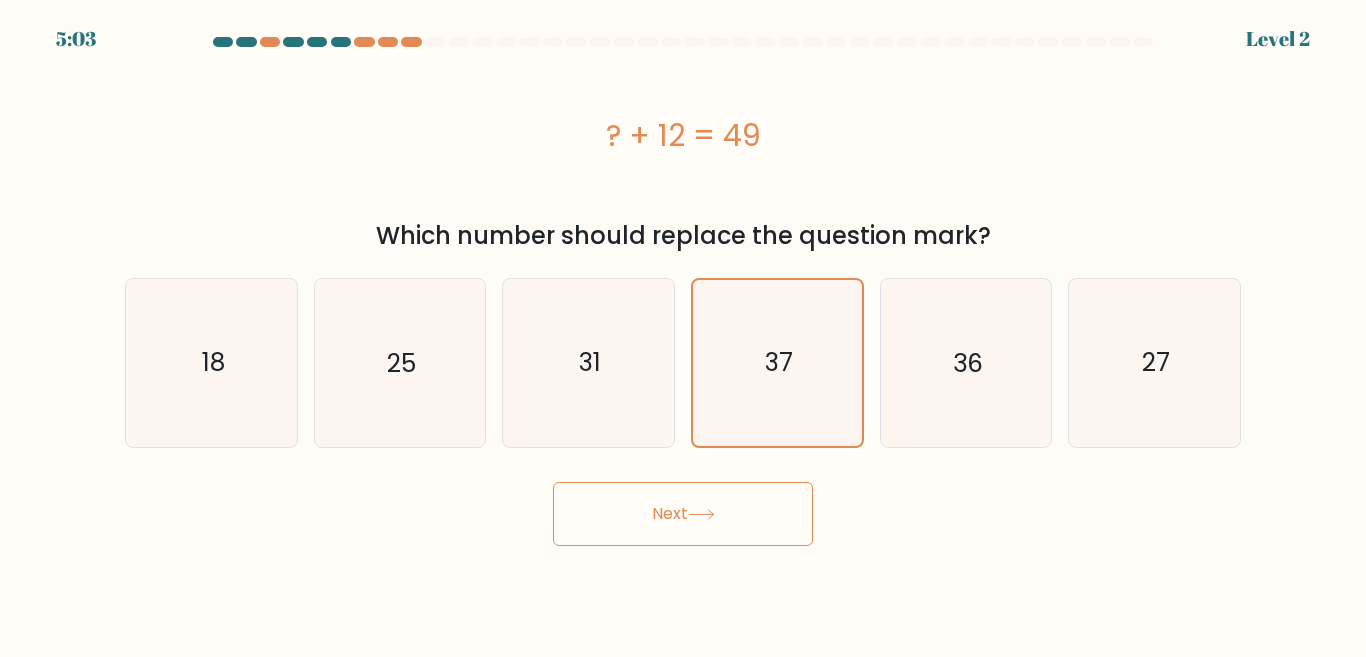 click on "Next" at bounding box center (683, 514) 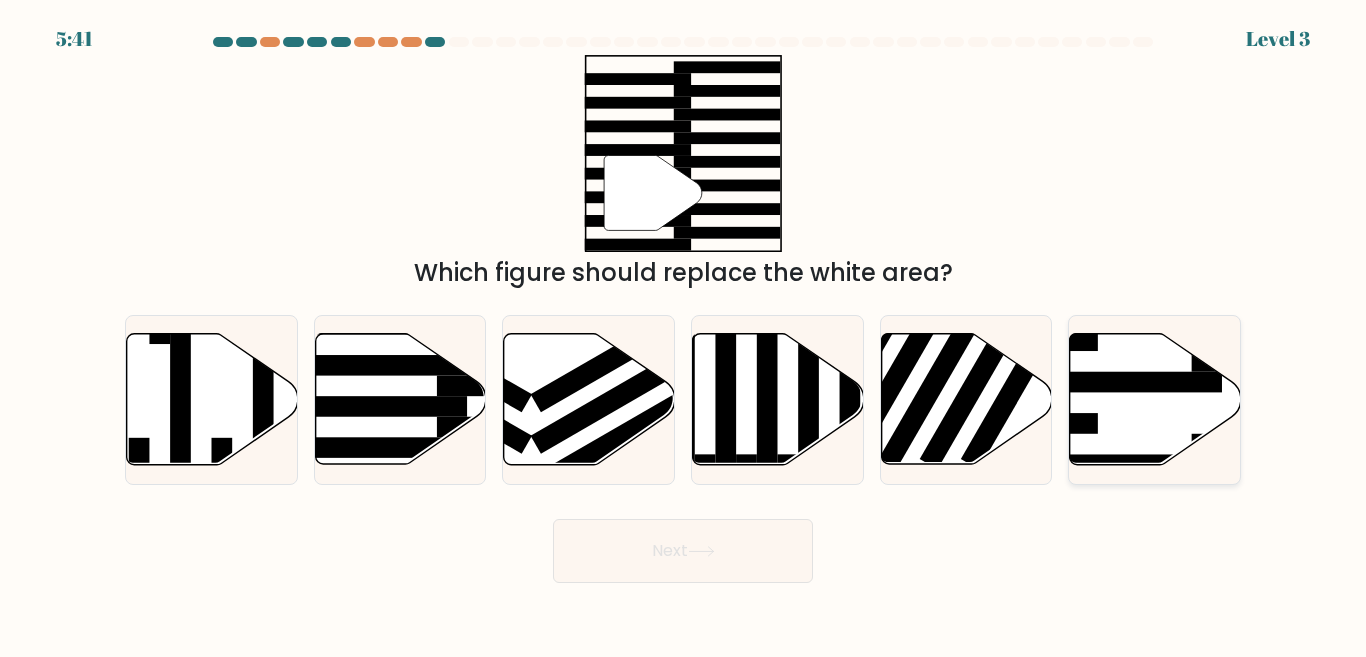 click 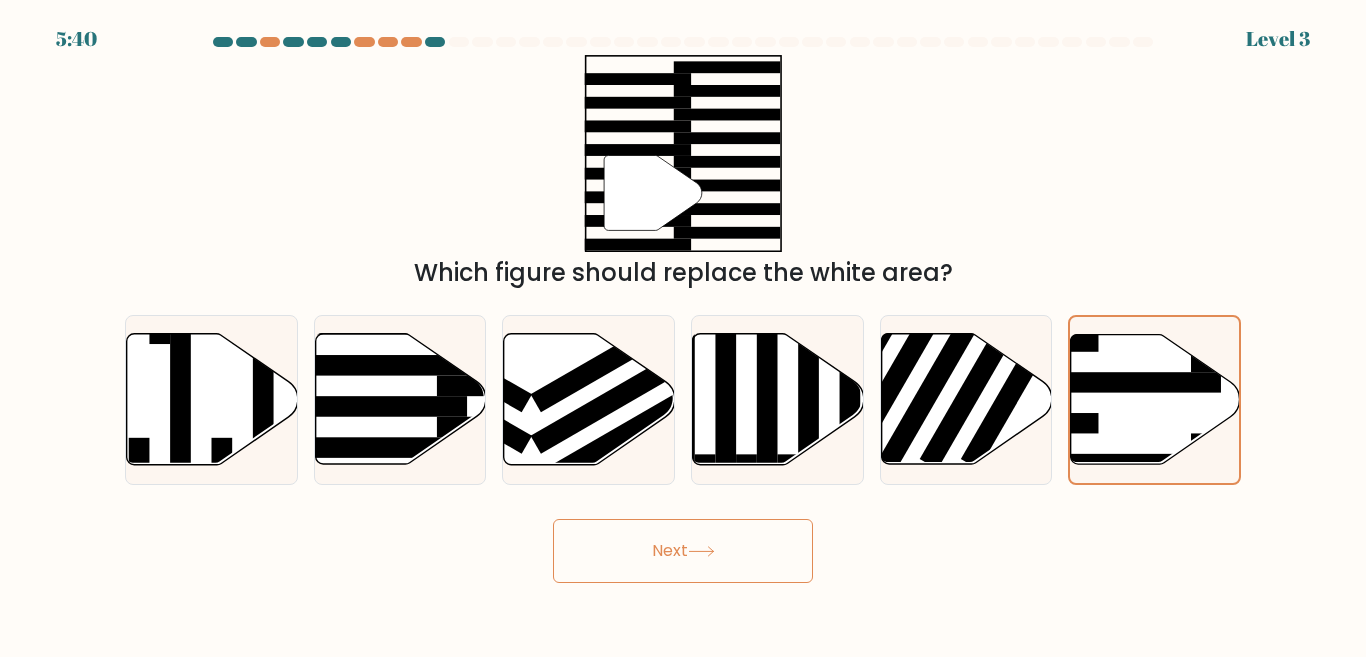 click on "Next" at bounding box center (683, 551) 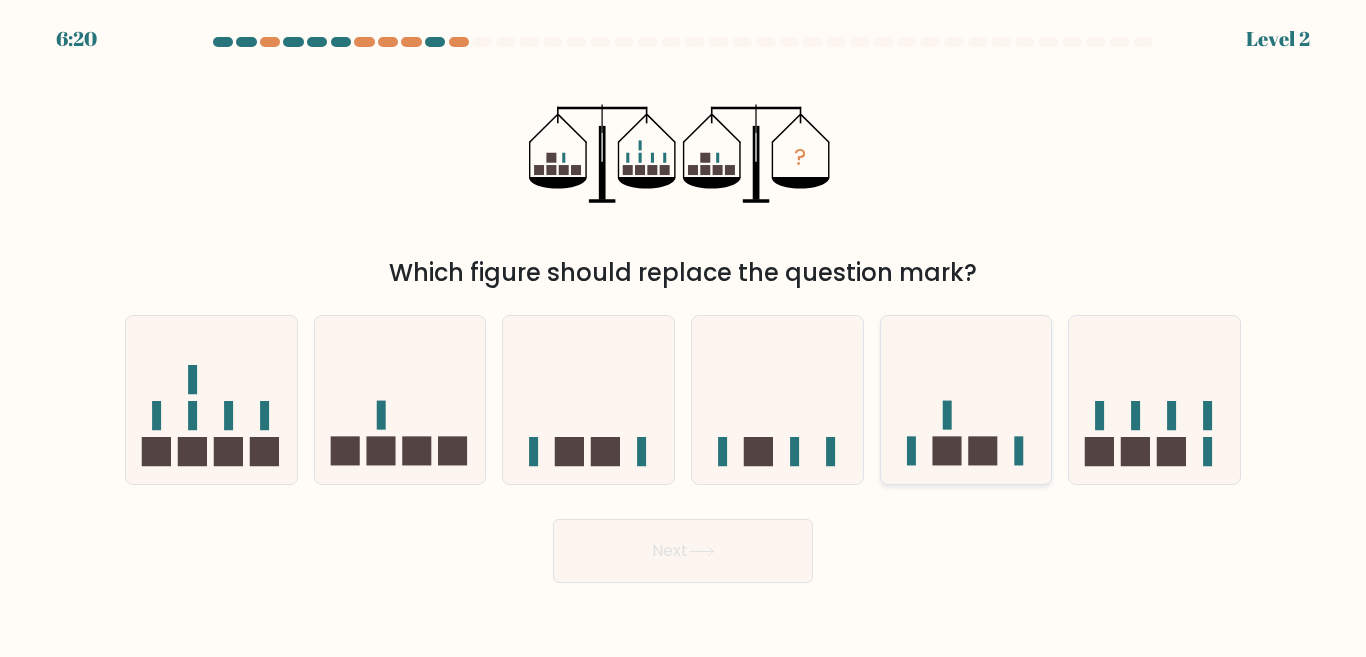 click 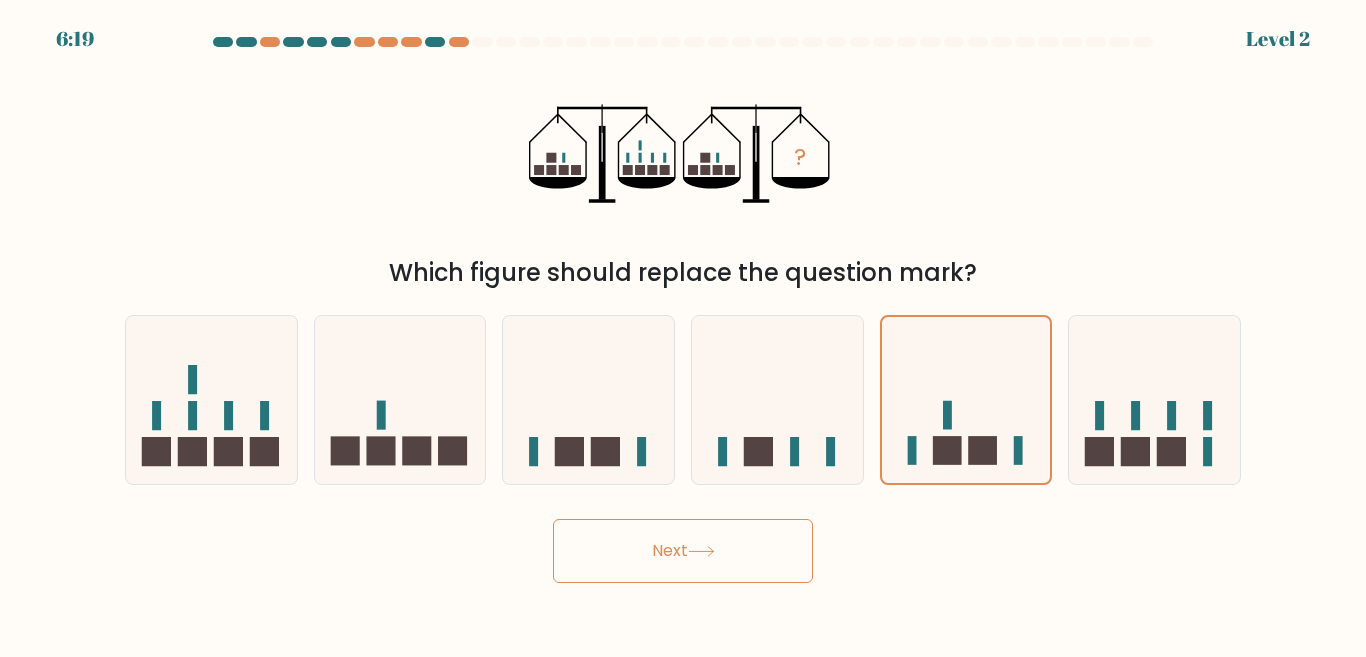 click on "Next" at bounding box center (683, 551) 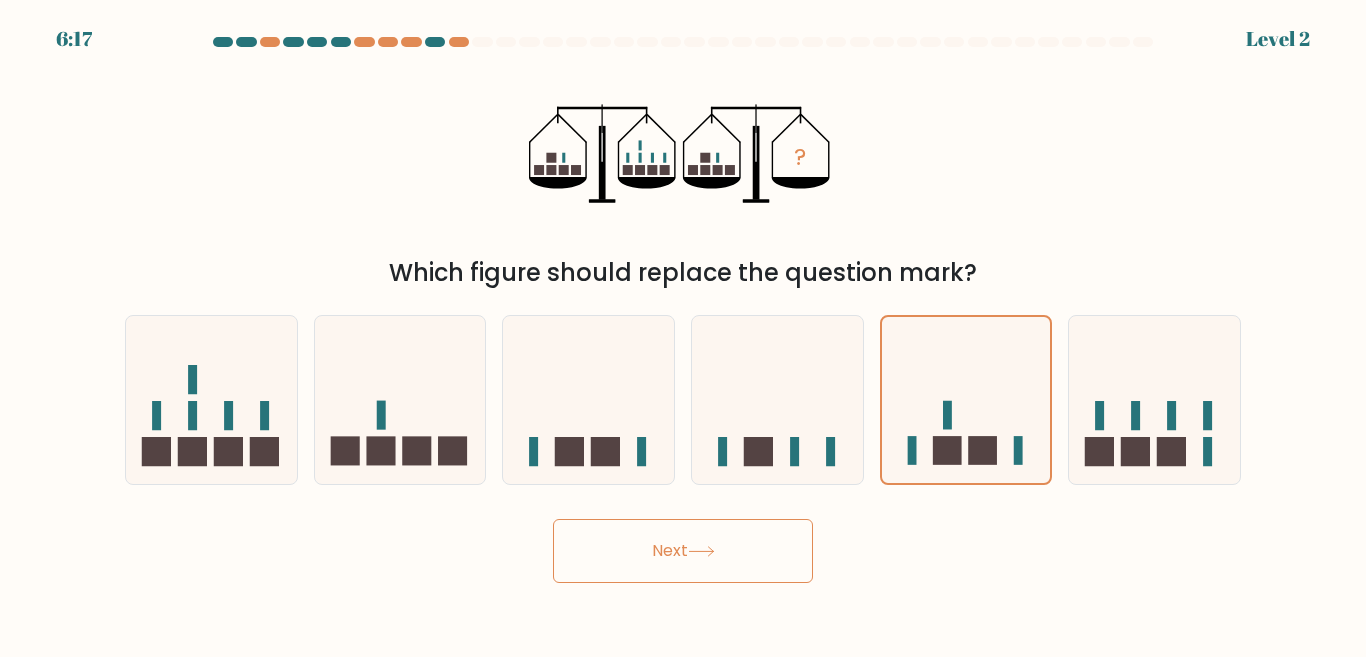click on "Next" at bounding box center [683, 551] 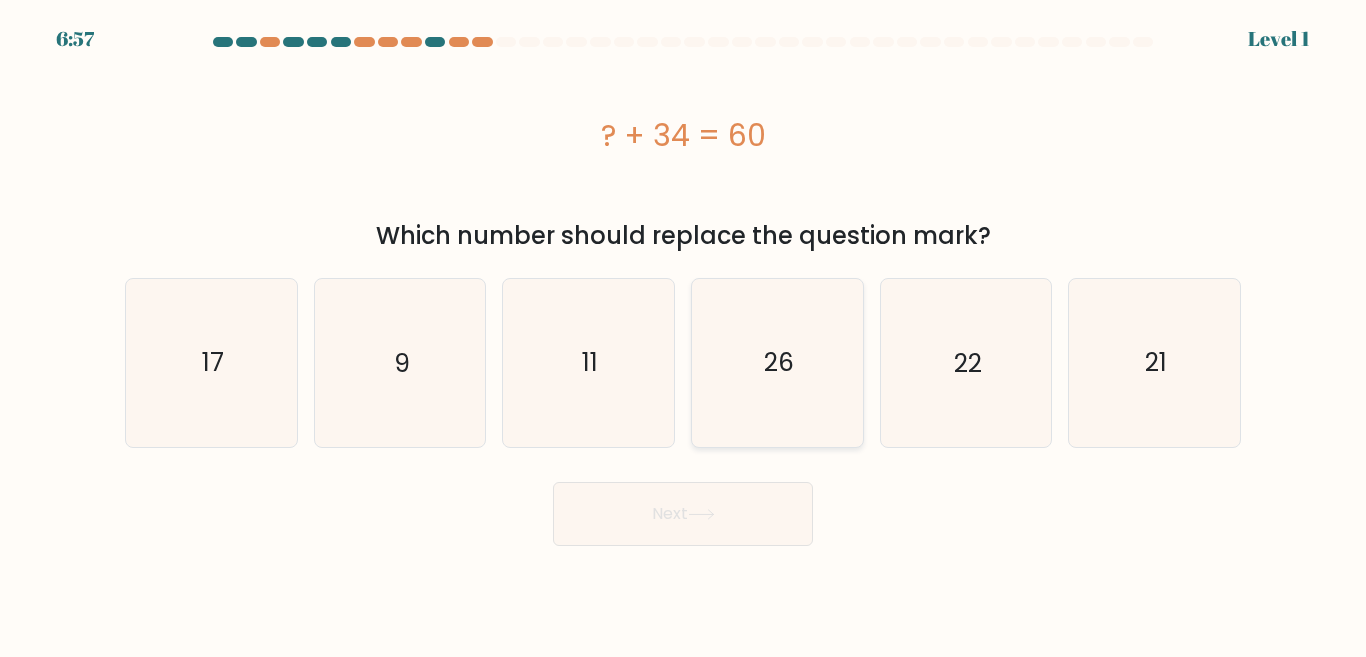 click on "26" 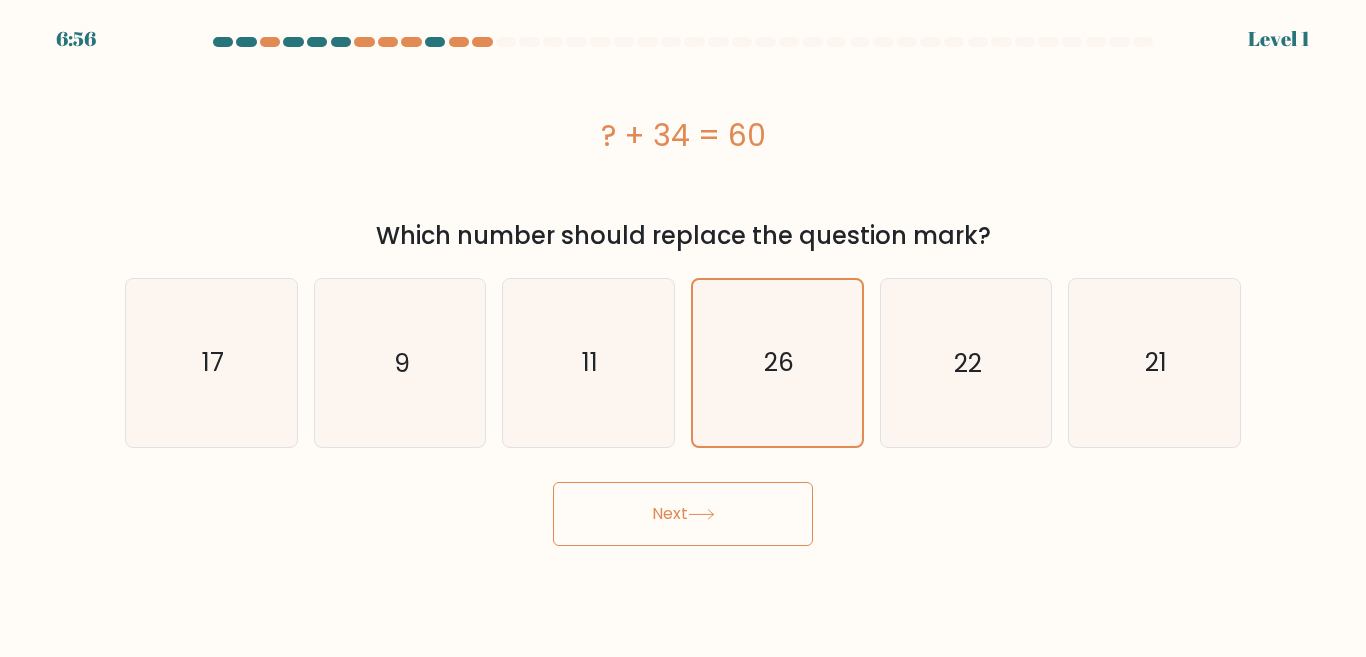 click on "Next" at bounding box center [683, 514] 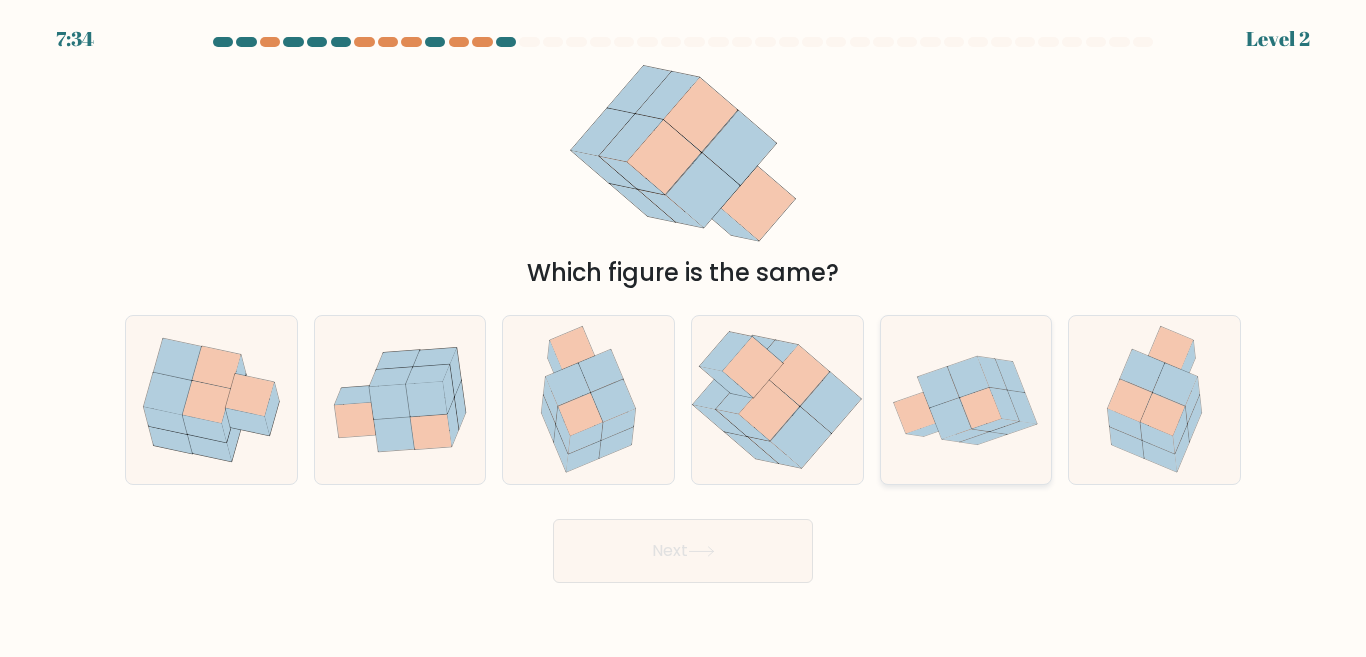 click 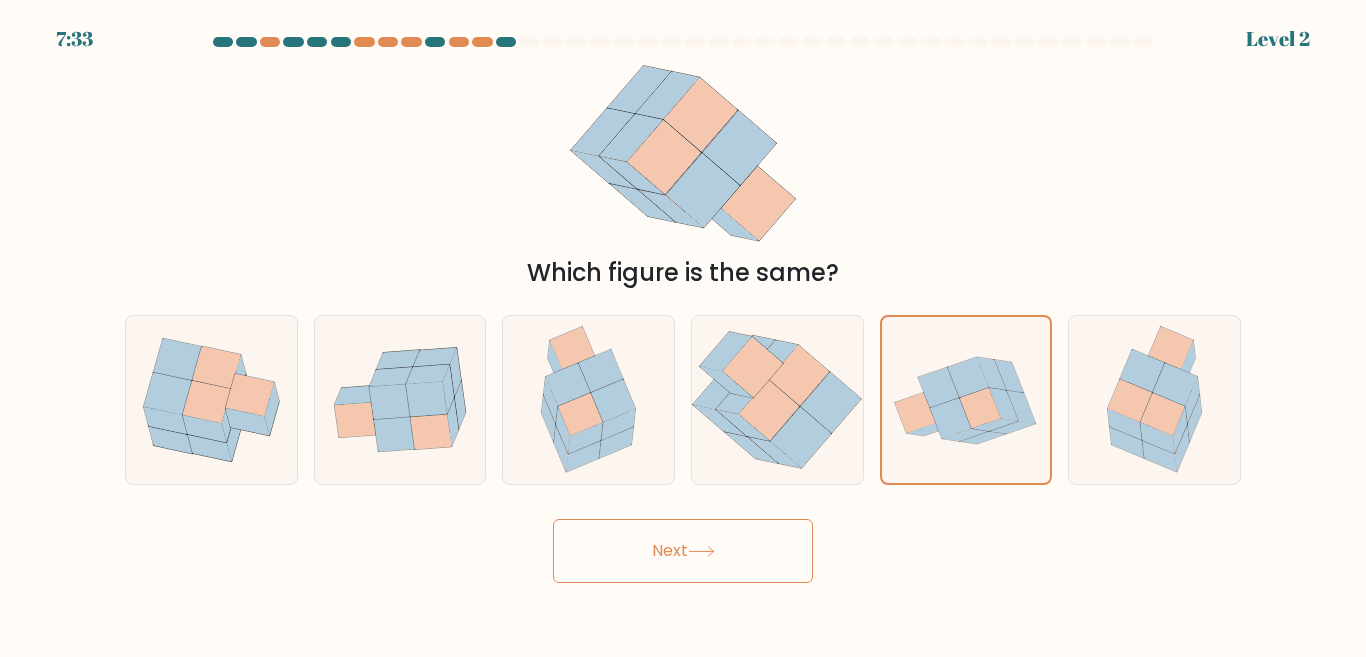 click on "Next" at bounding box center (683, 551) 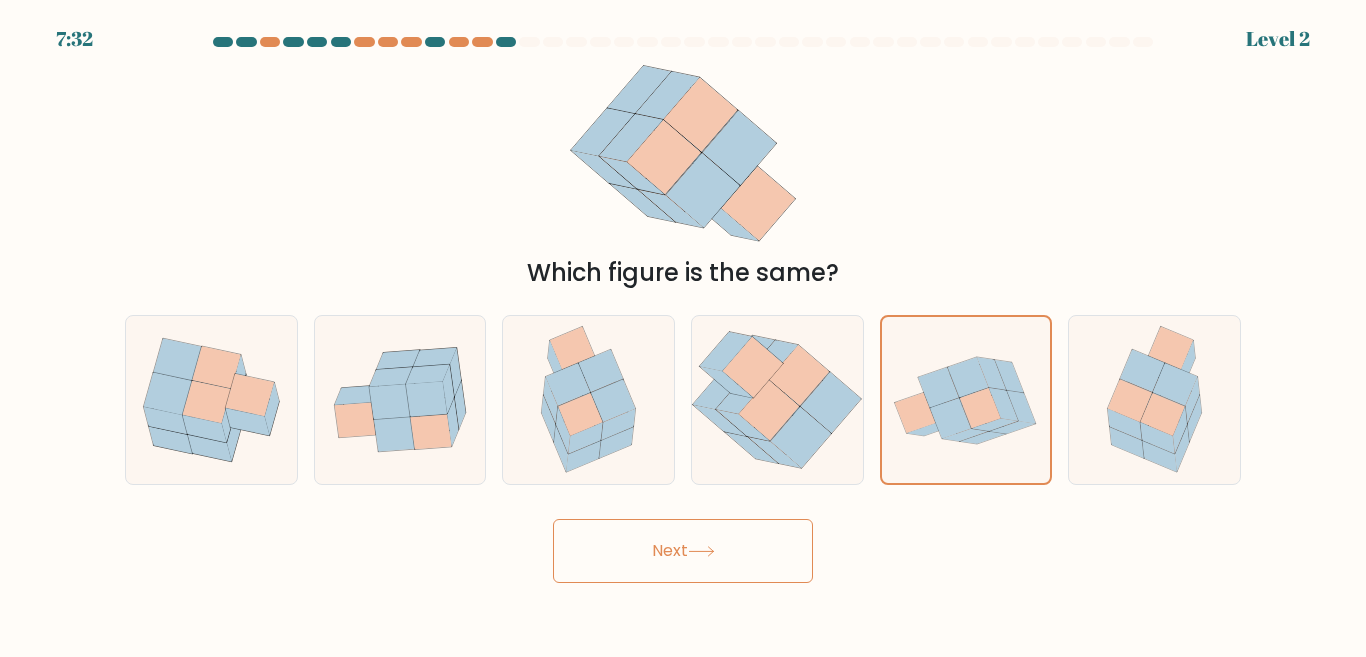 click on "Next" at bounding box center [683, 551] 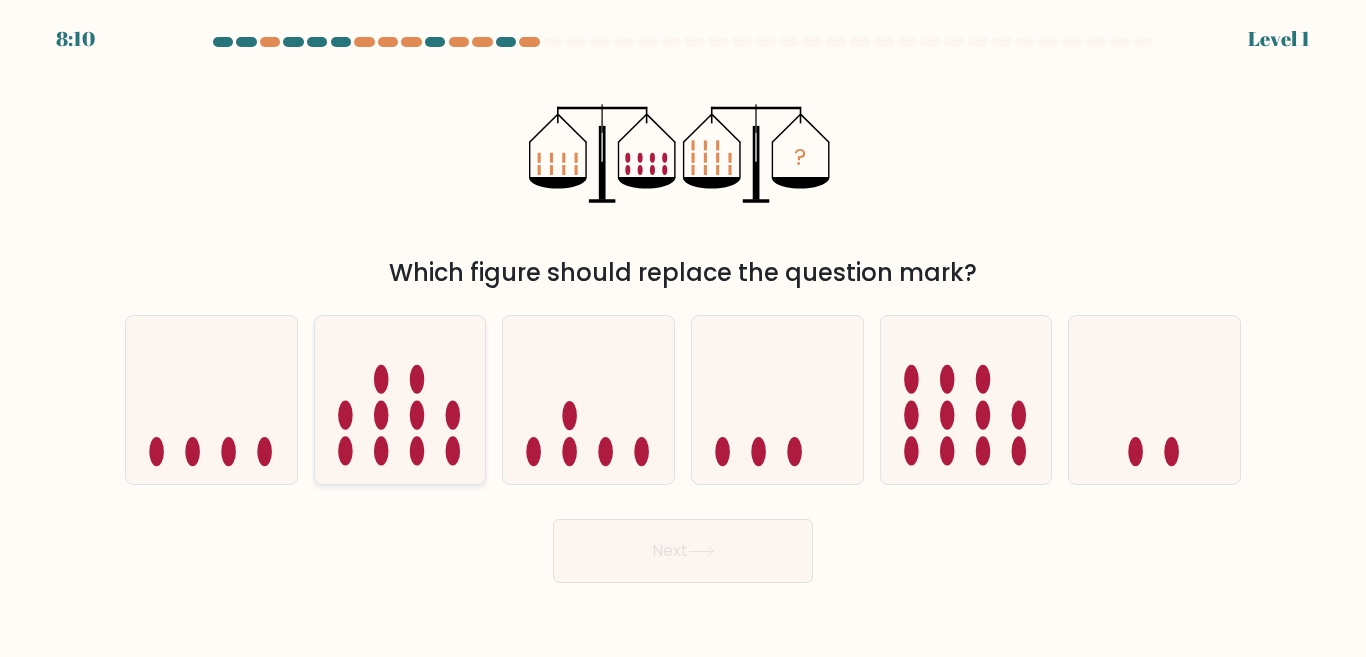 click 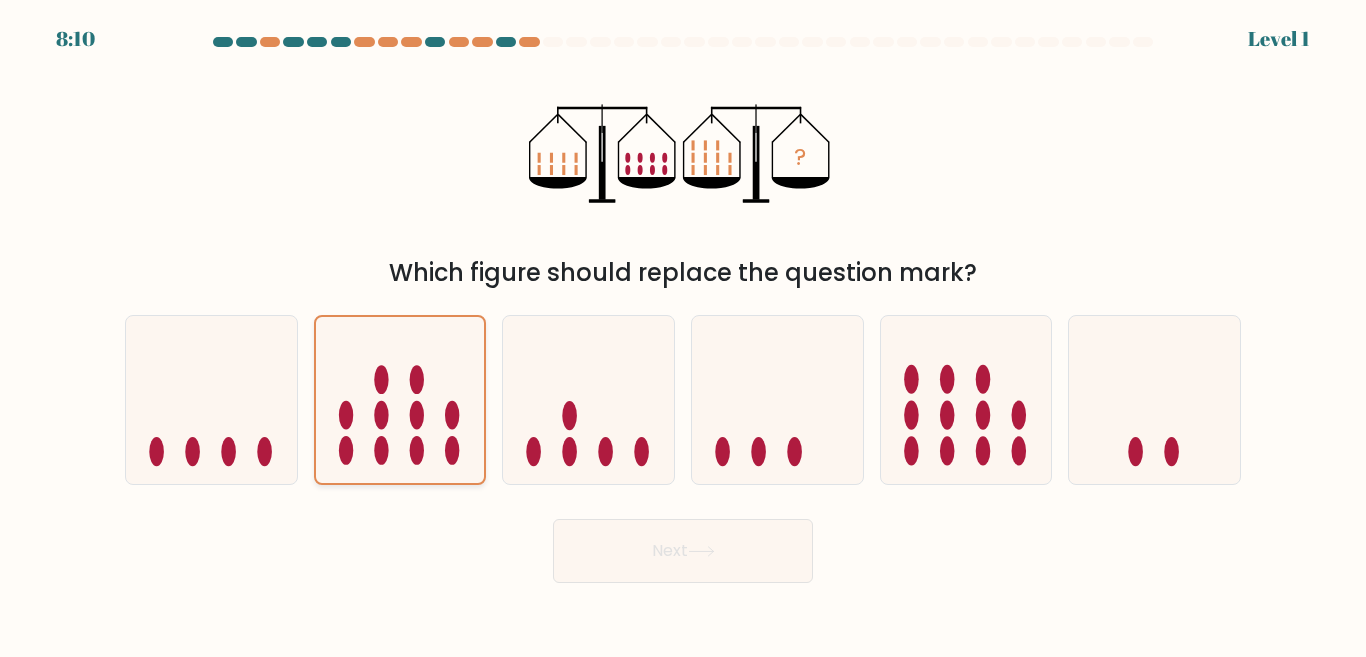 click 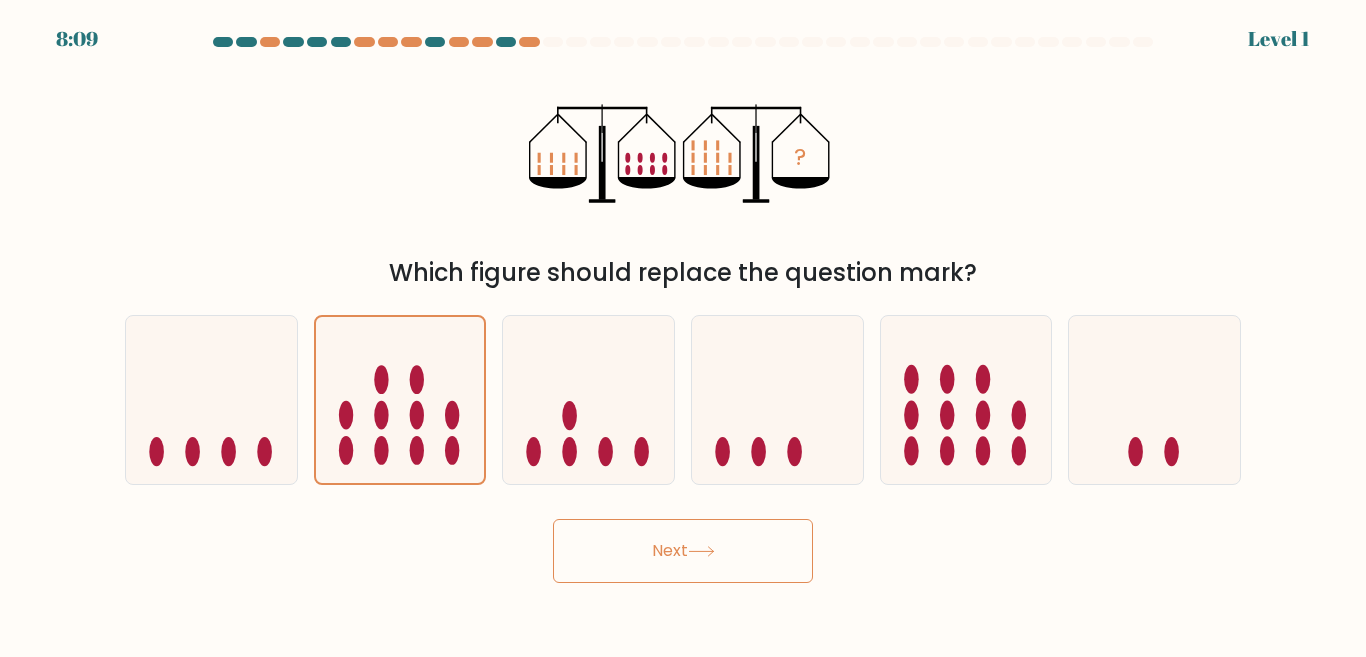 click on "Next" at bounding box center [683, 551] 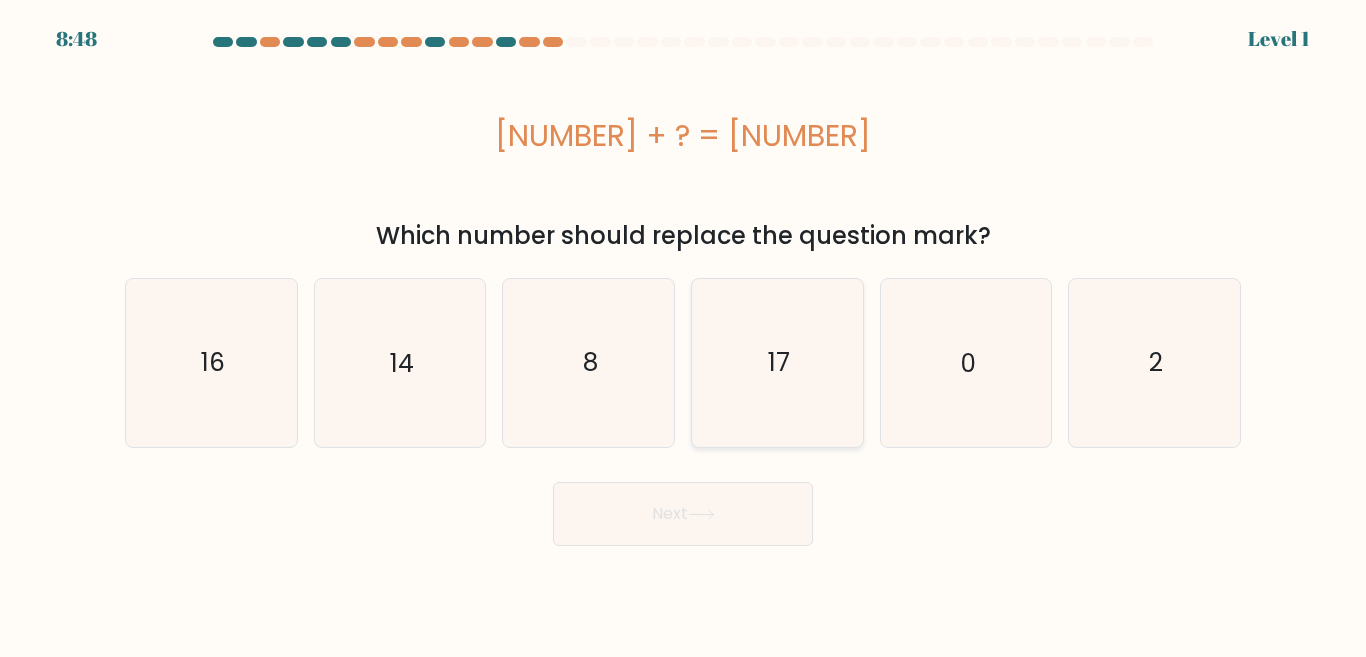 click on "17" 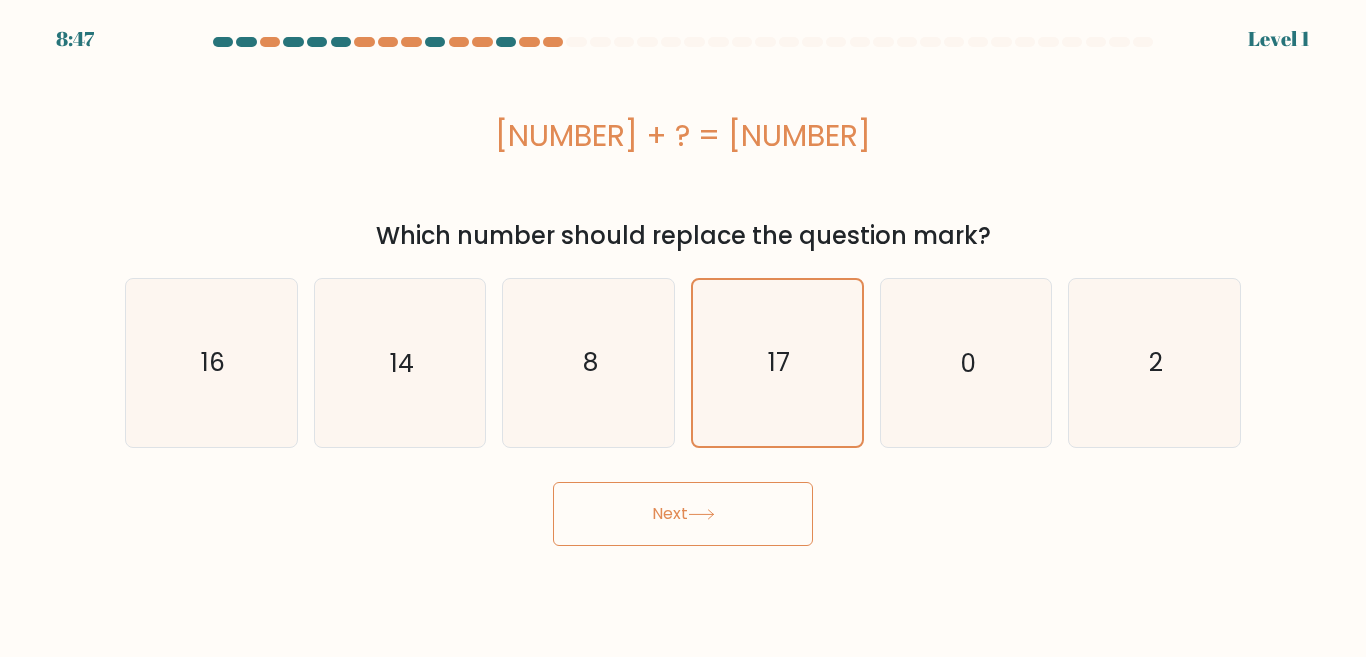 click on "Next" at bounding box center (683, 514) 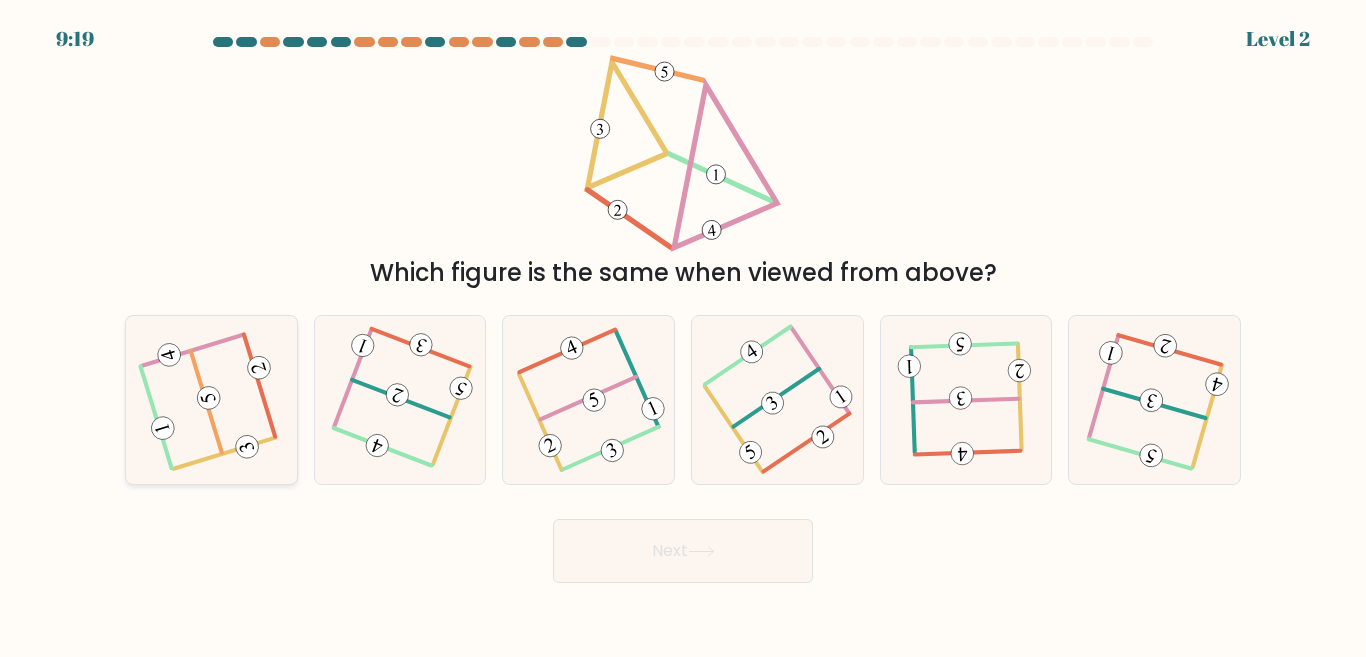 click 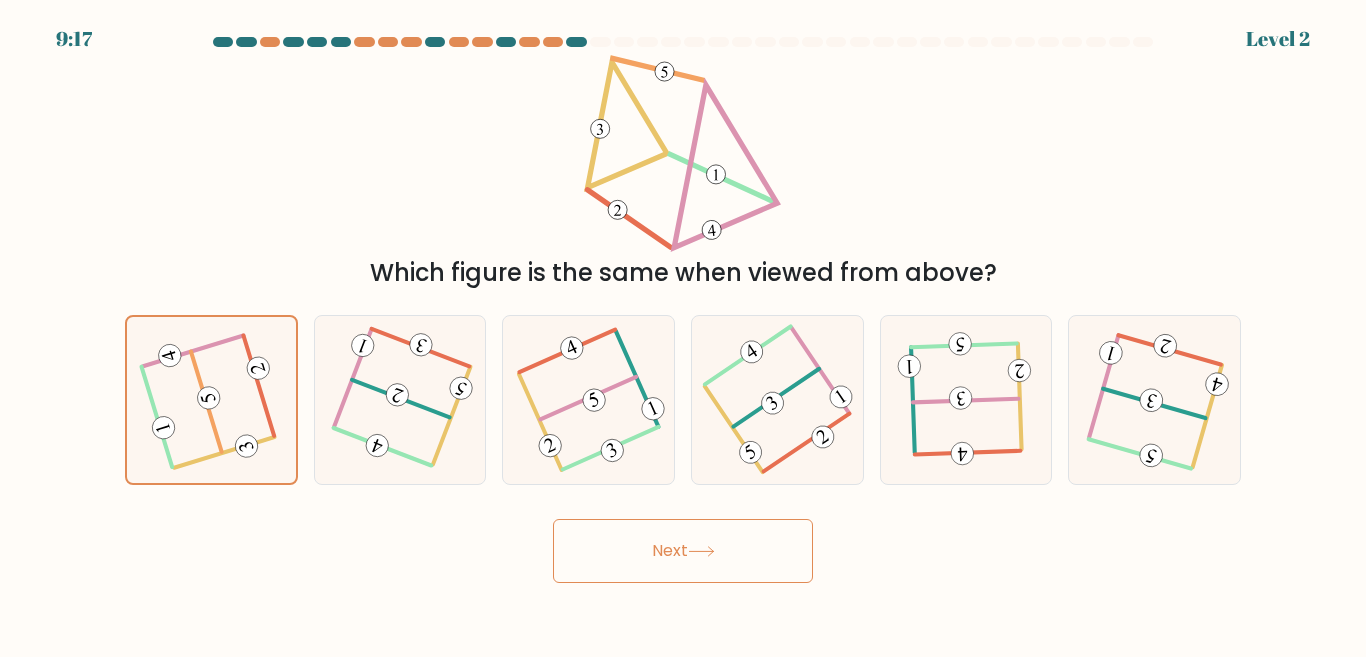 click on "Next" at bounding box center (683, 551) 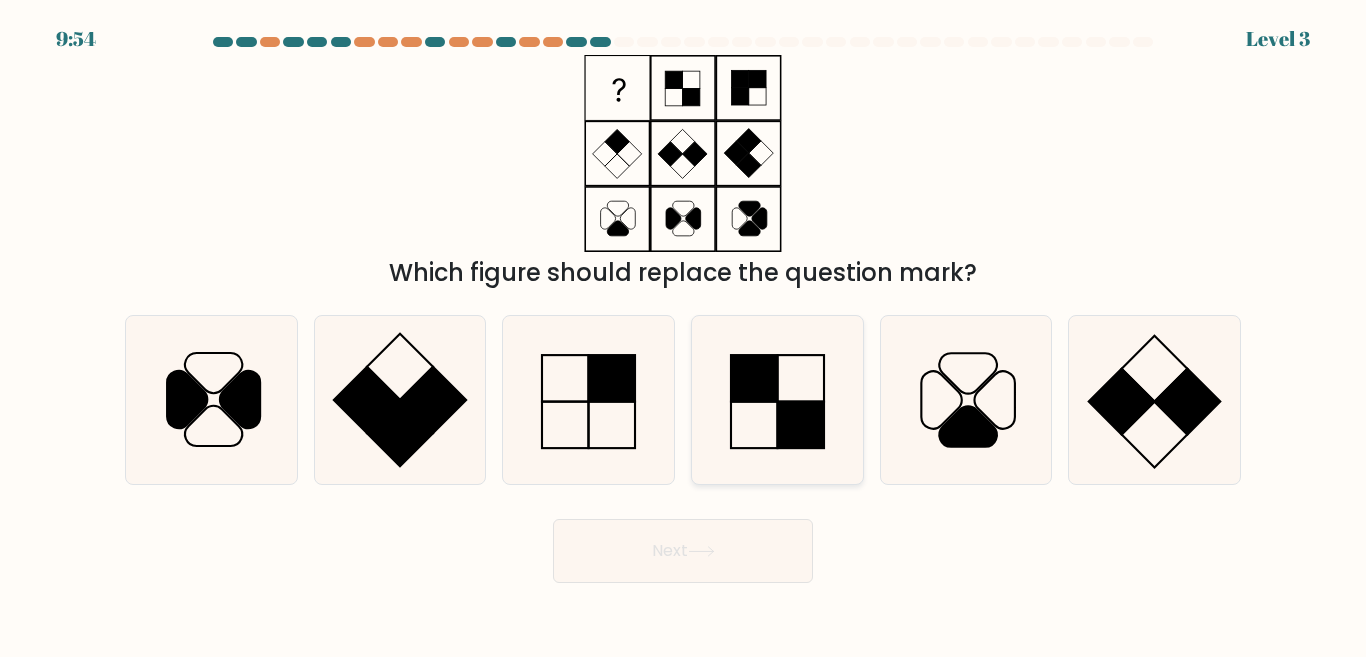click 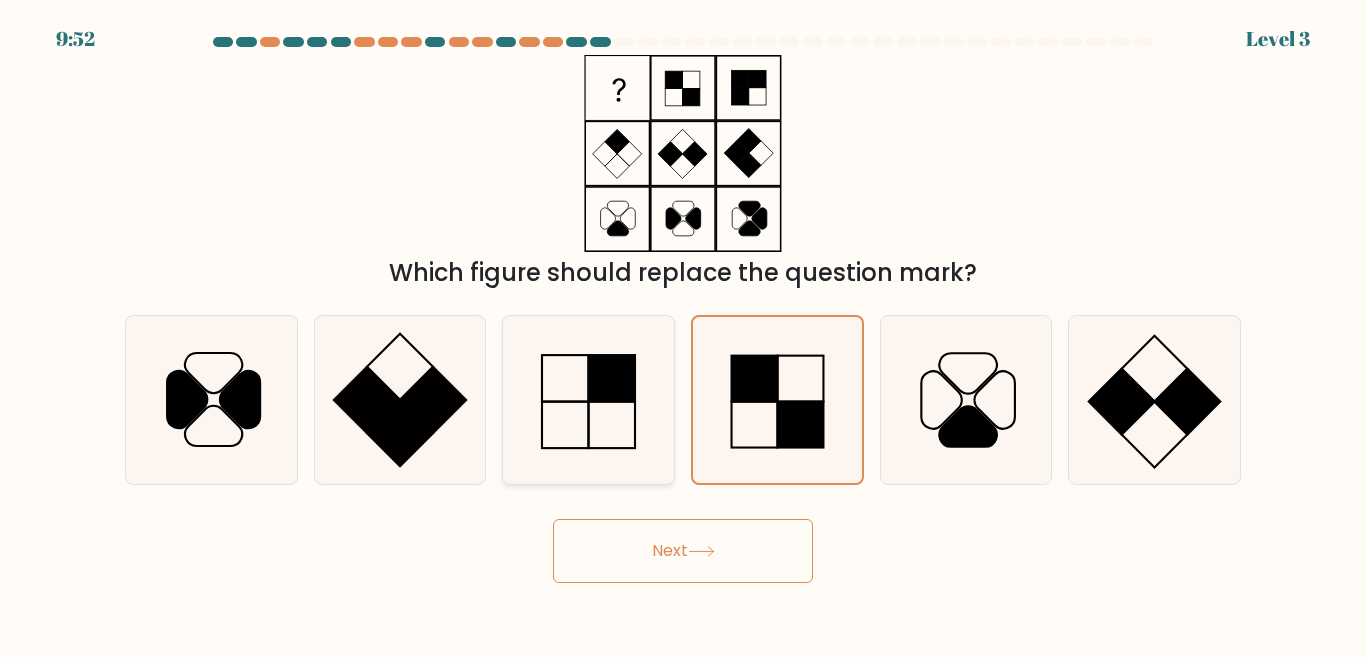 click 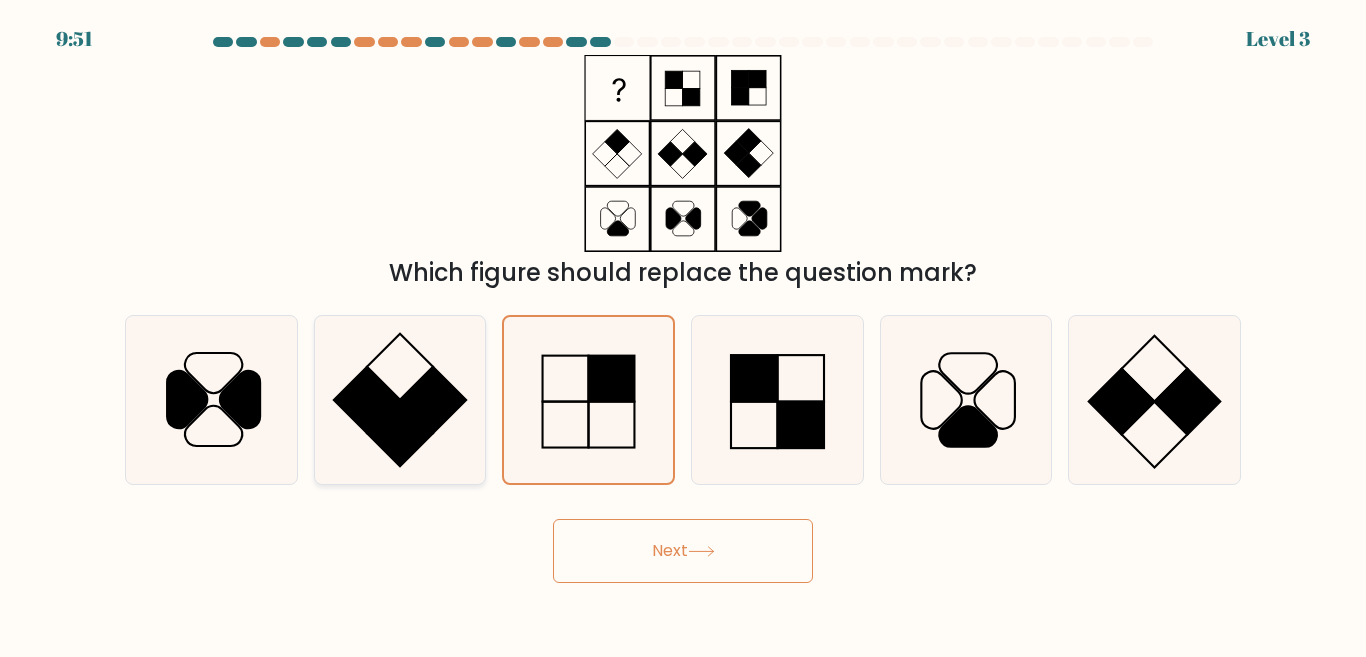 click 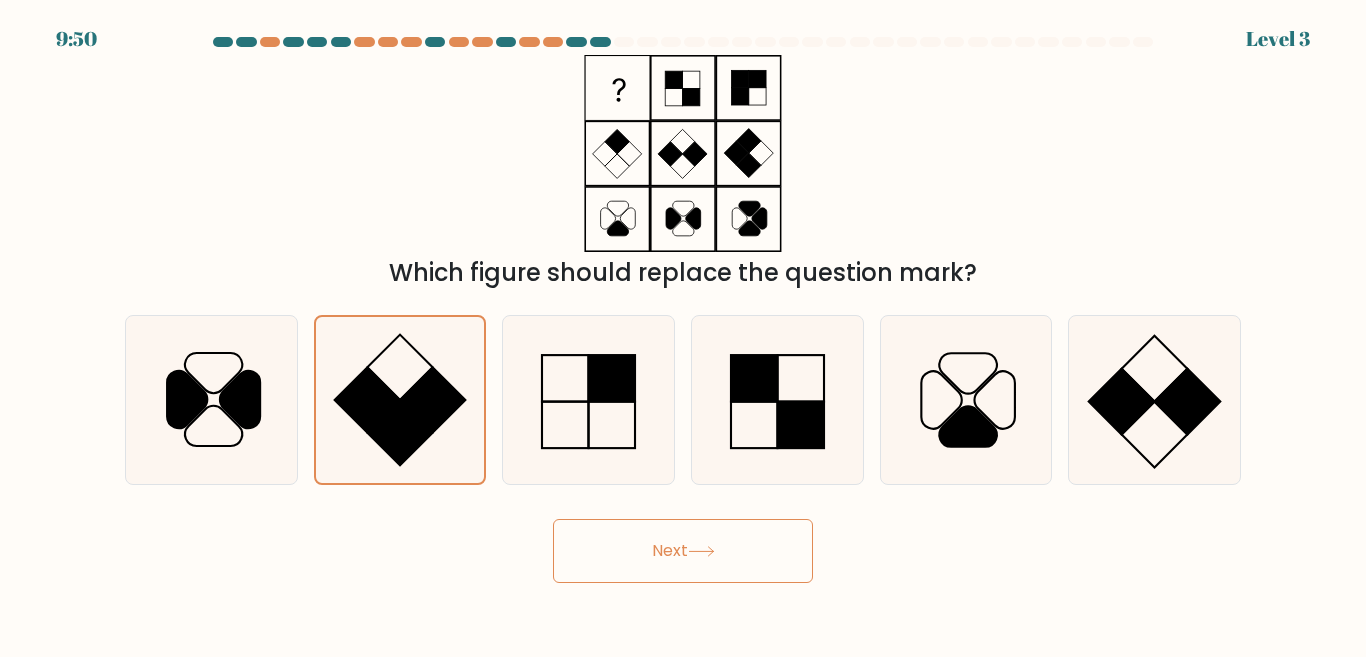 click on "Next" at bounding box center [683, 551] 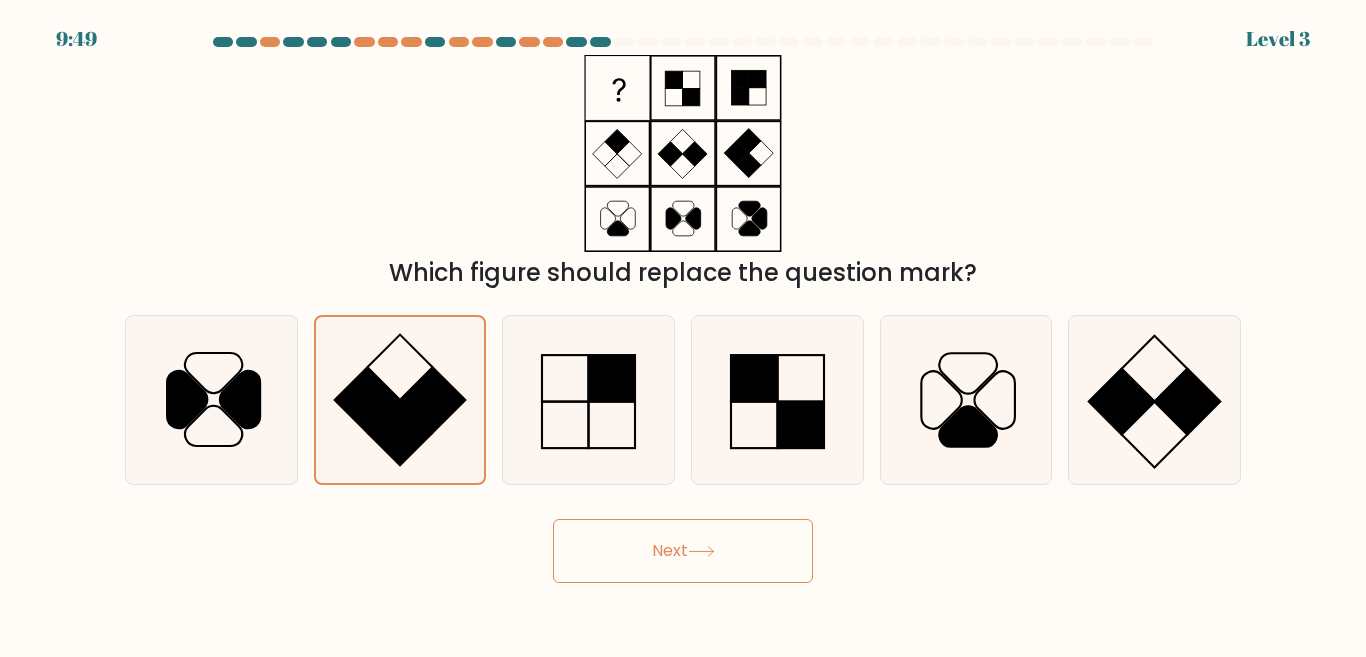 click on "Next" at bounding box center (683, 551) 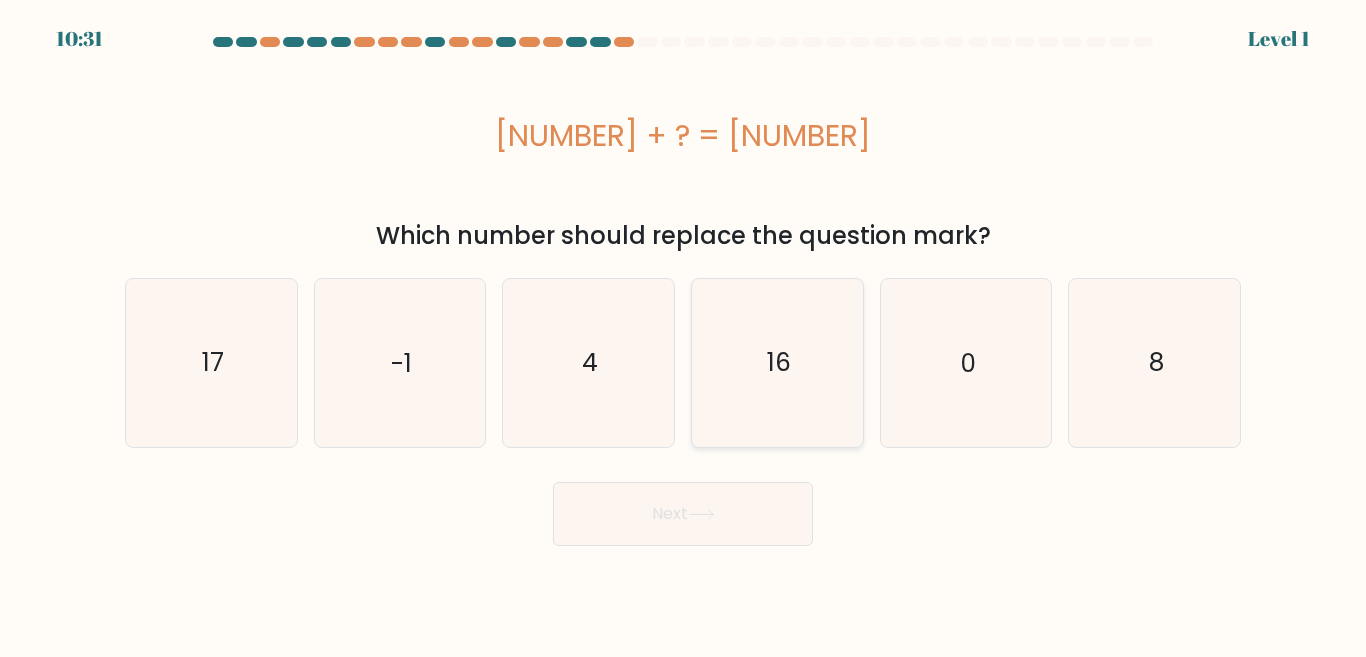 click on "16" 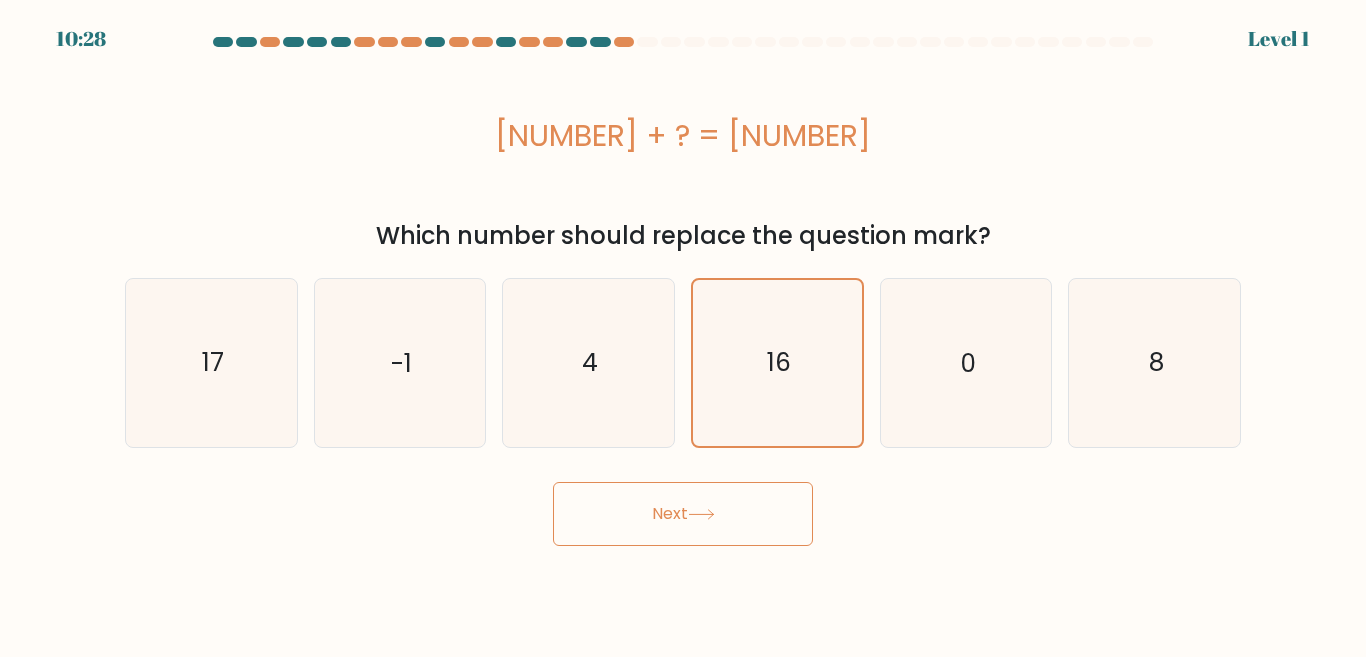 click 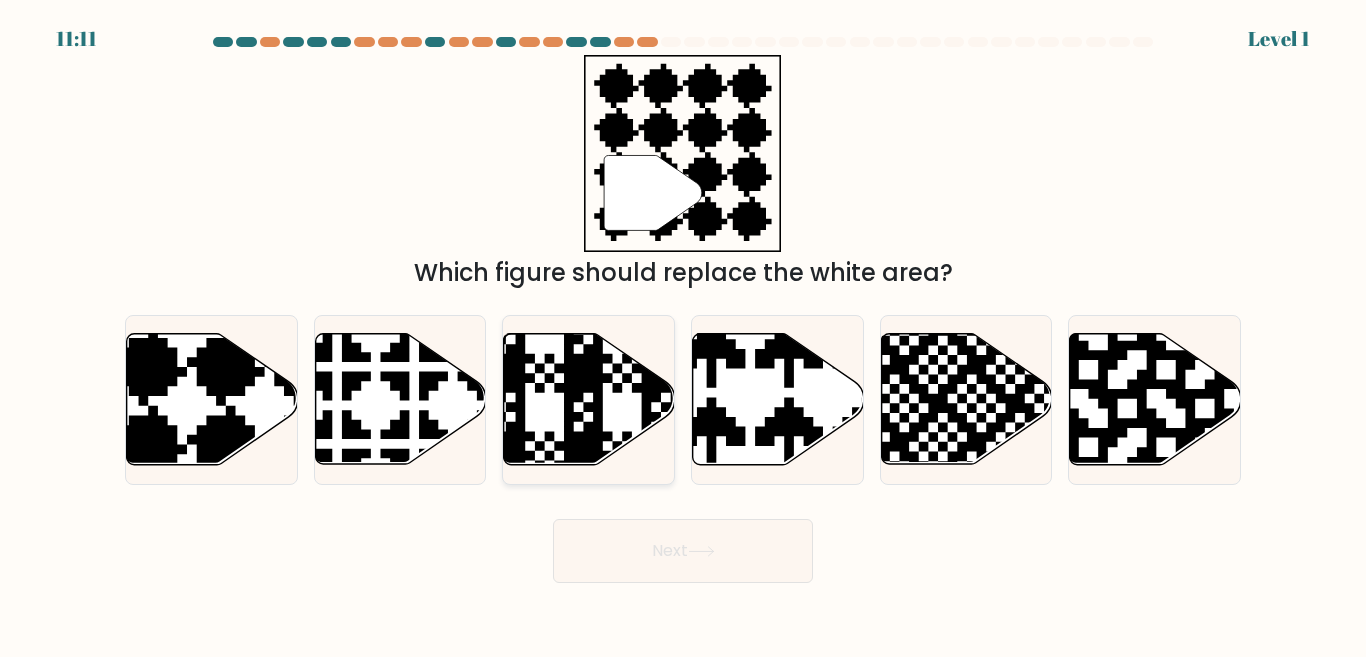 click 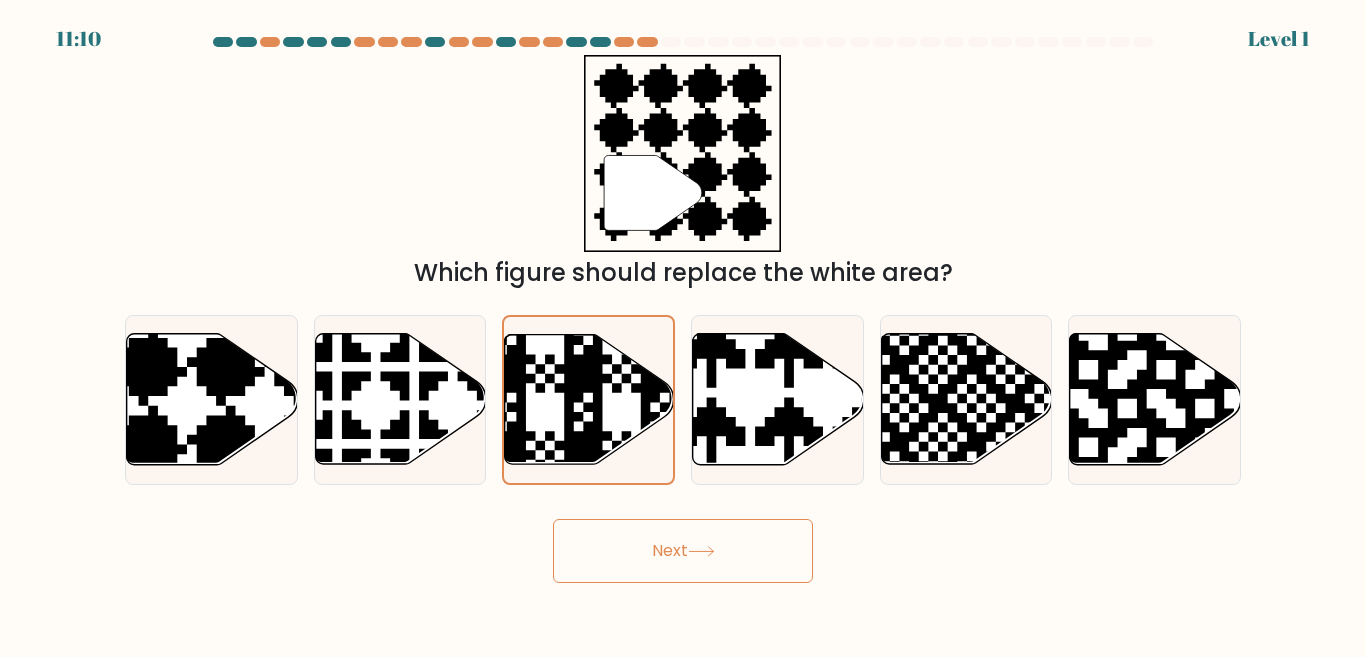 click 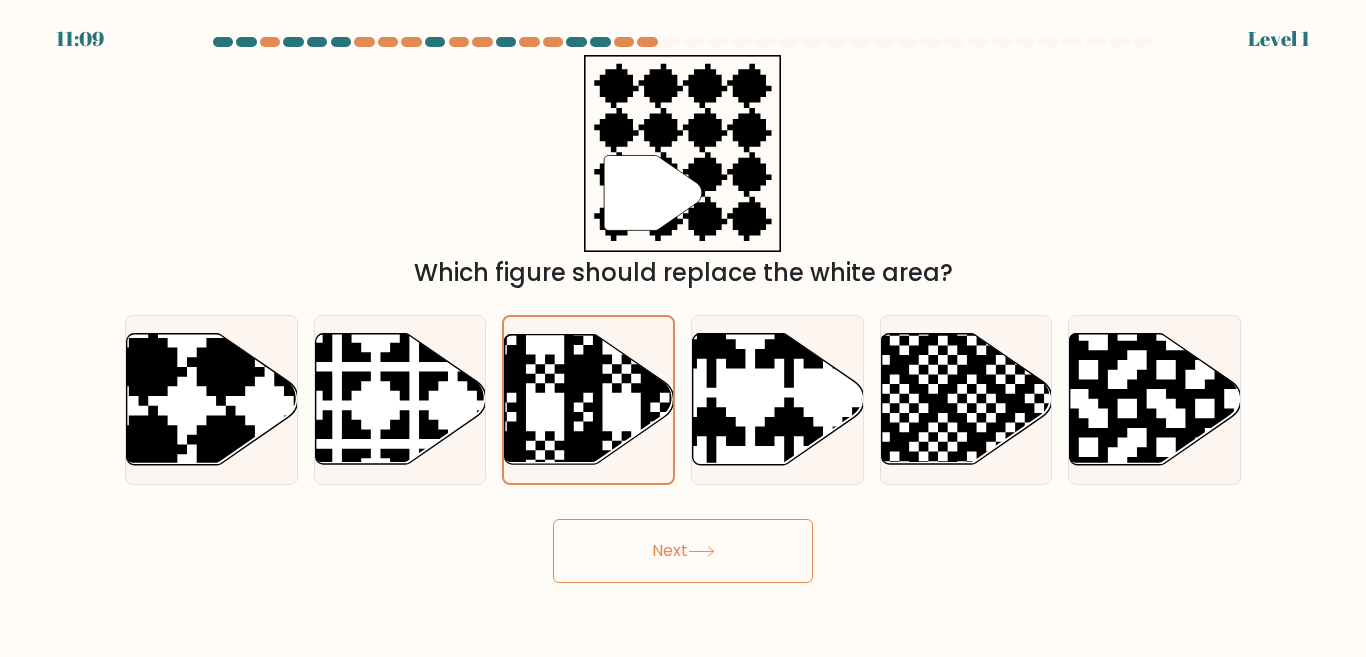 click on "Next" at bounding box center [683, 551] 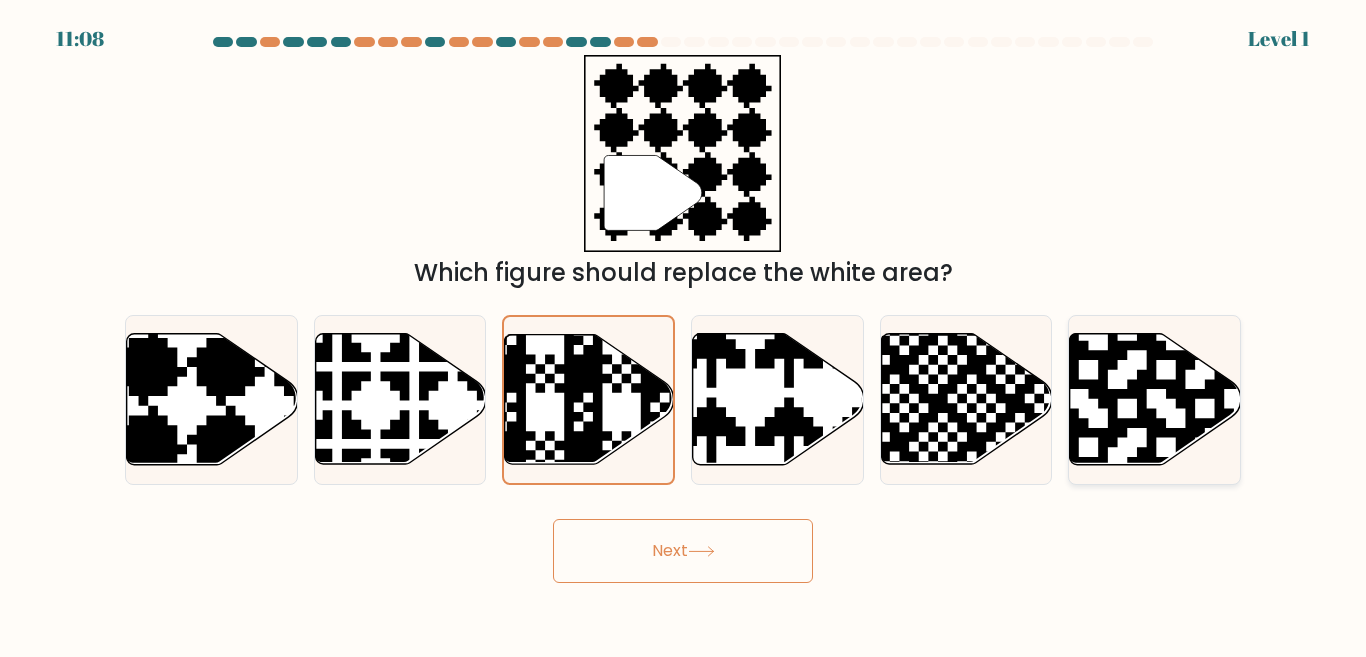 click 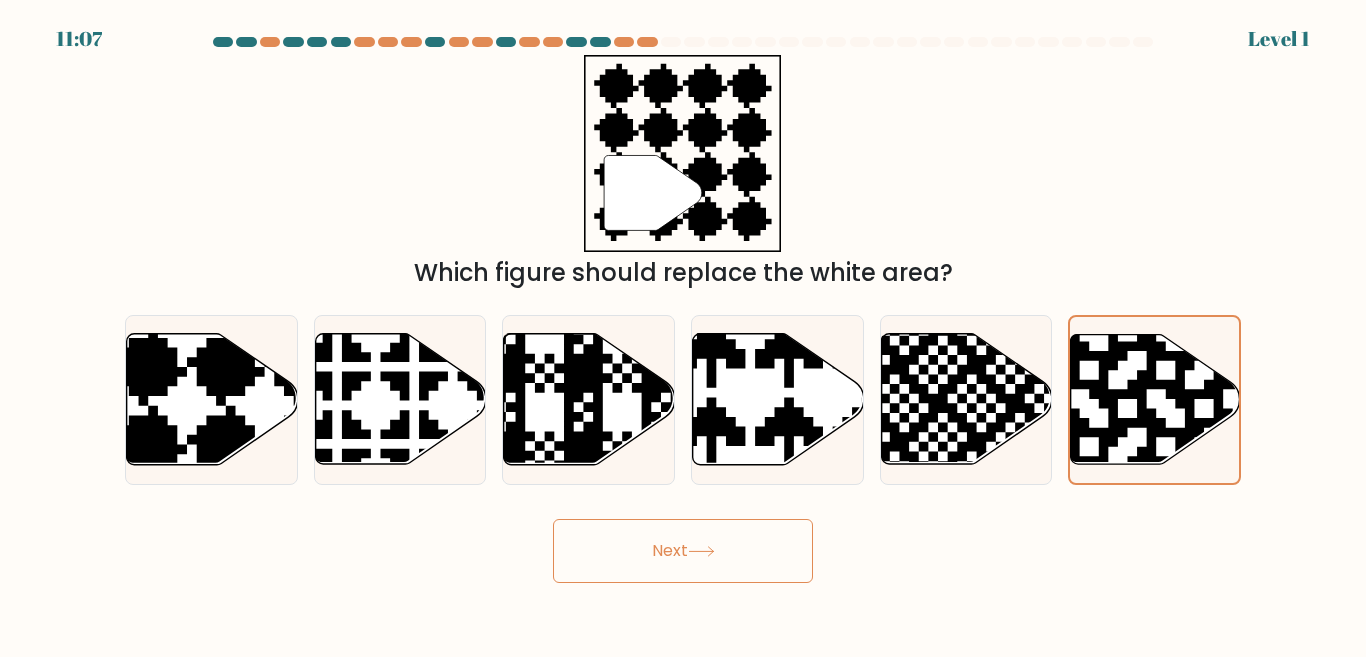 click on "Next" at bounding box center (683, 551) 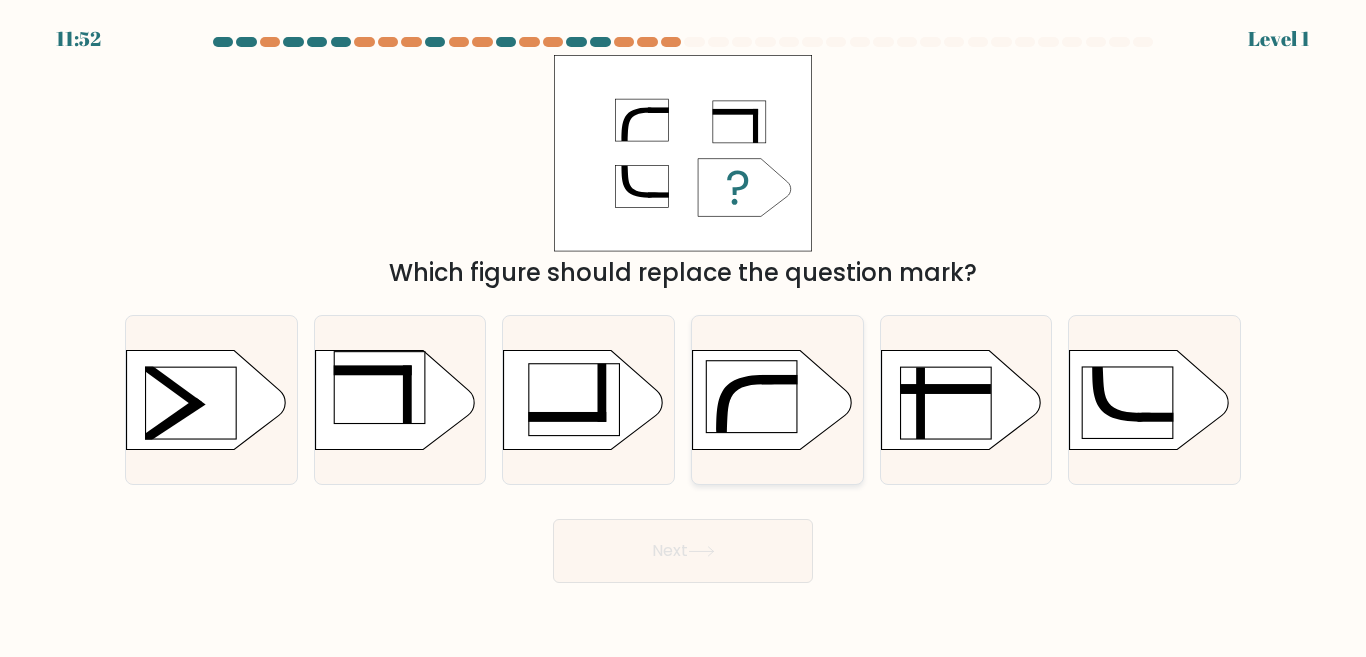 click 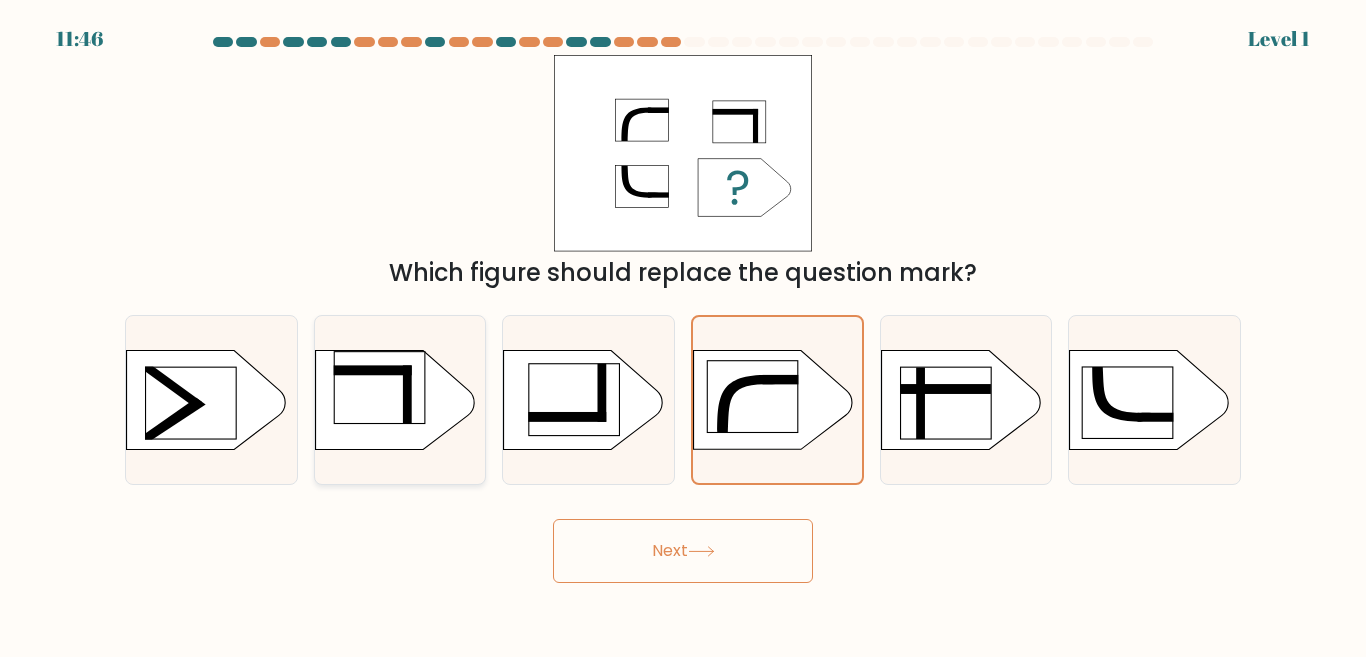 click 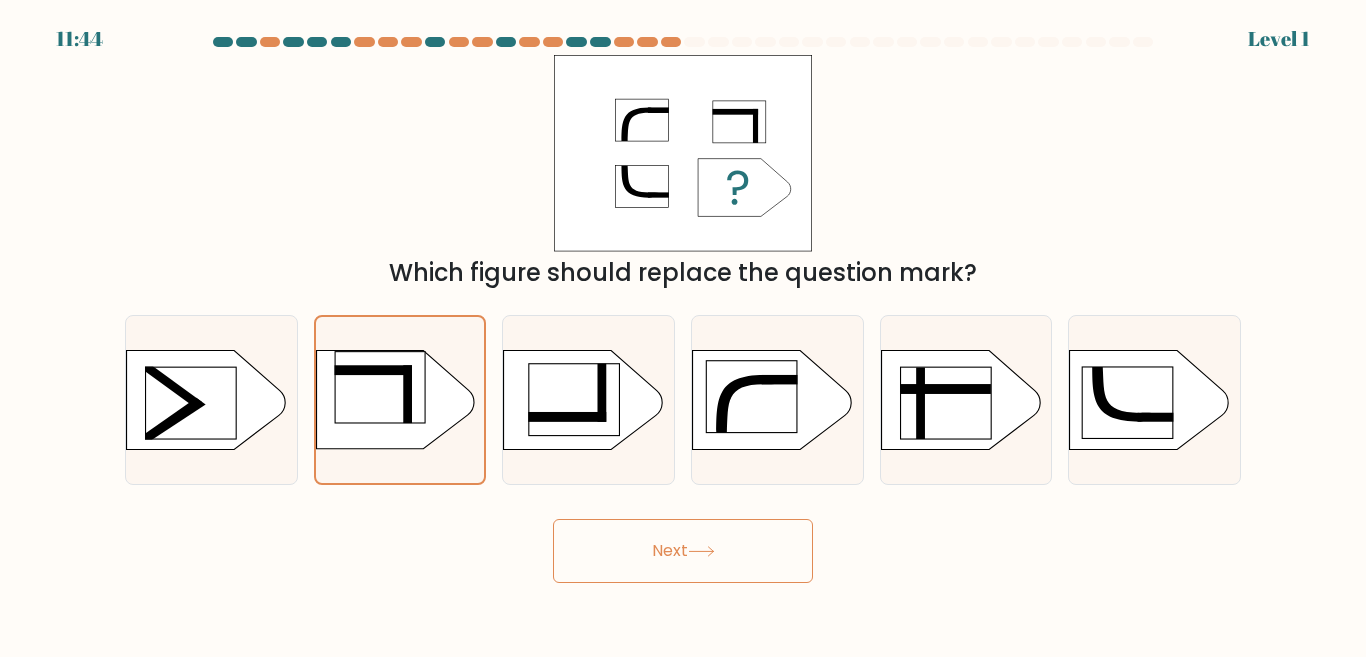 click on "Next" at bounding box center (683, 551) 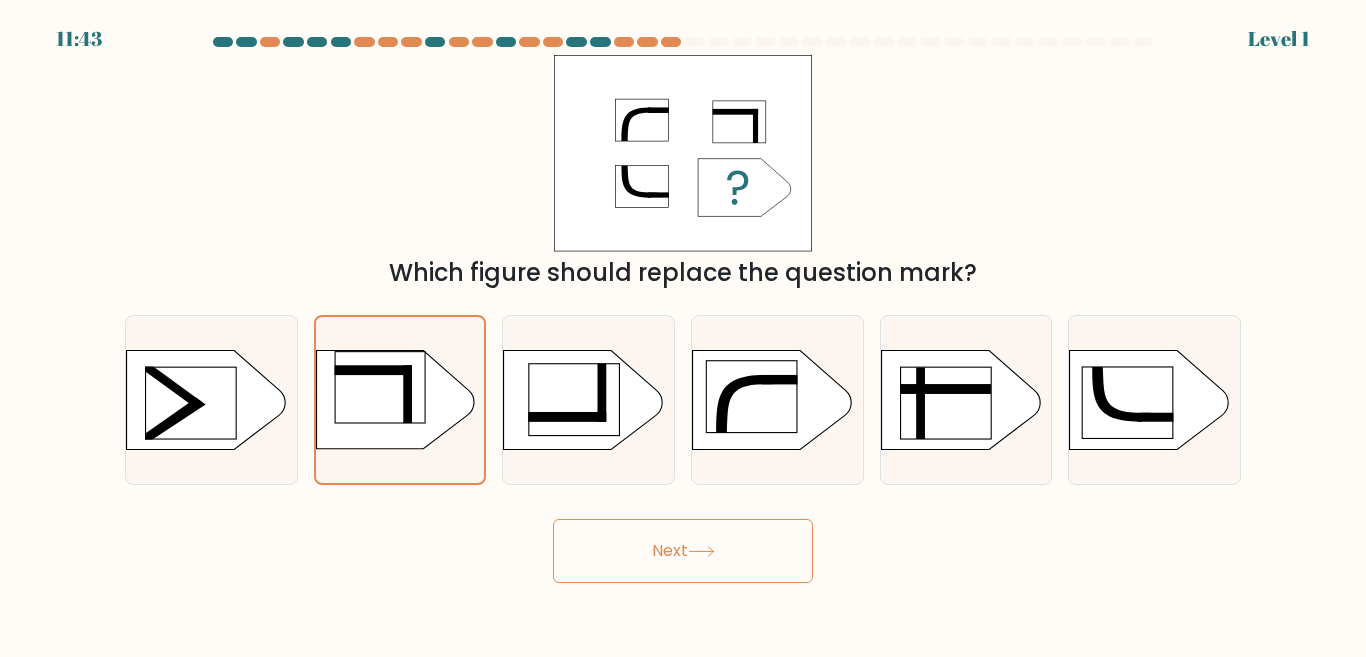 click on "Next" at bounding box center [683, 551] 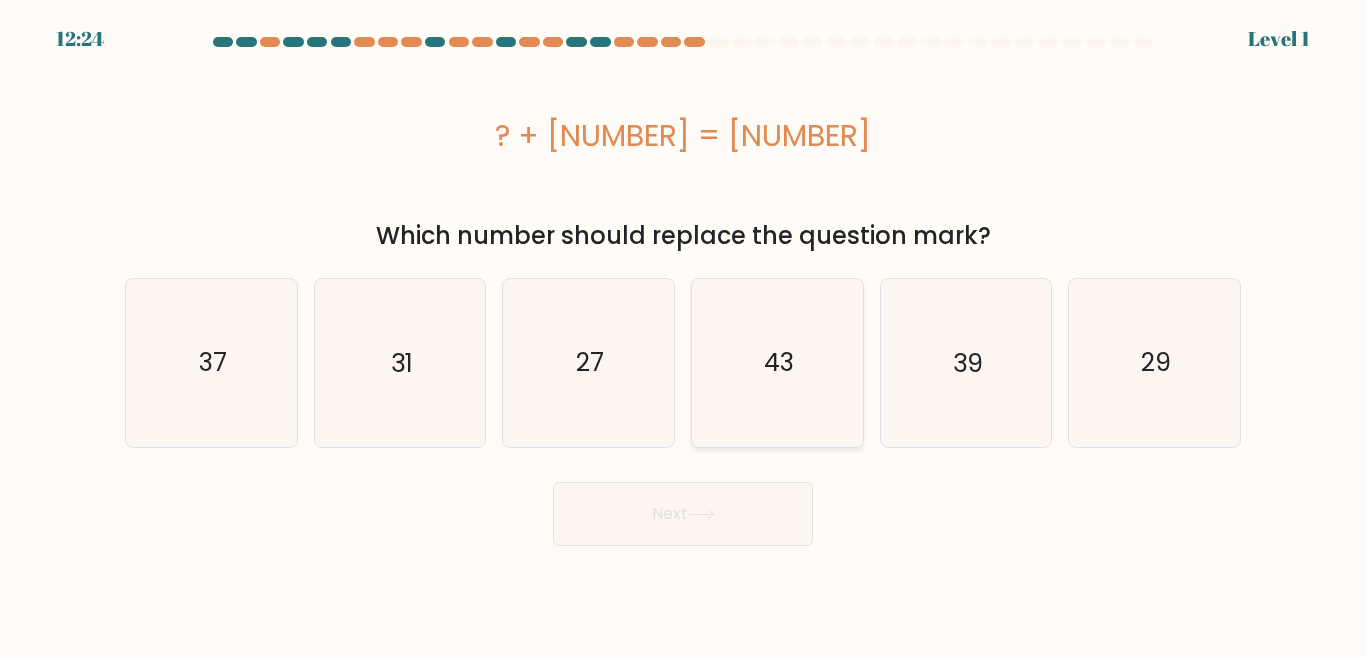 click on "43" 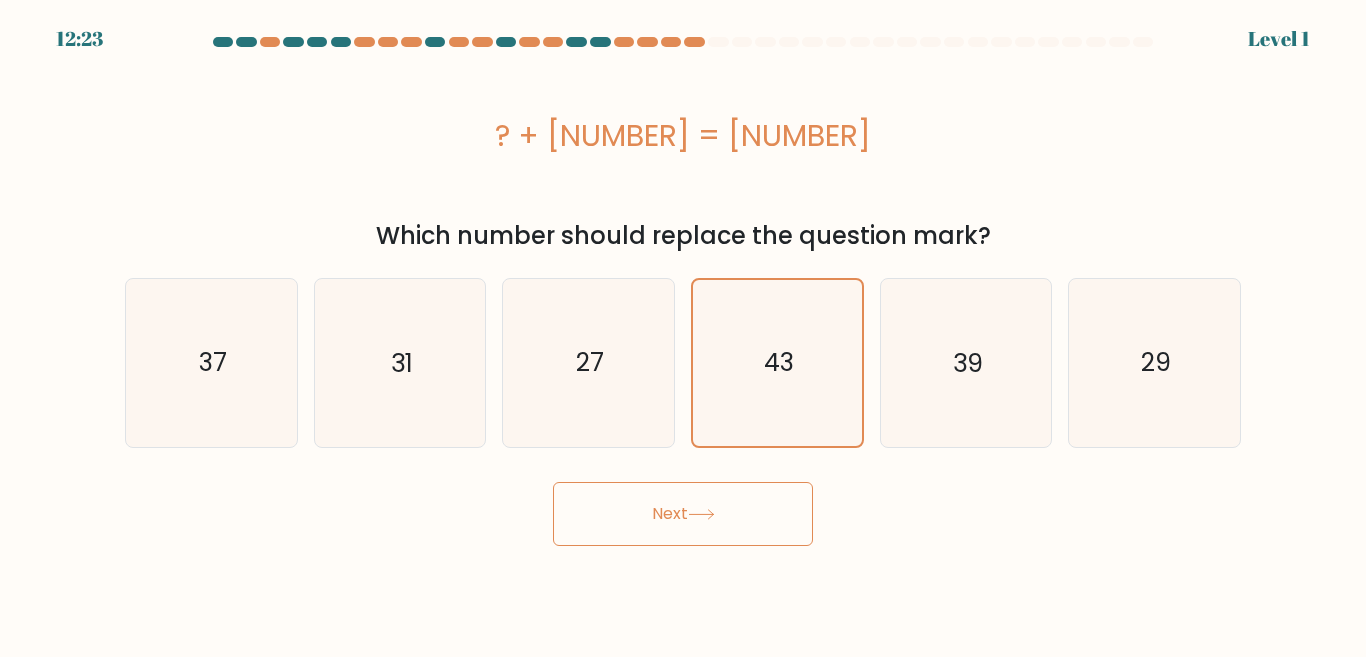 click on "Next" at bounding box center (683, 514) 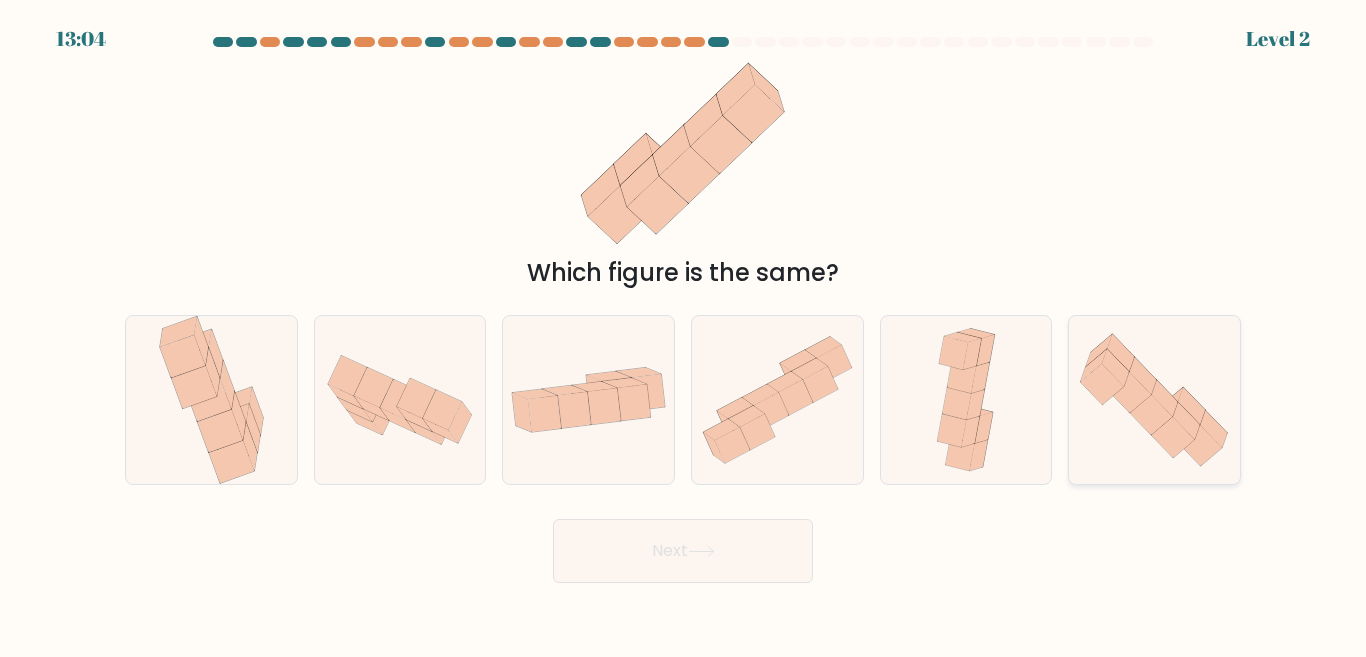 click 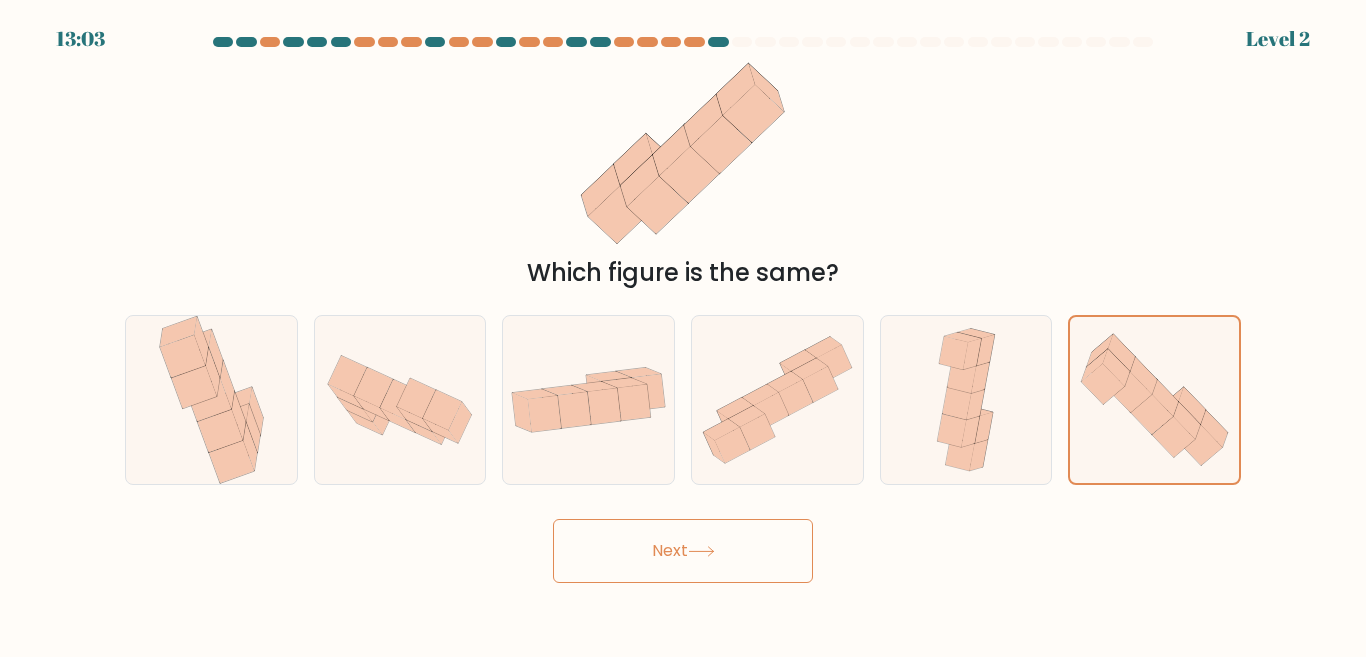 click on "Next" at bounding box center [683, 551] 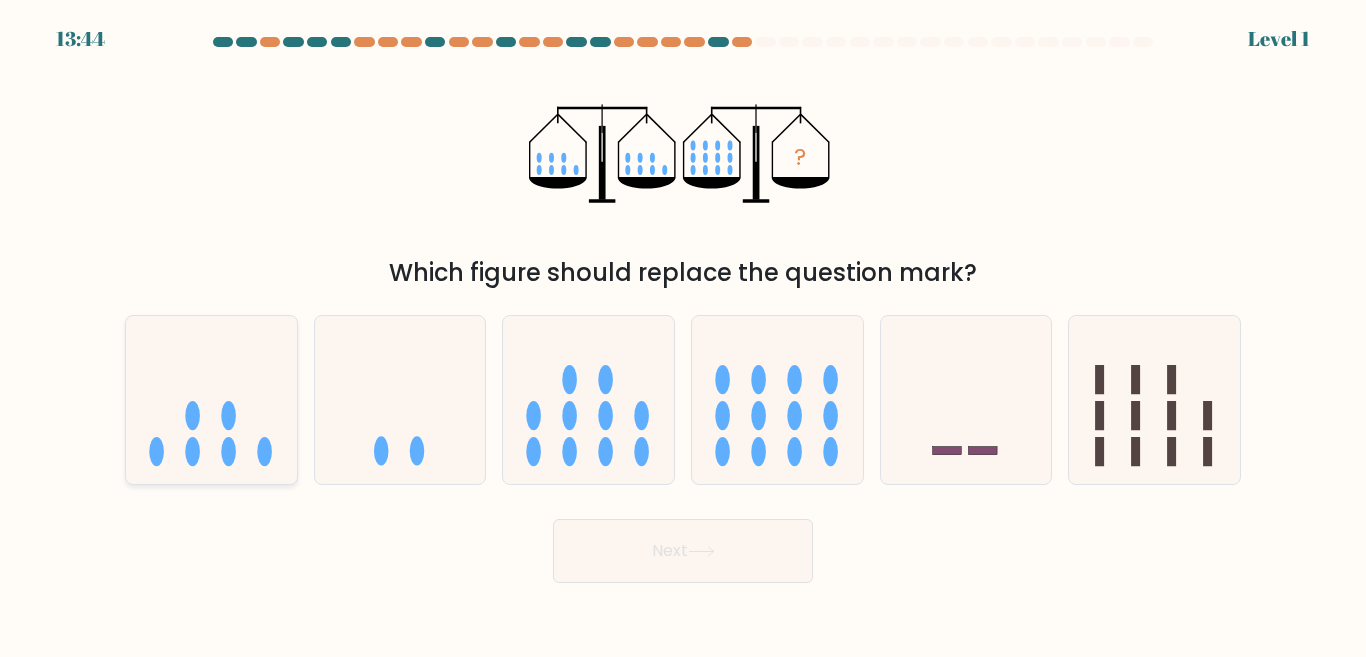 click 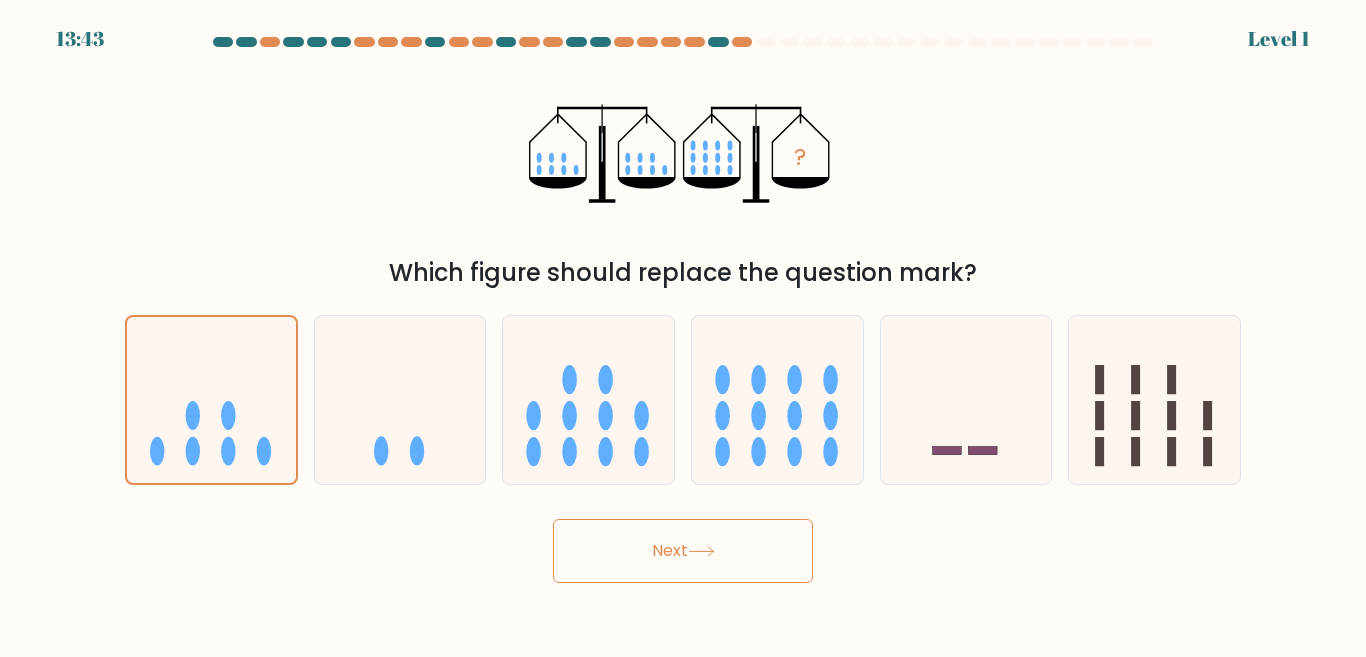 click on "Next" at bounding box center [683, 551] 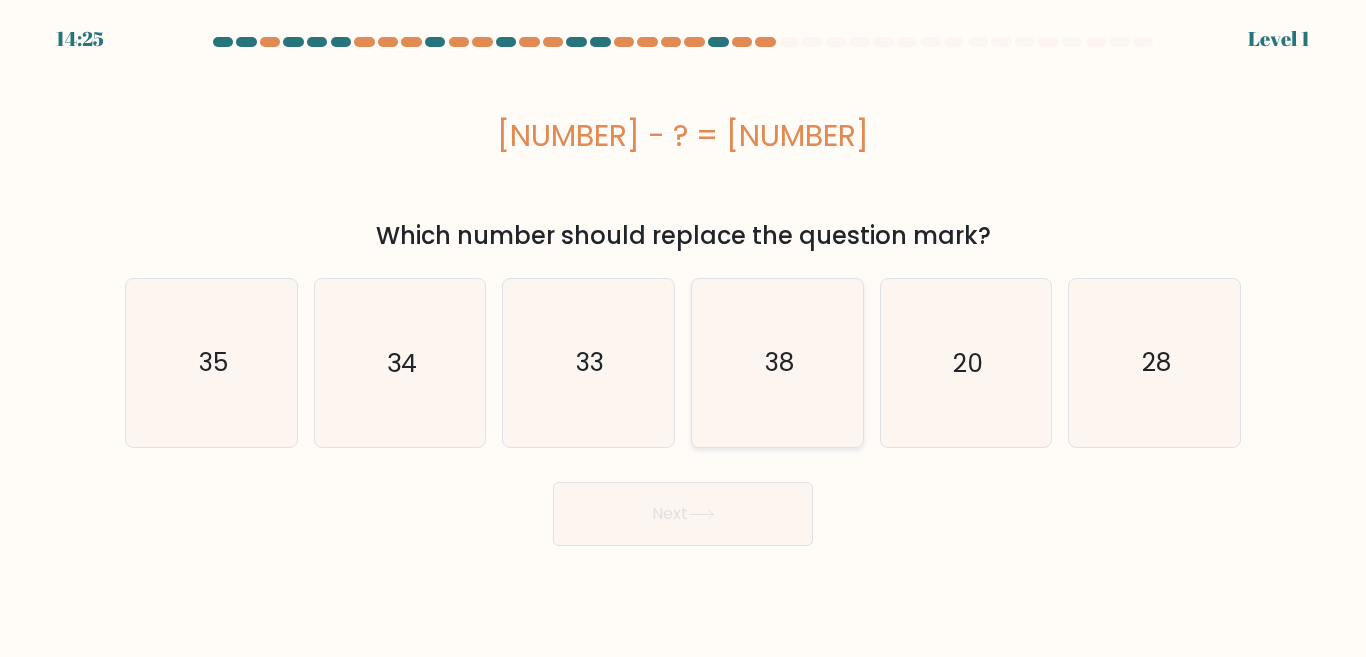 drag, startPoint x: 803, startPoint y: 375, endPoint x: 776, endPoint y: 382, distance: 27.89265 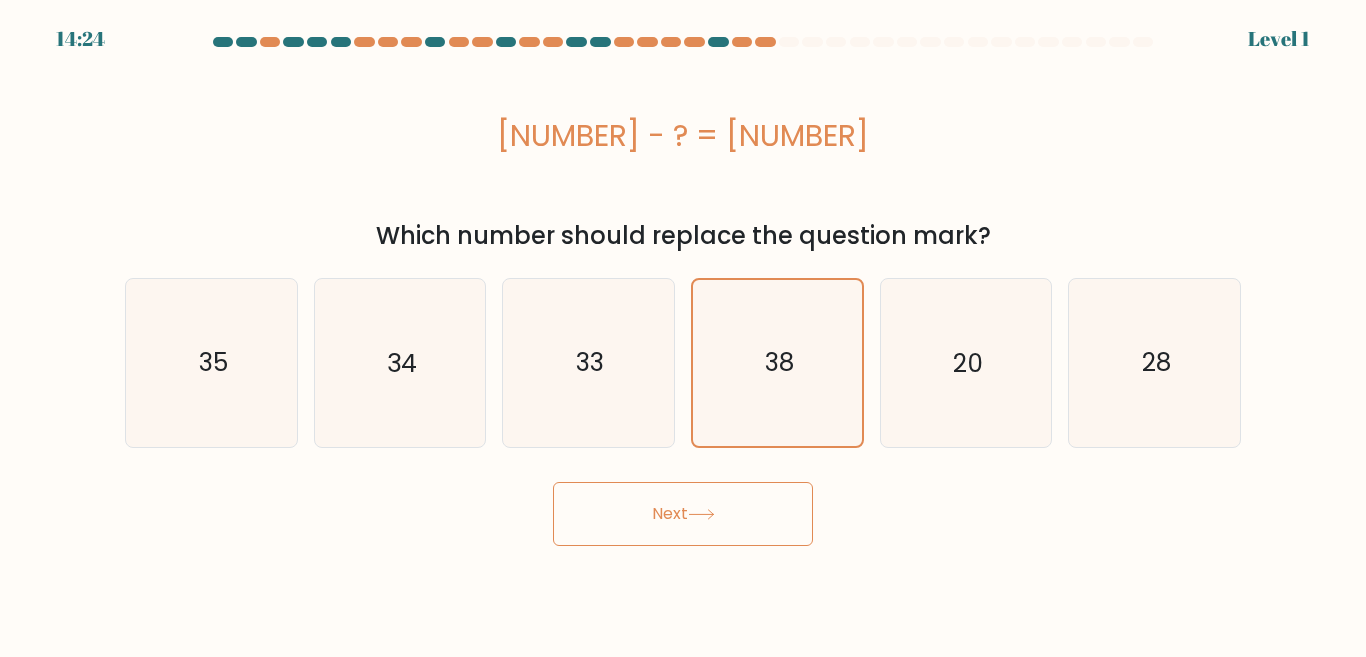 click on "Next" at bounding box center [683, 514] 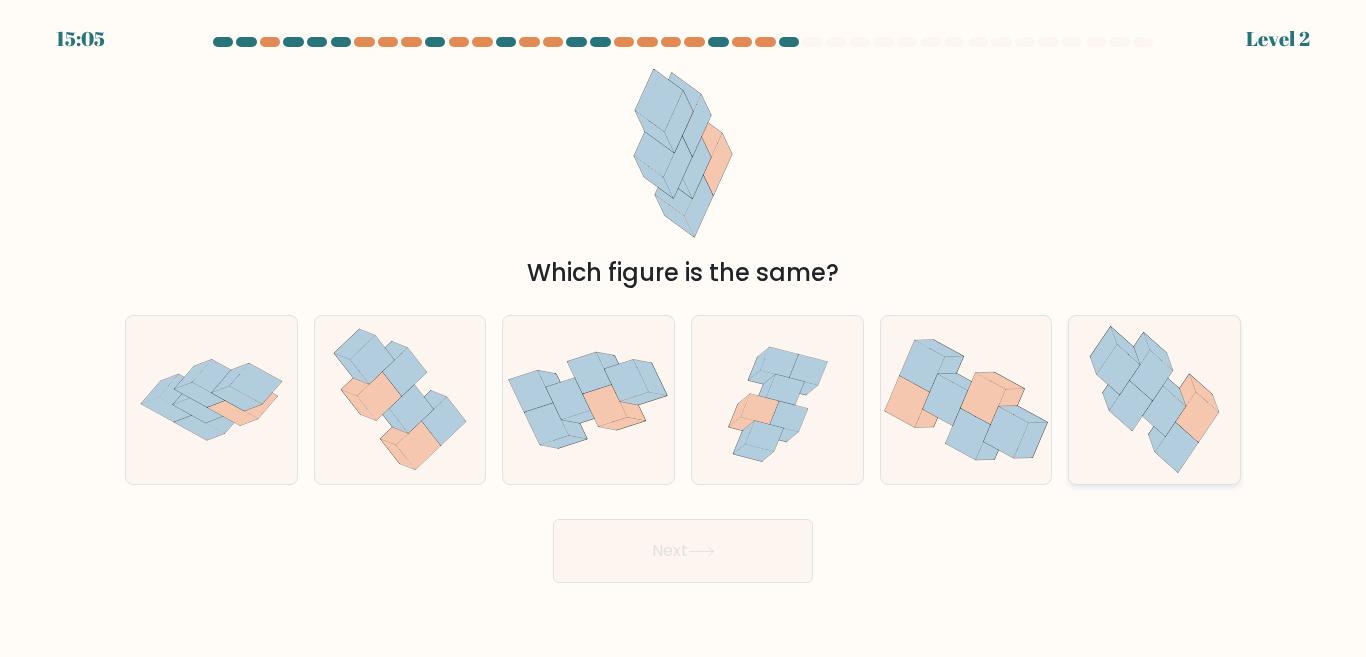 click 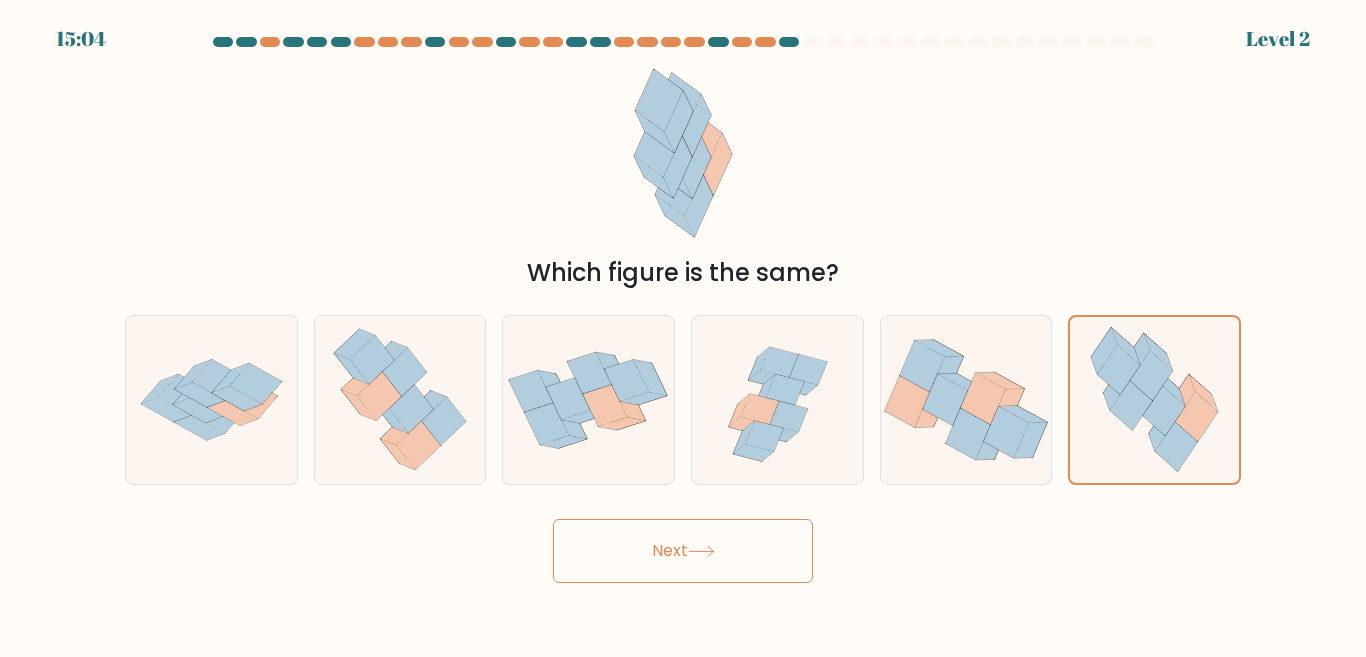 click on "Next" at bounding box center [683, 551] 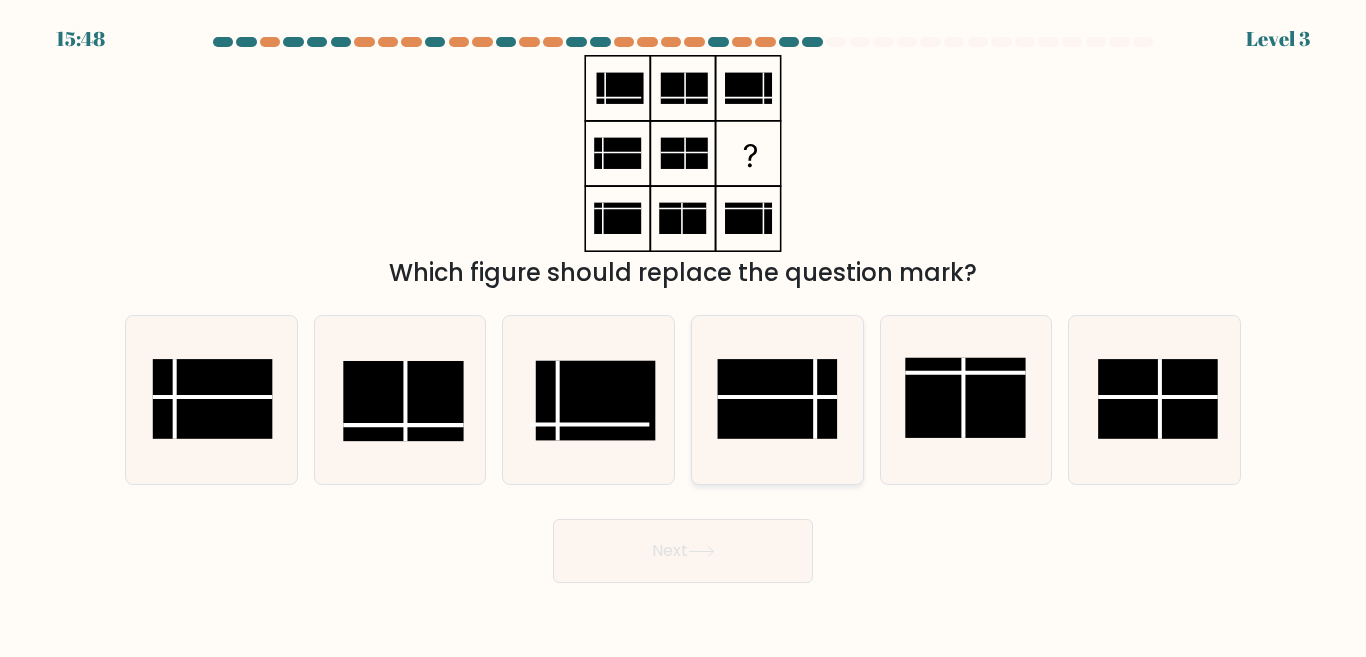 click 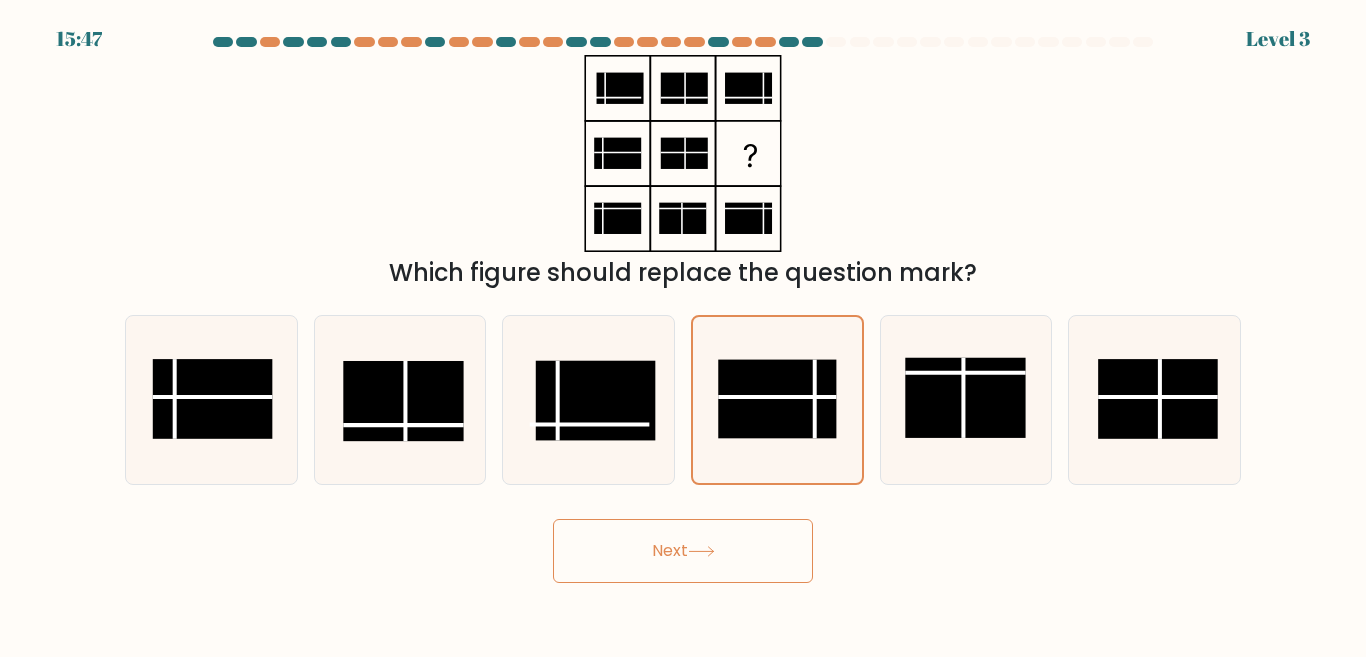 click on "Next" at bounding box center [683, 551] 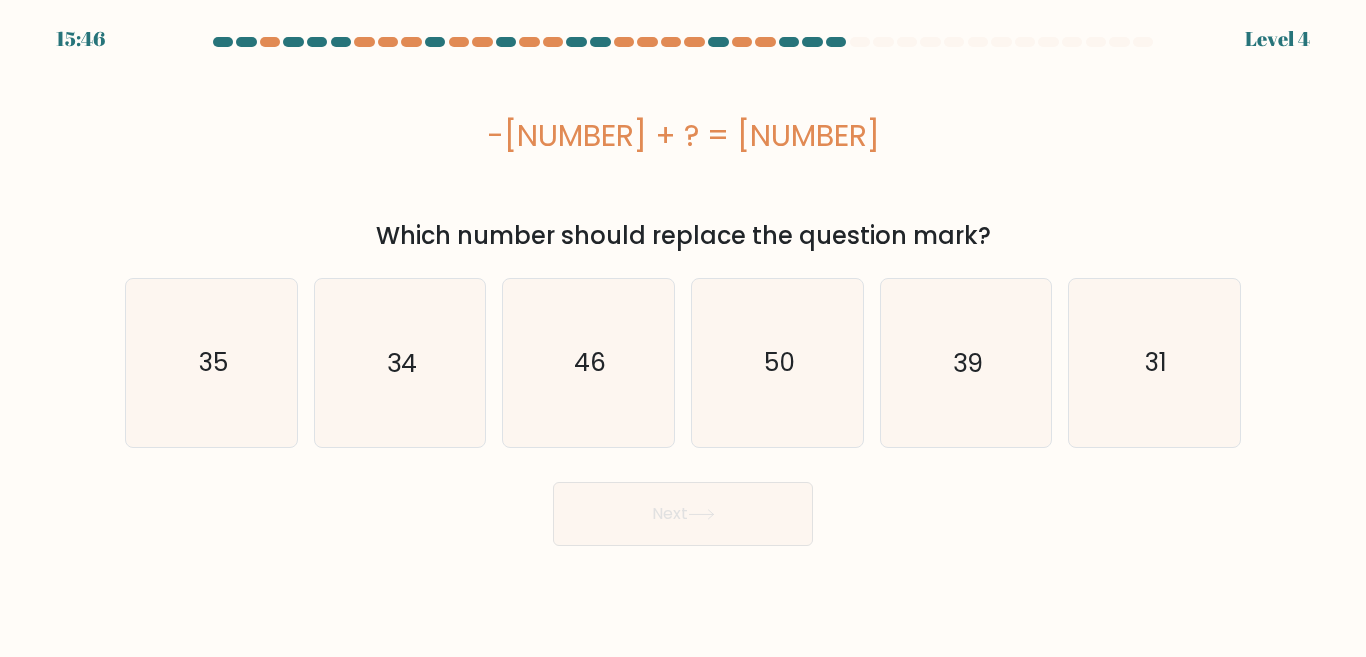 click on "15:46
Level 4" at bounding box center [683, 328] 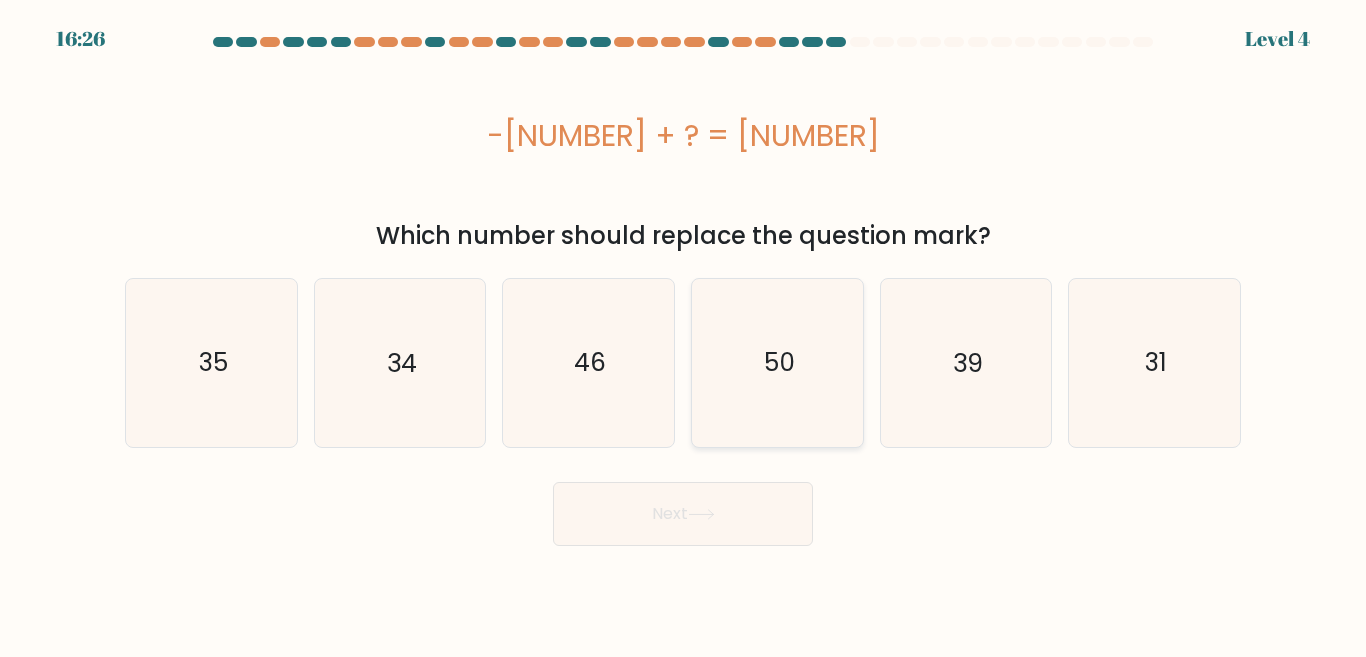 click on "50" 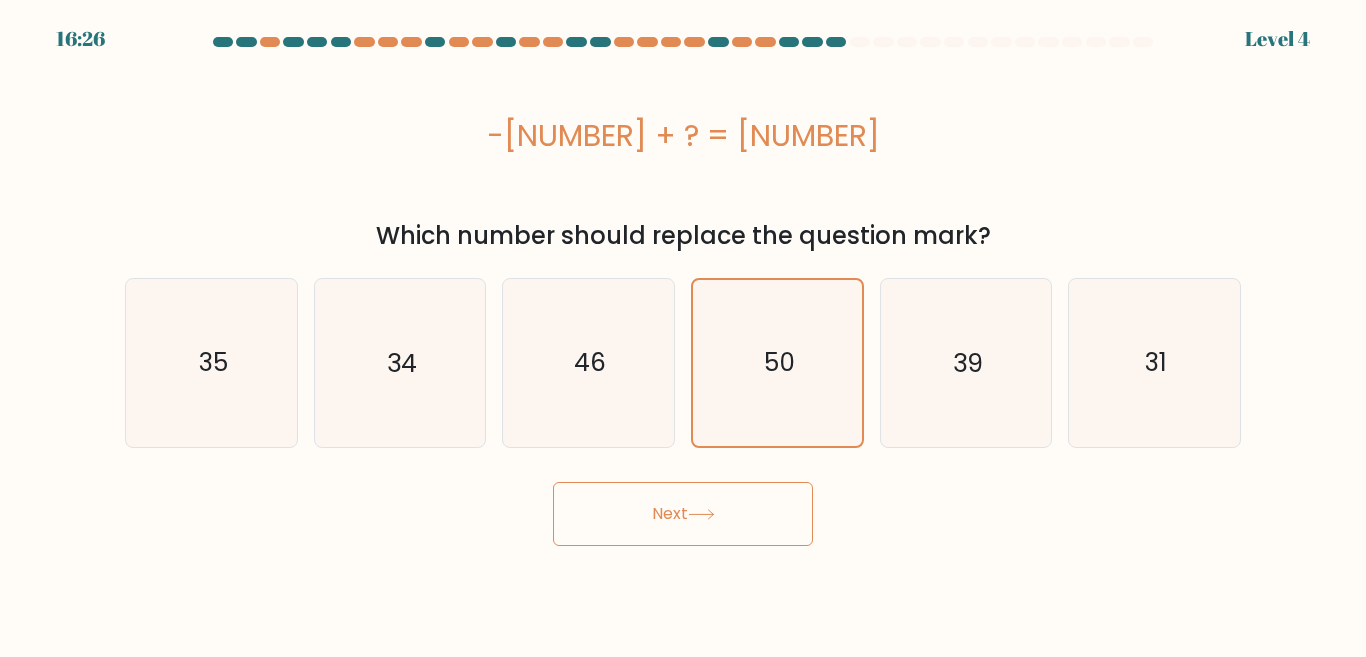 click on "Next" at bounding box center [683, 514] 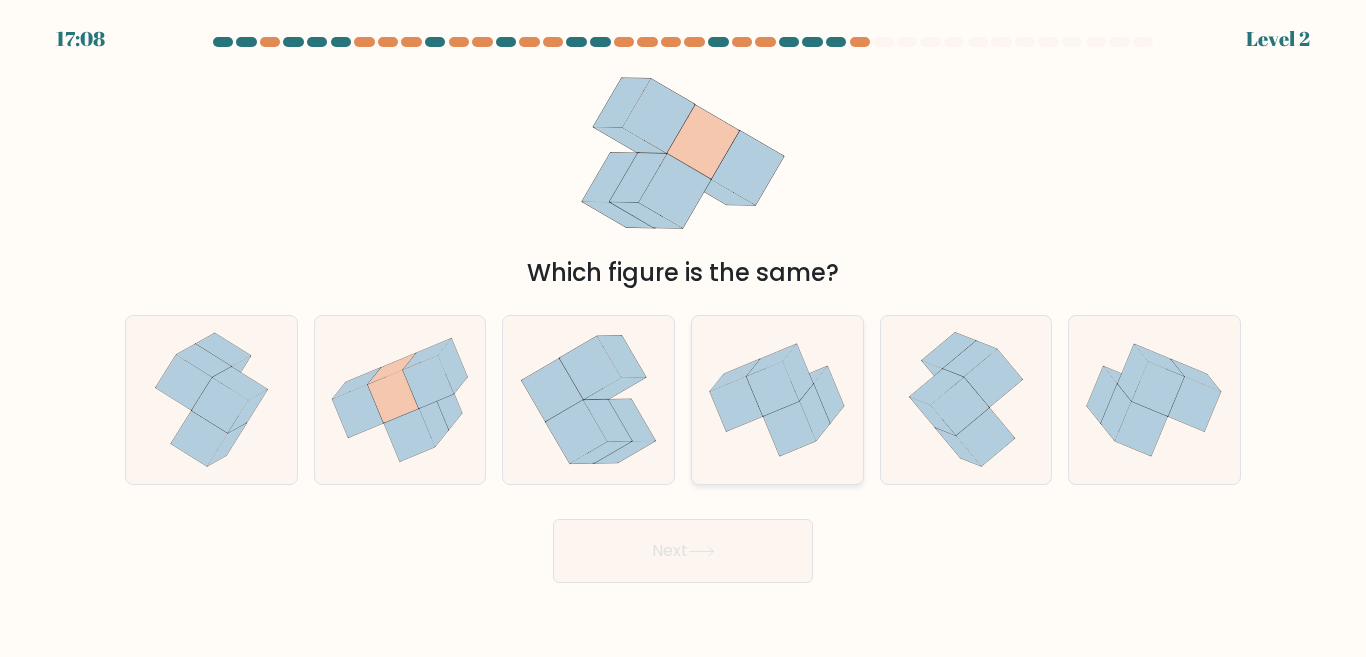 click 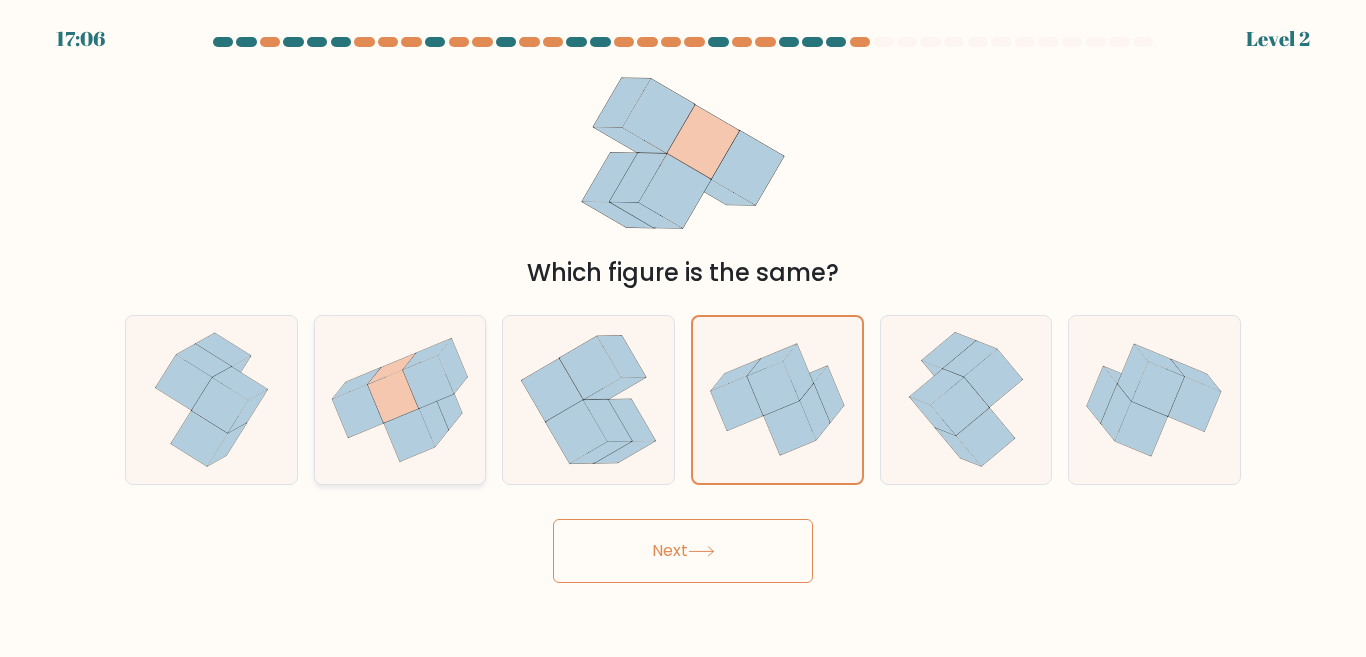 click 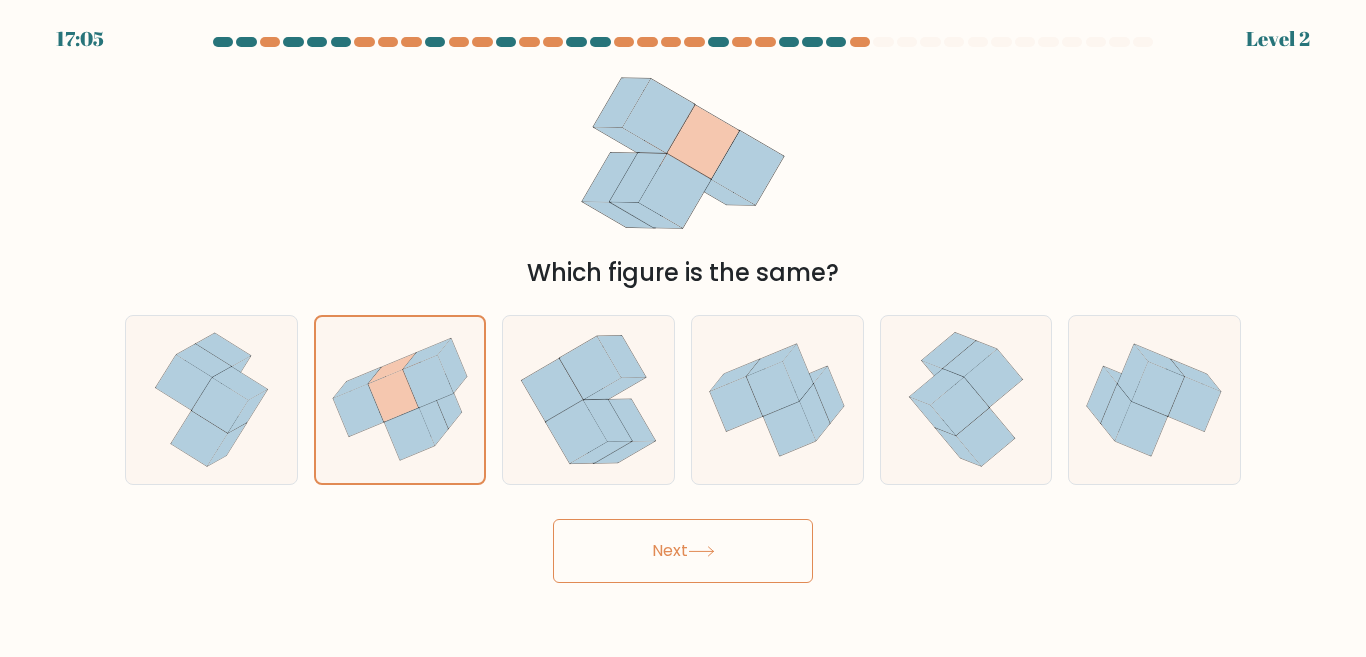 click on "Next" at bounding box center (683, 551) 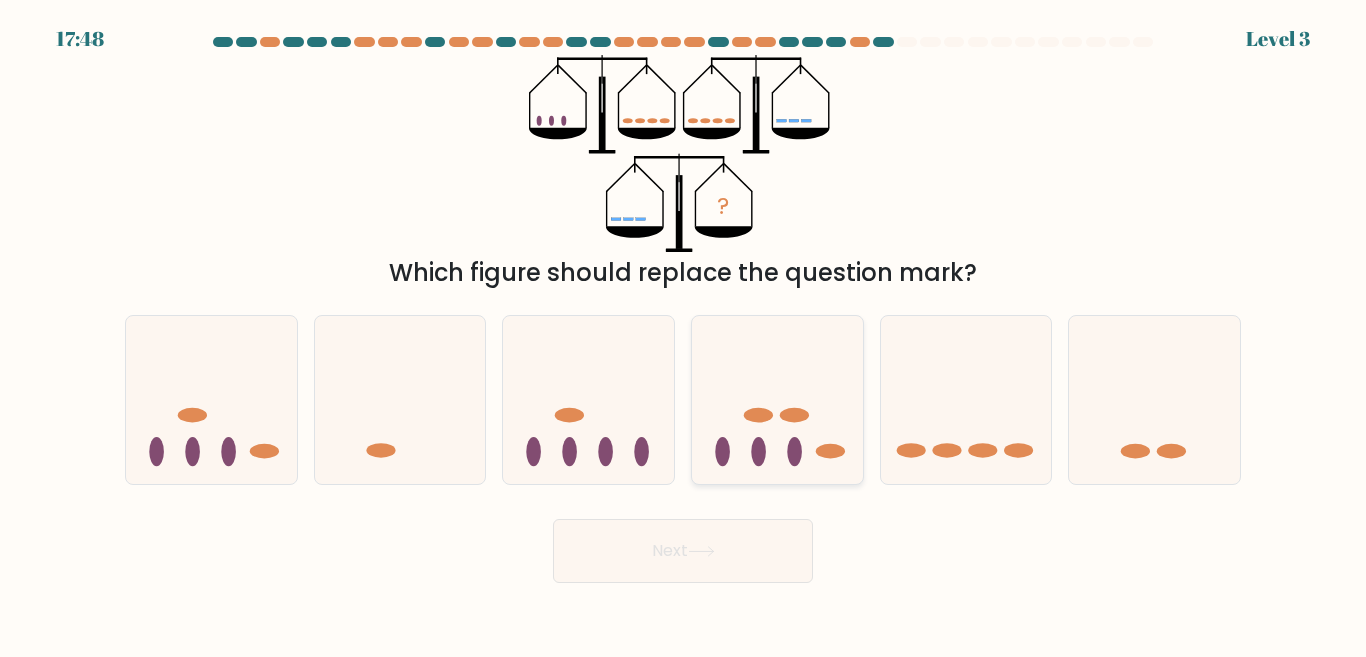 click 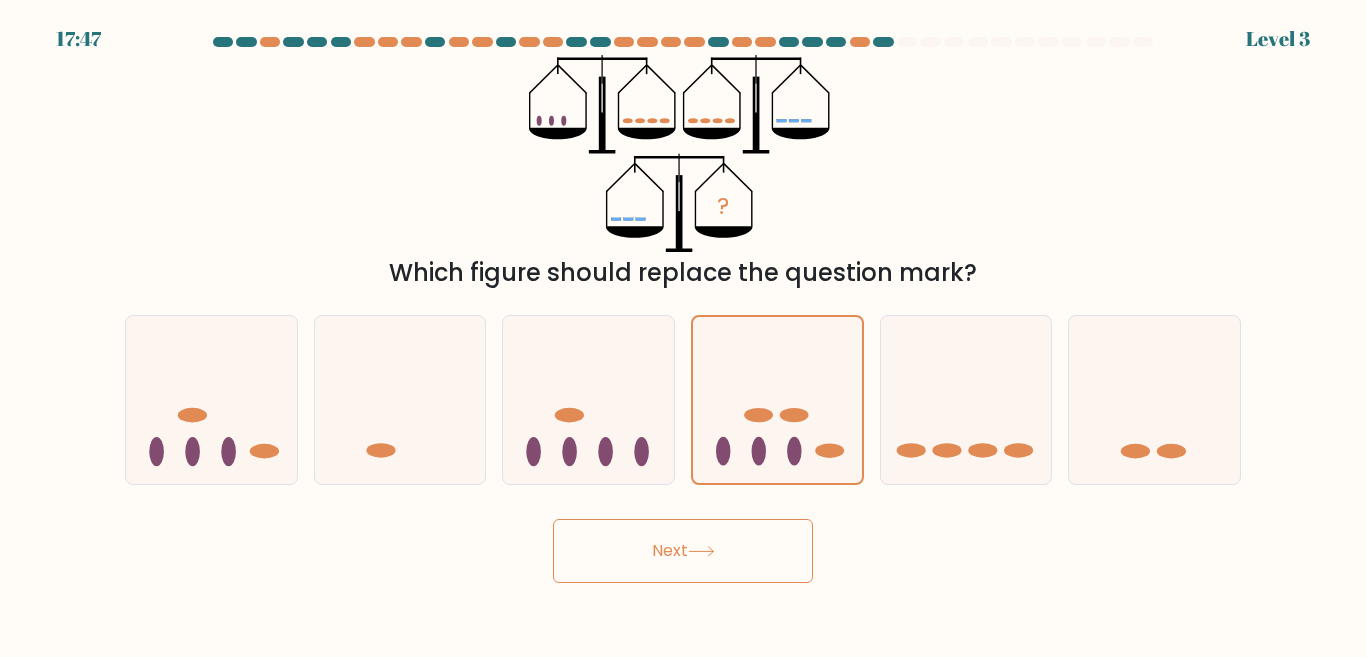 click on "Next" at bounding box center (683, 551) 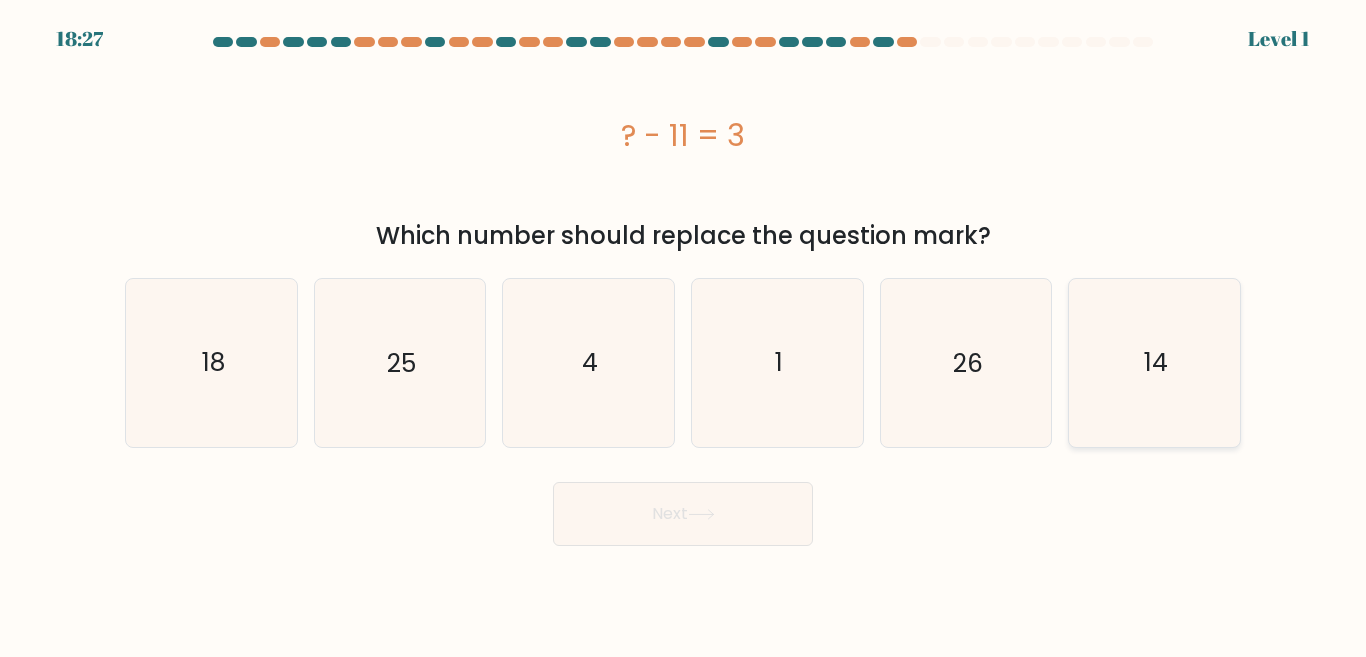 click on "14" 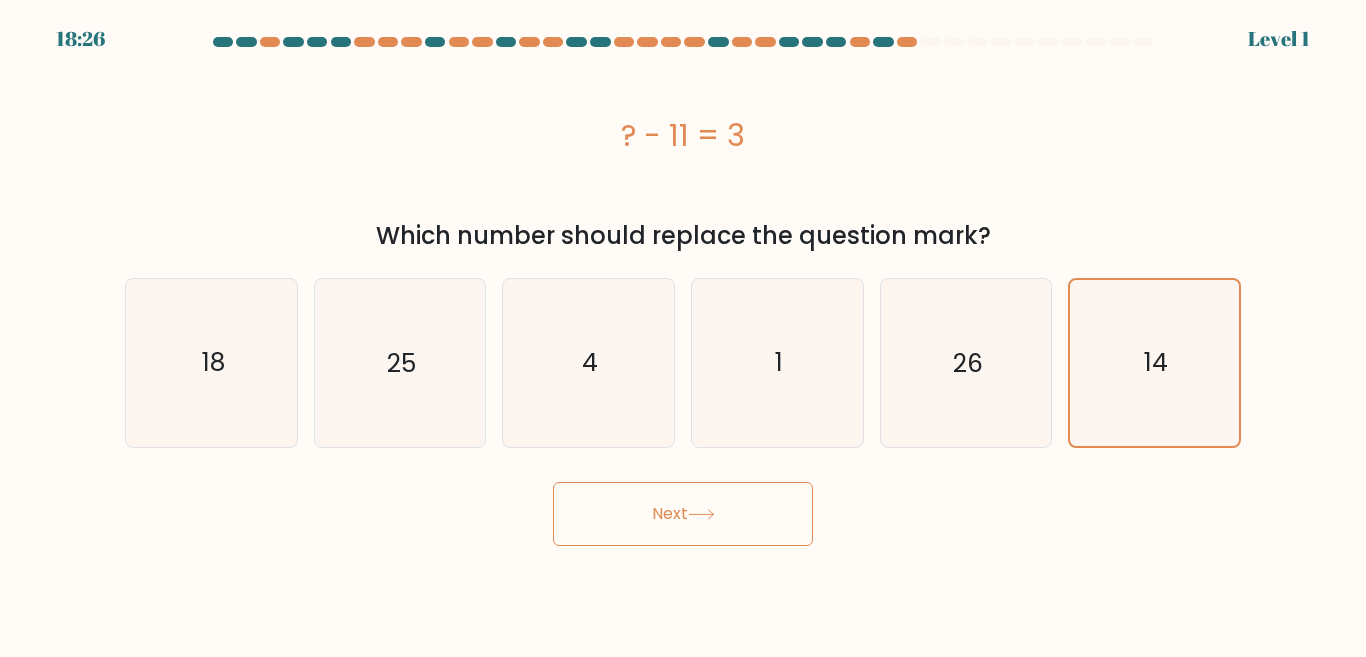 click on "Next" at bounding box center (683, 514) 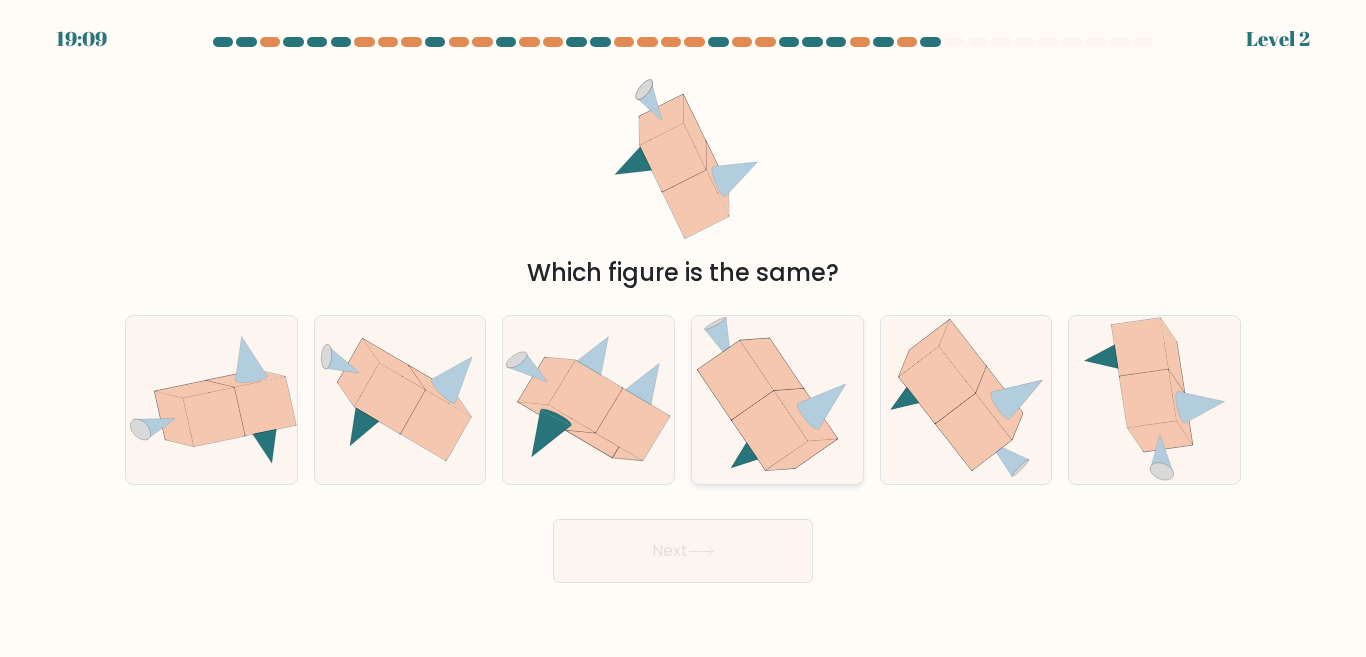 click 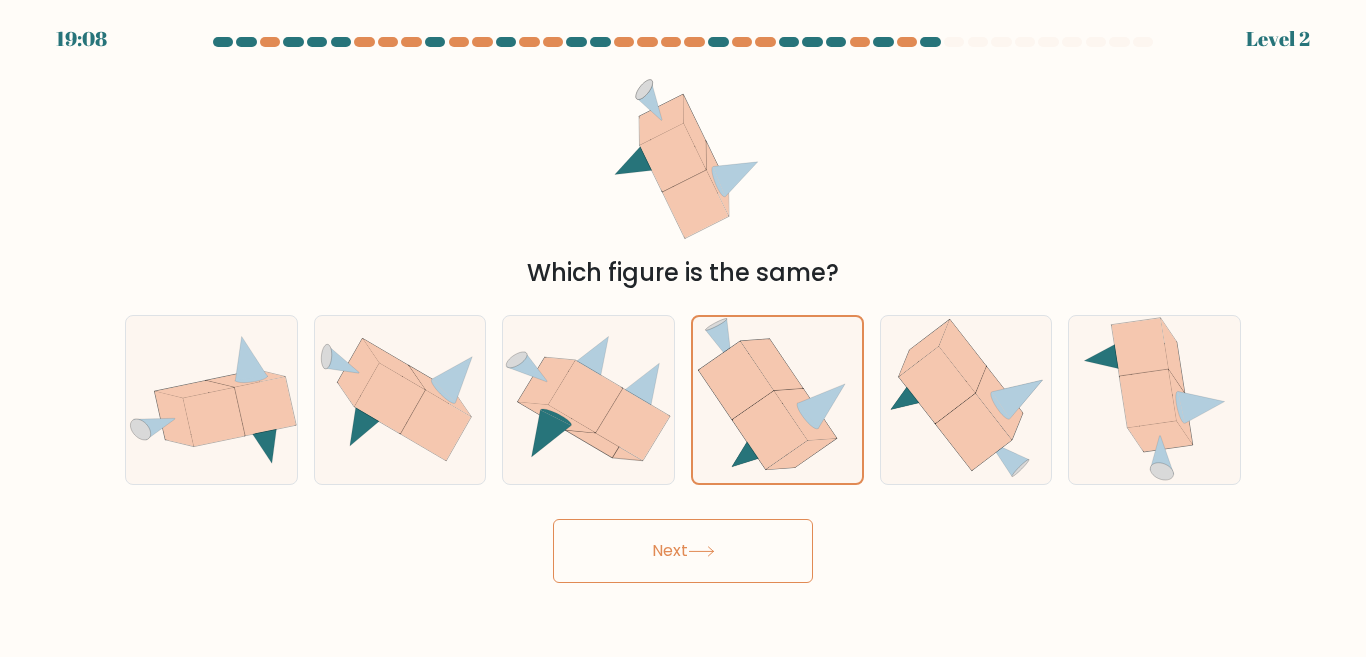 click on "Next" at bounding box center (683, 551) 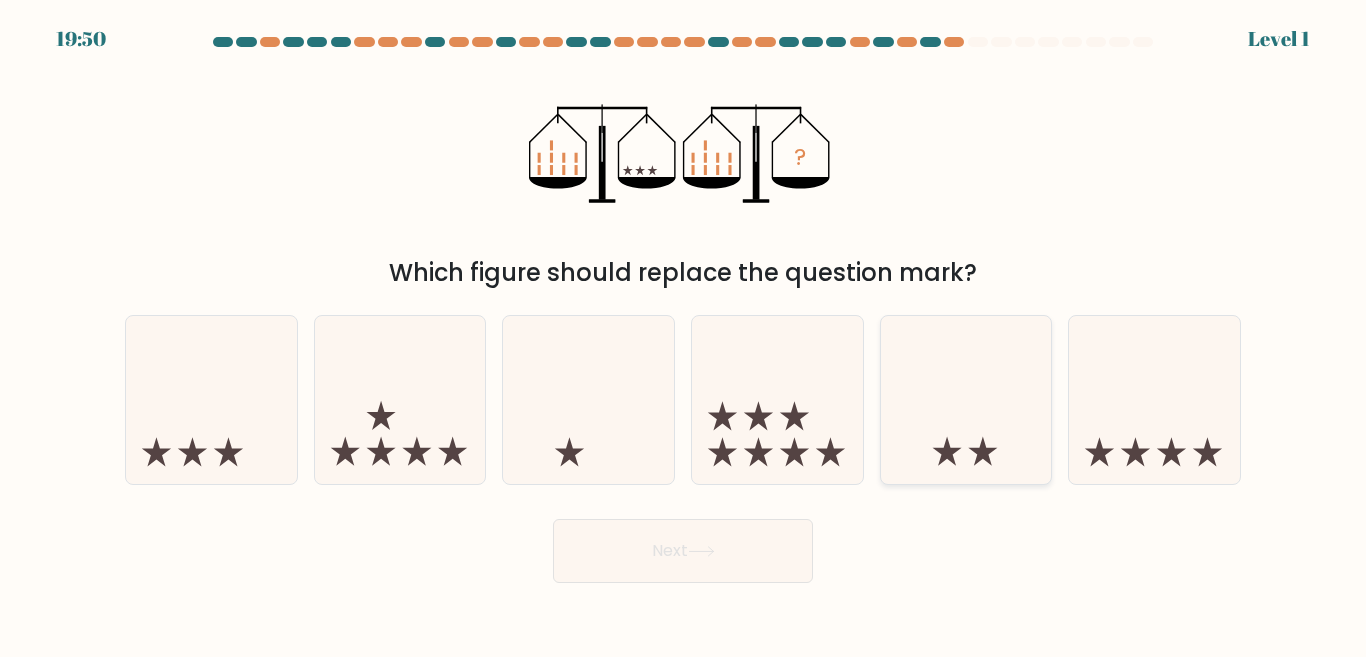 click 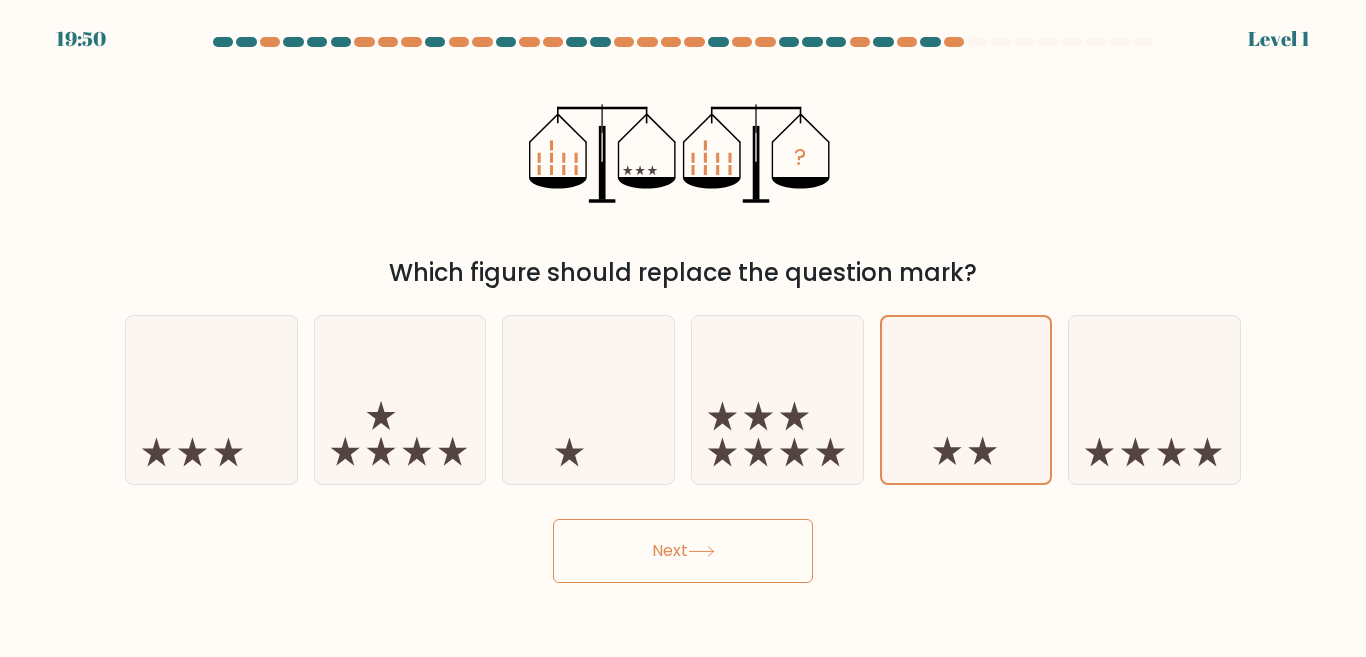 click on "Next" at bounding box center (683, 551) 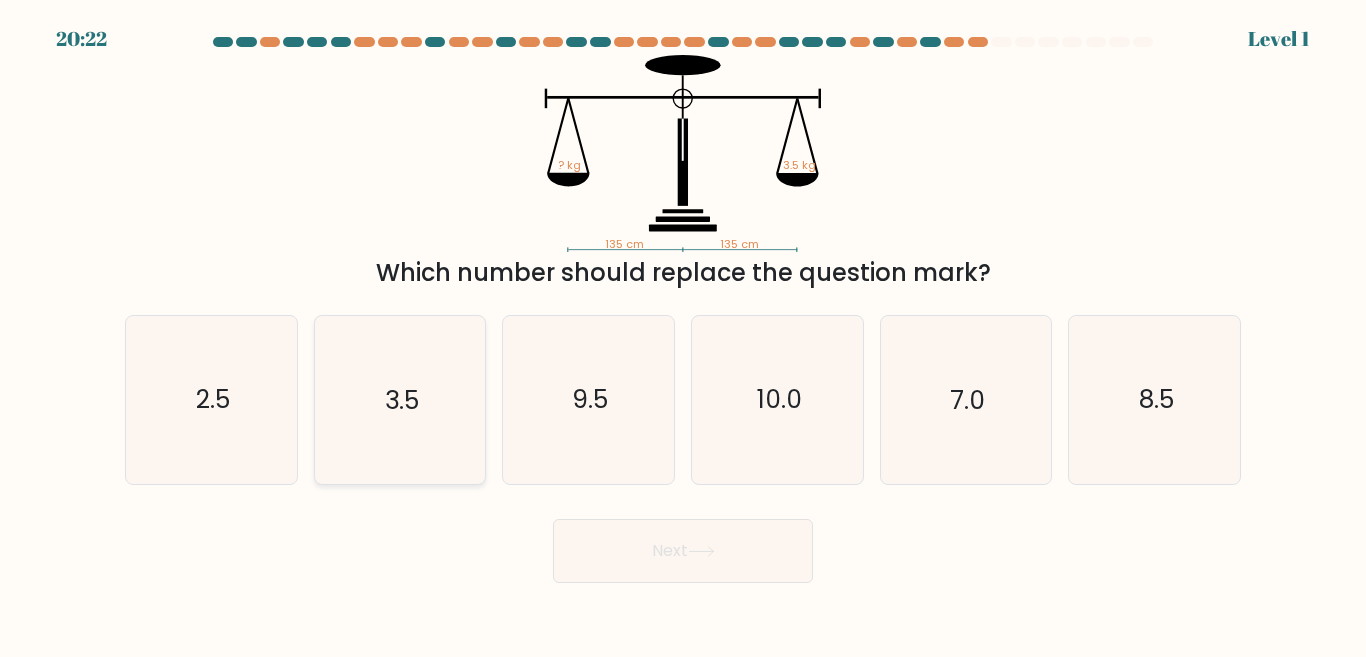 click on "3.5" 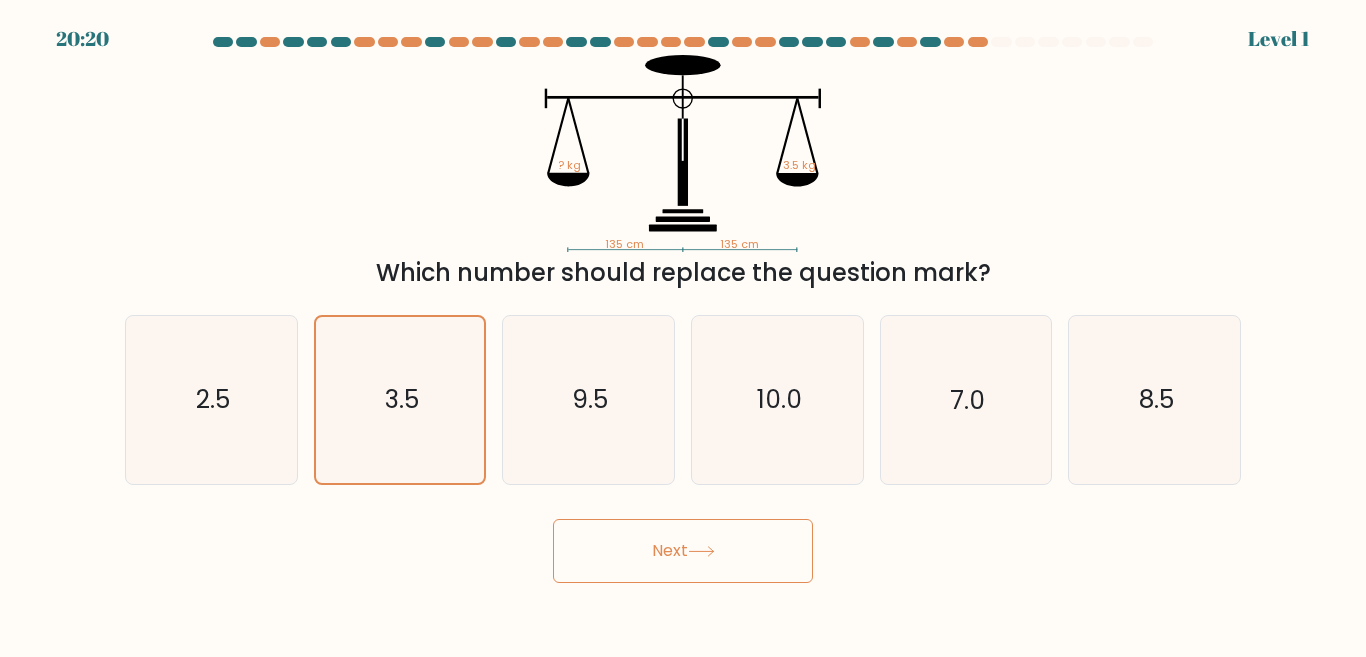 click on "Next" at bounding box center (683, 551) 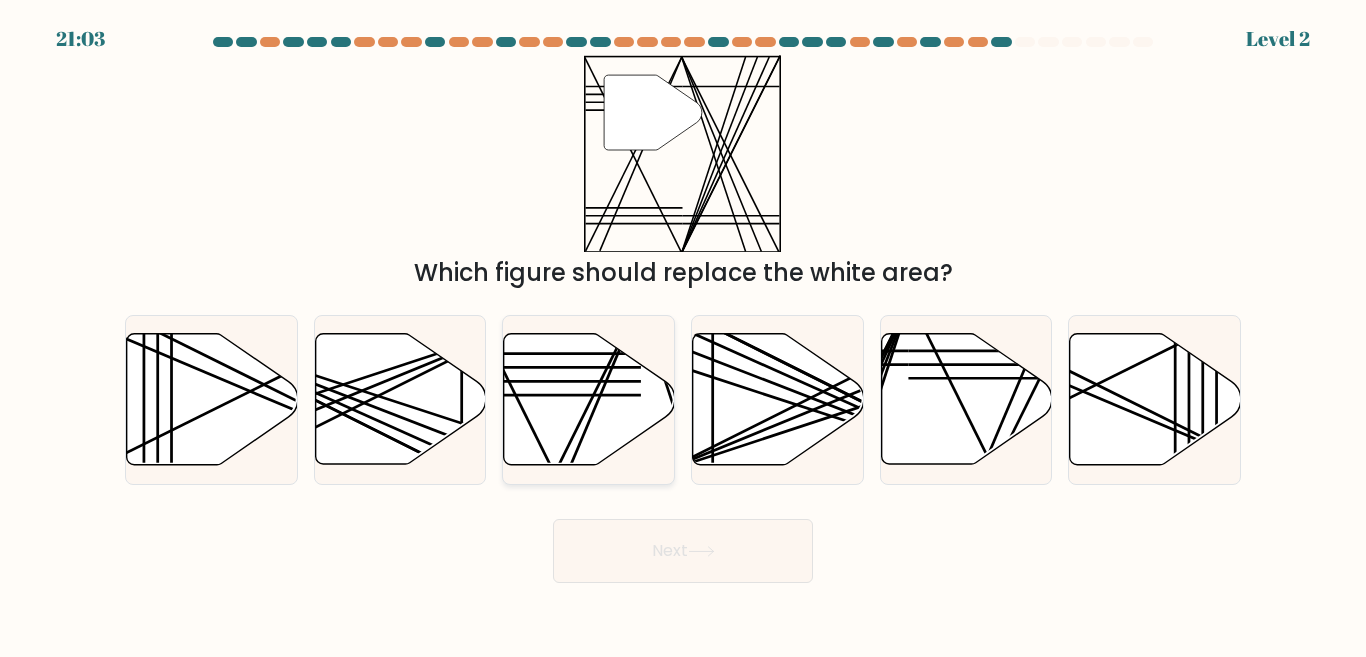 click 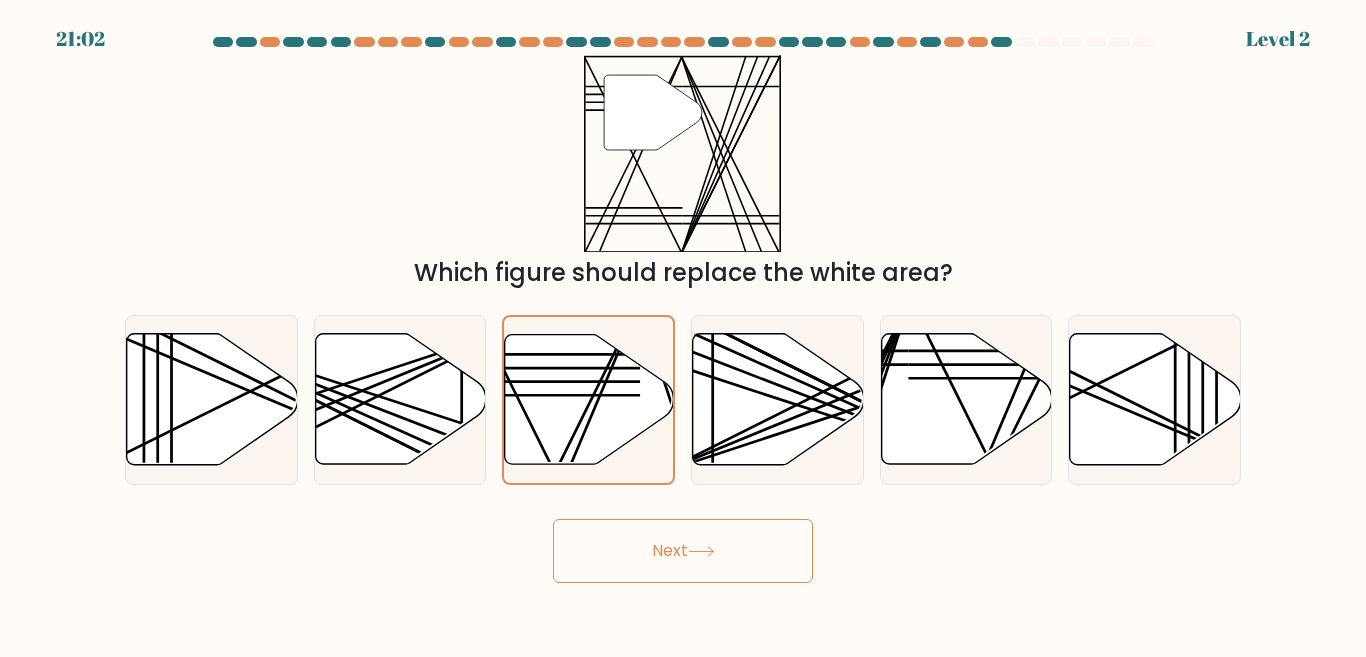 click on "Next" at bounding box center [683, 551] 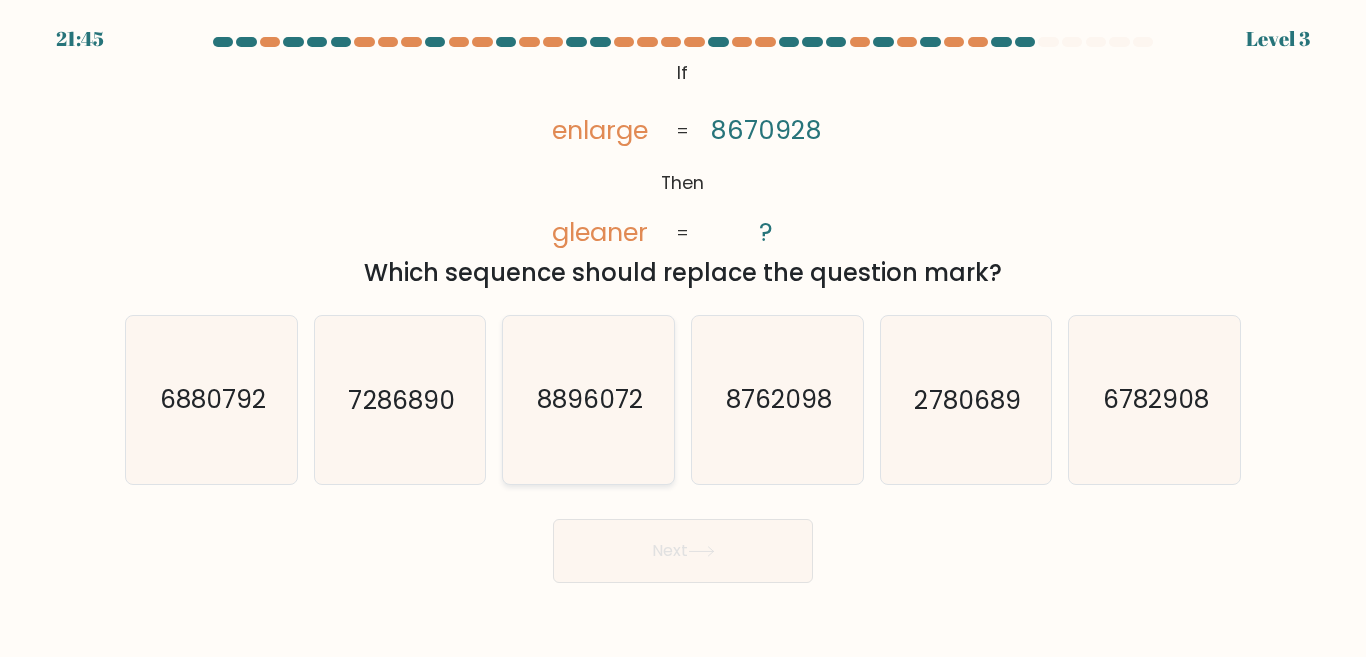drag, startPoint x: 619, startPoint y: 398, endPoint x: 638, endPoint y: 448, distance: 53.488316 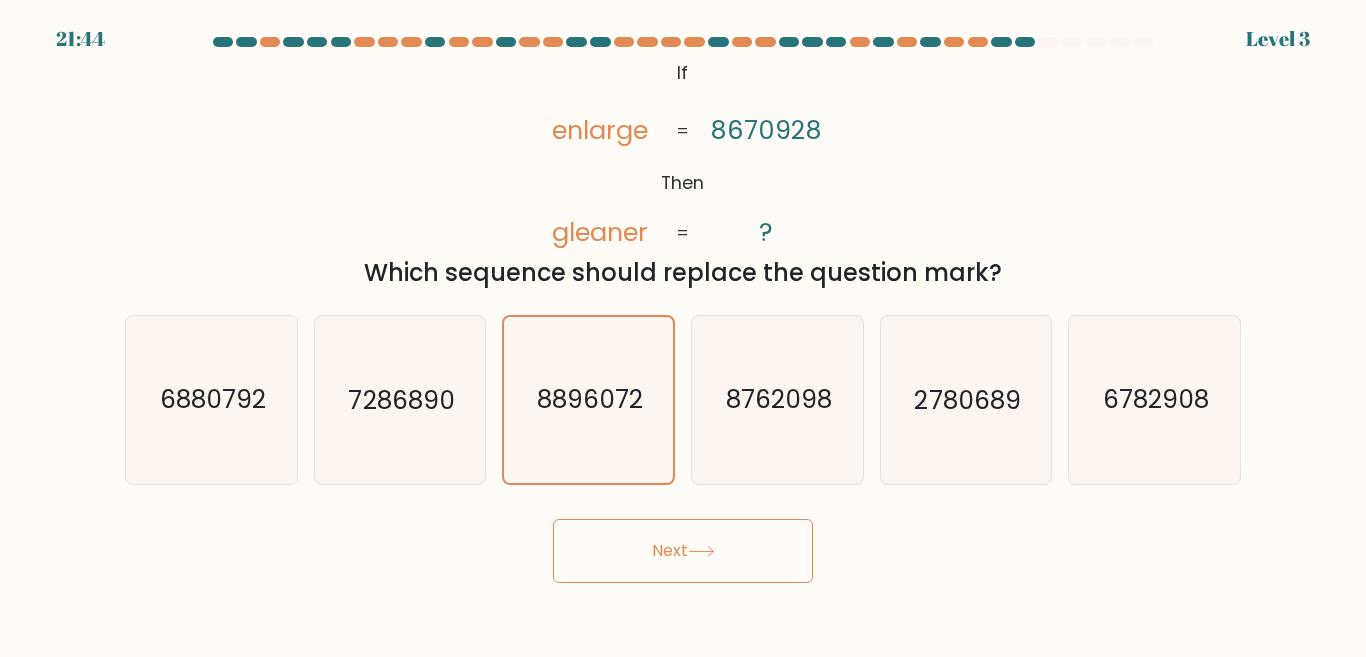 click on "Next" at bounding box center [683, 551] 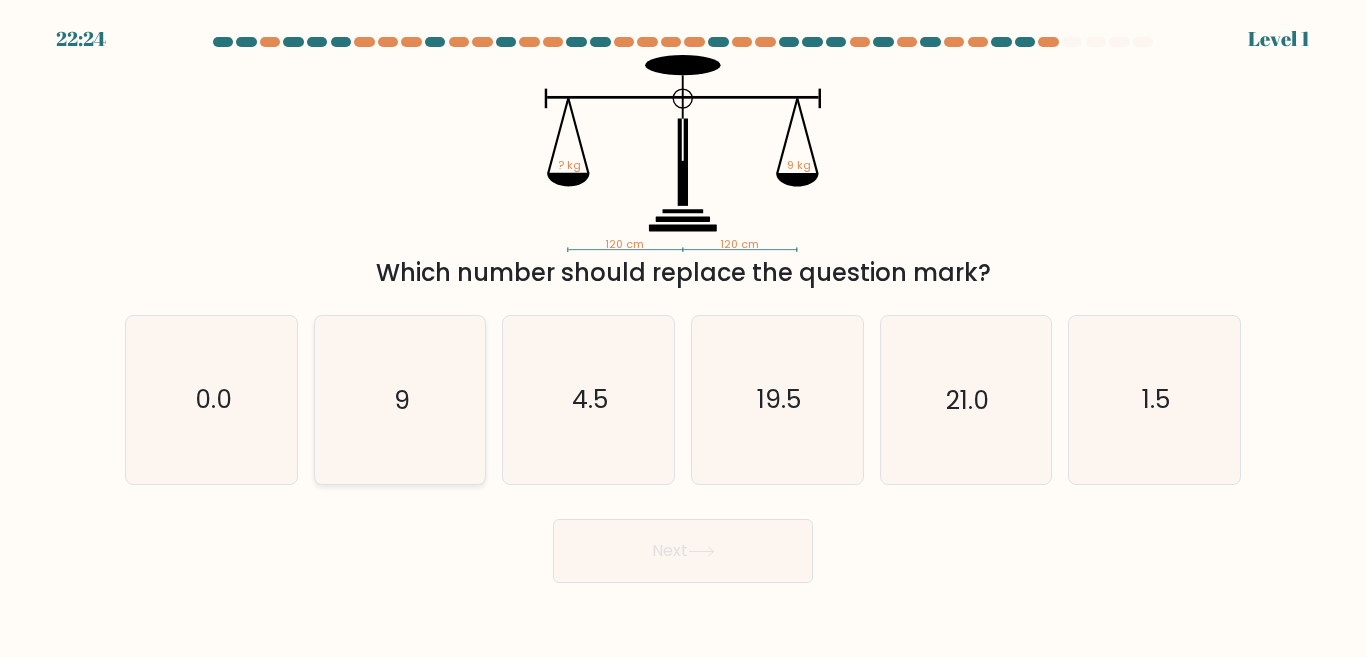 click on "9" 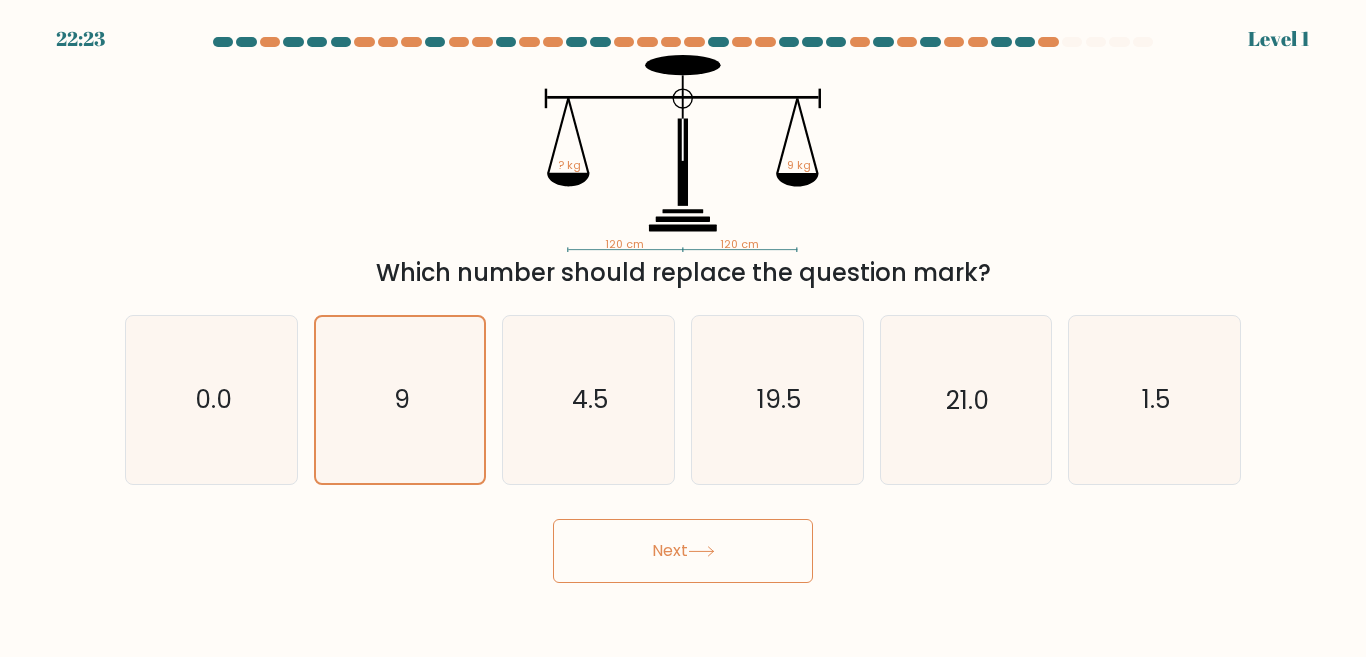 click on "Next" at bounding box center (683, 551) 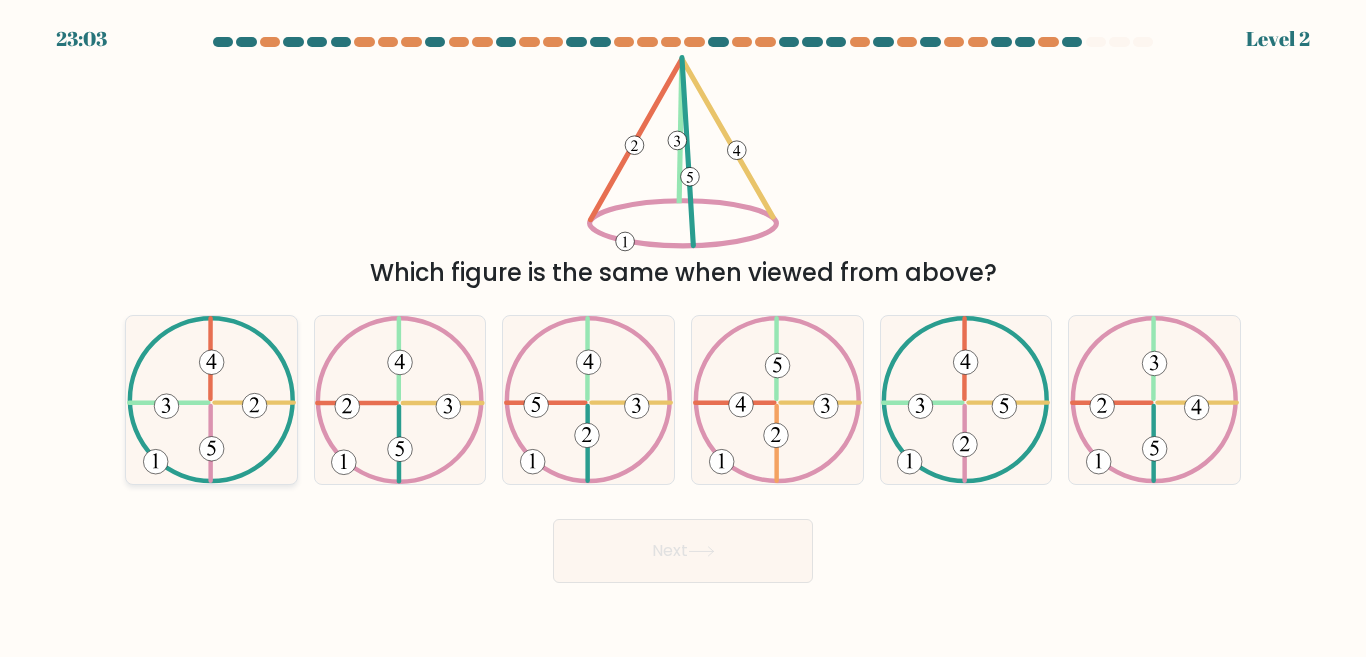 click 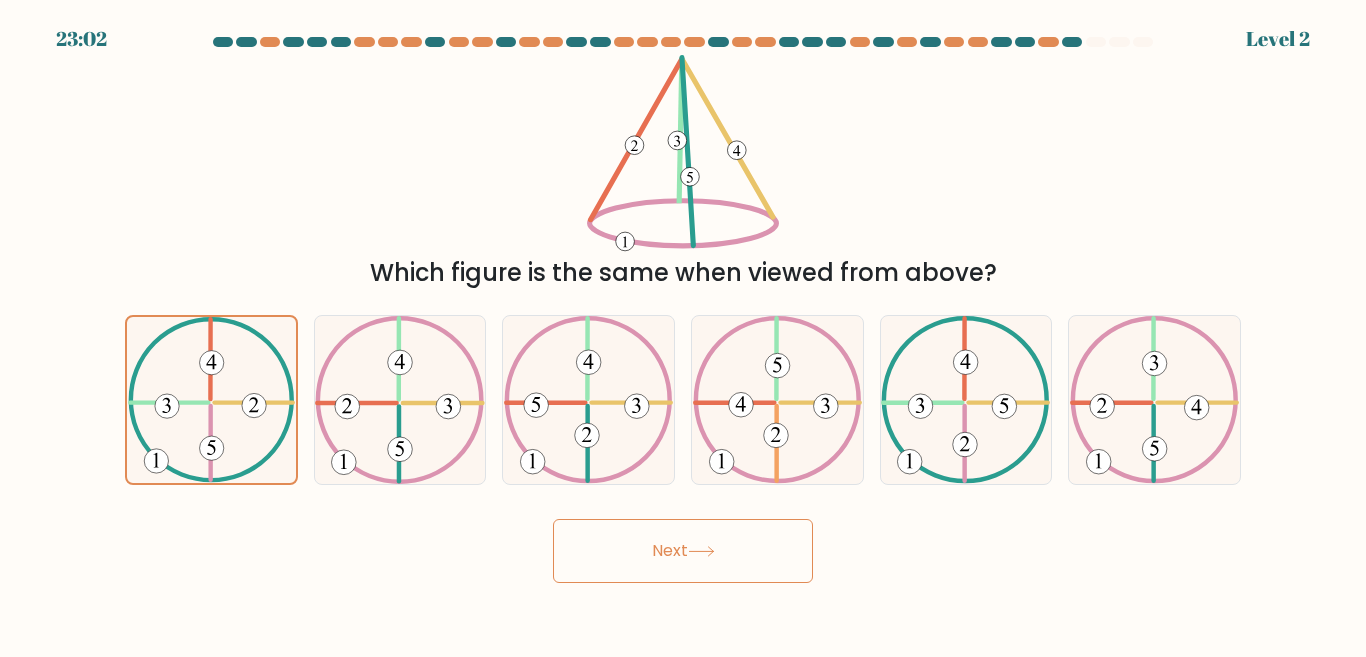 click 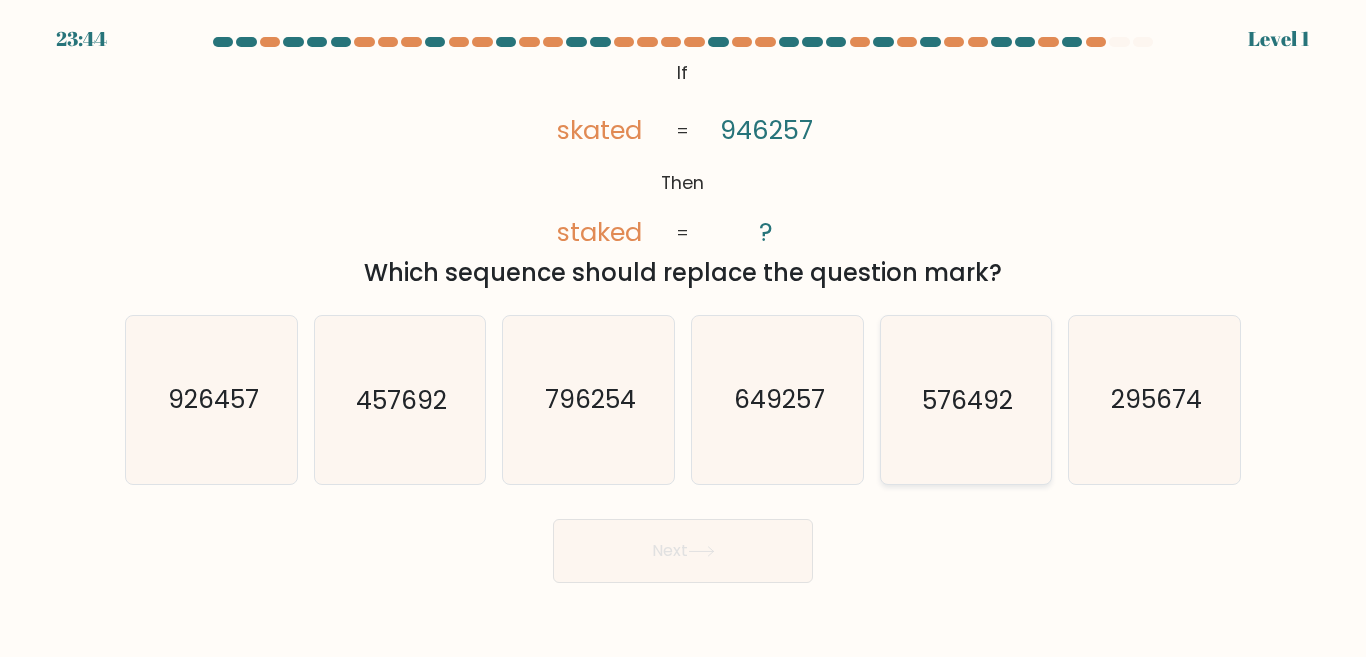 click on "576492" 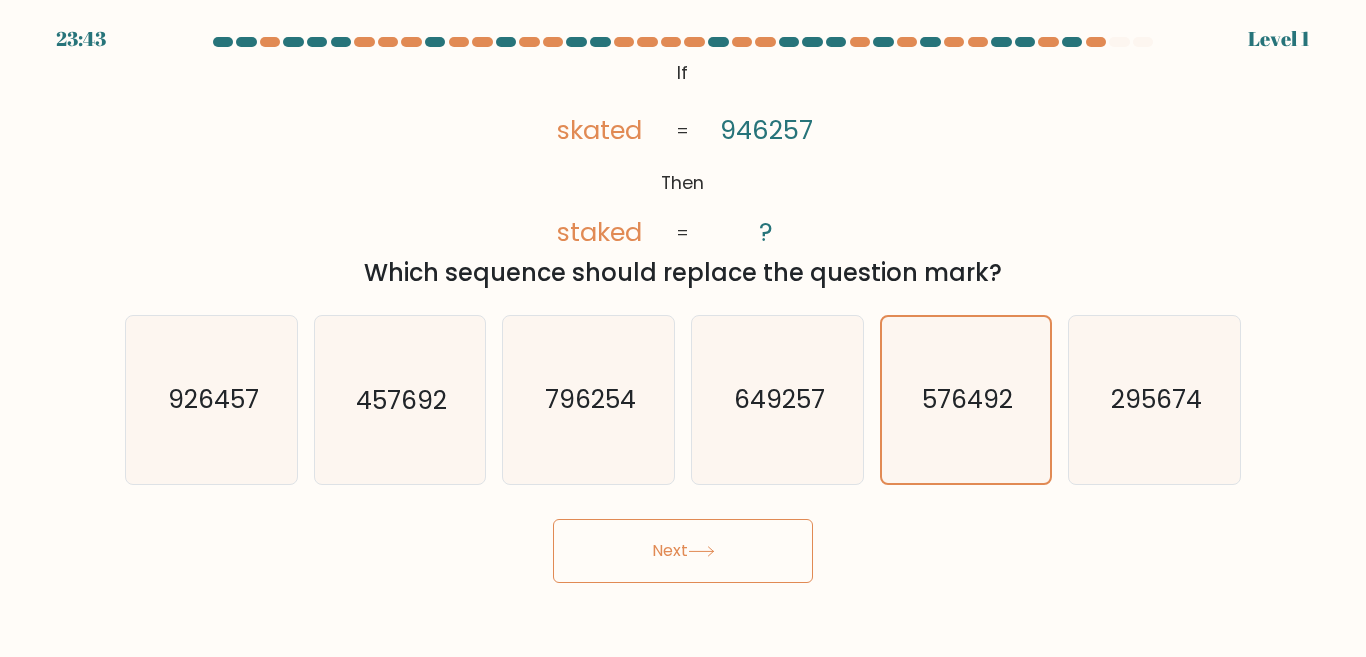 click 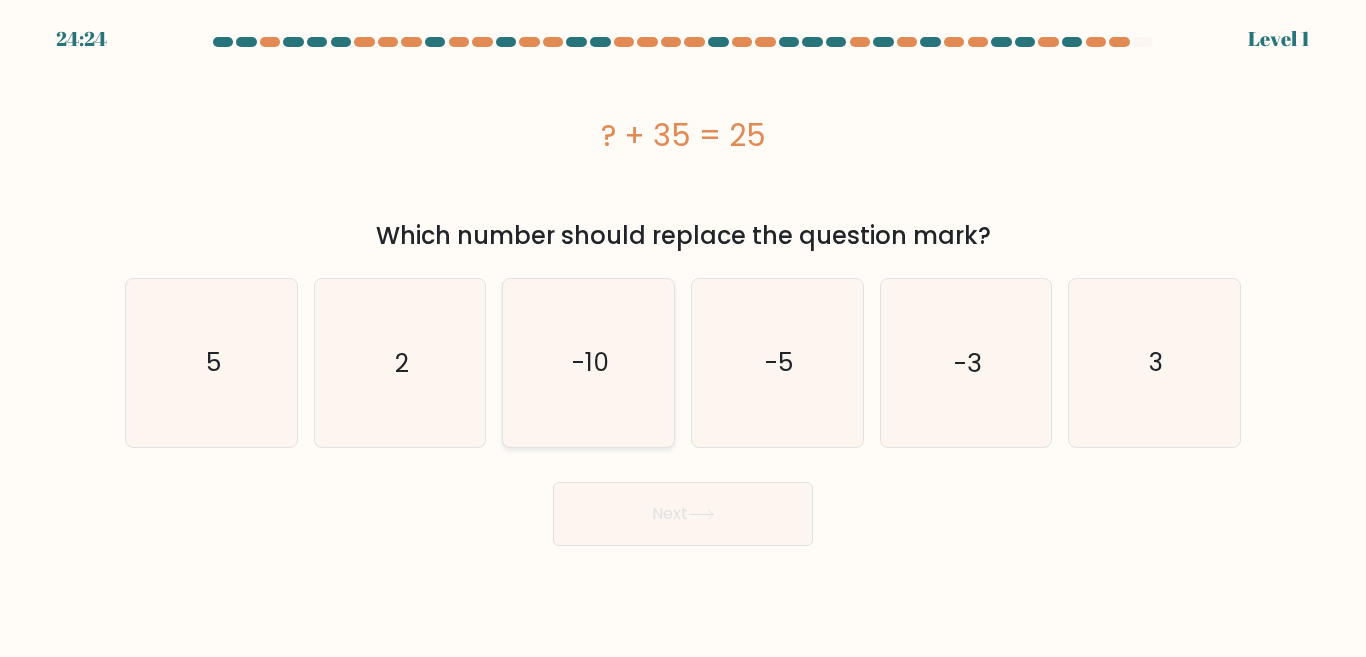 click on "-10" 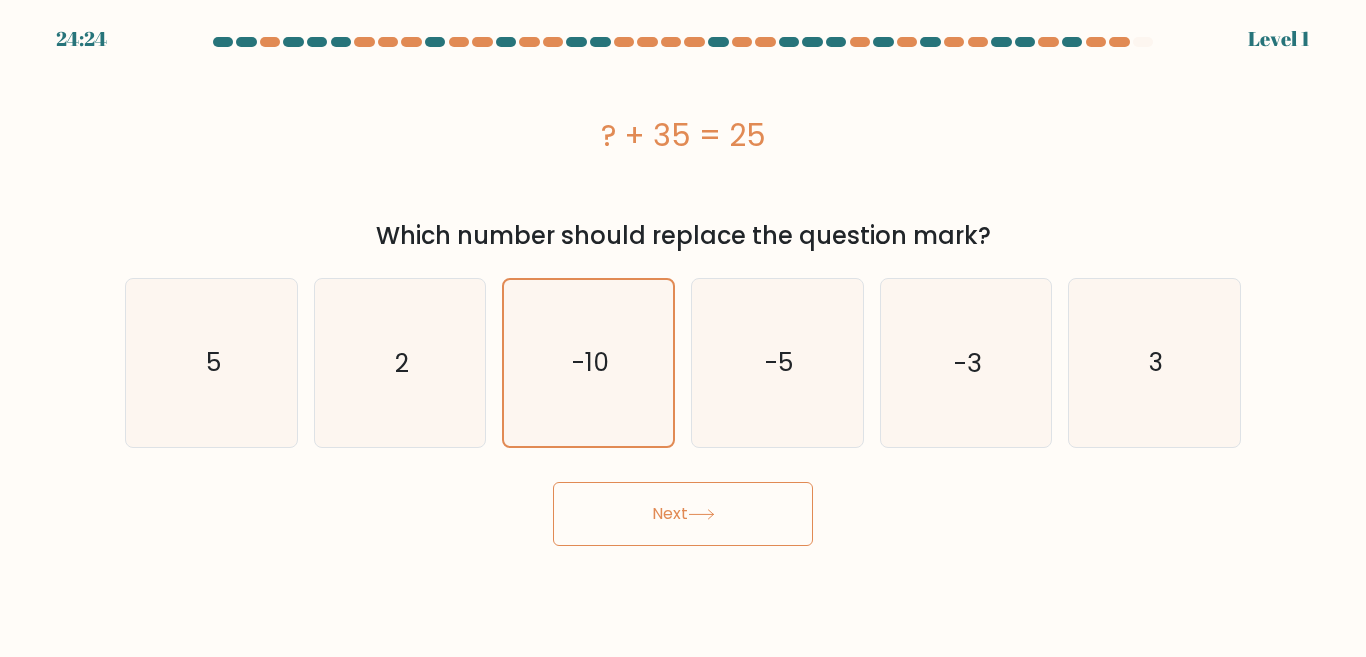click on "Next" at bounding box center (683, 514) 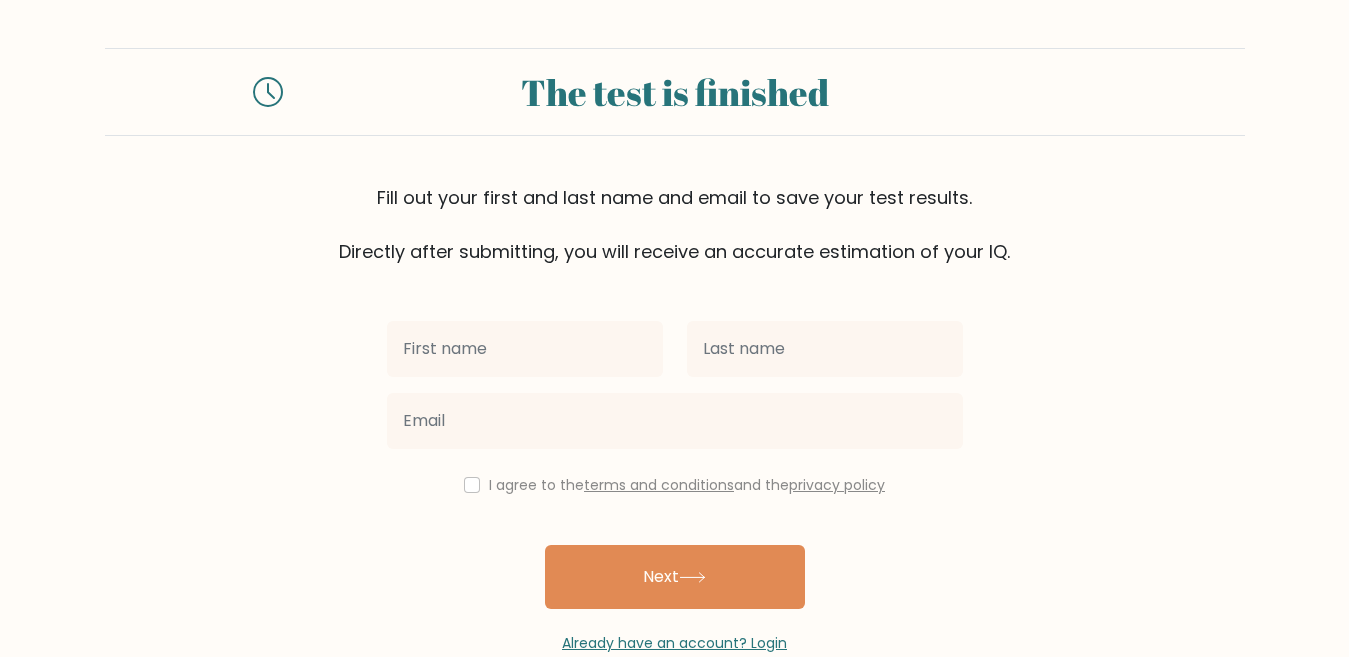scroll, scrollTop: 0, scrollLeft: 0, axis: both 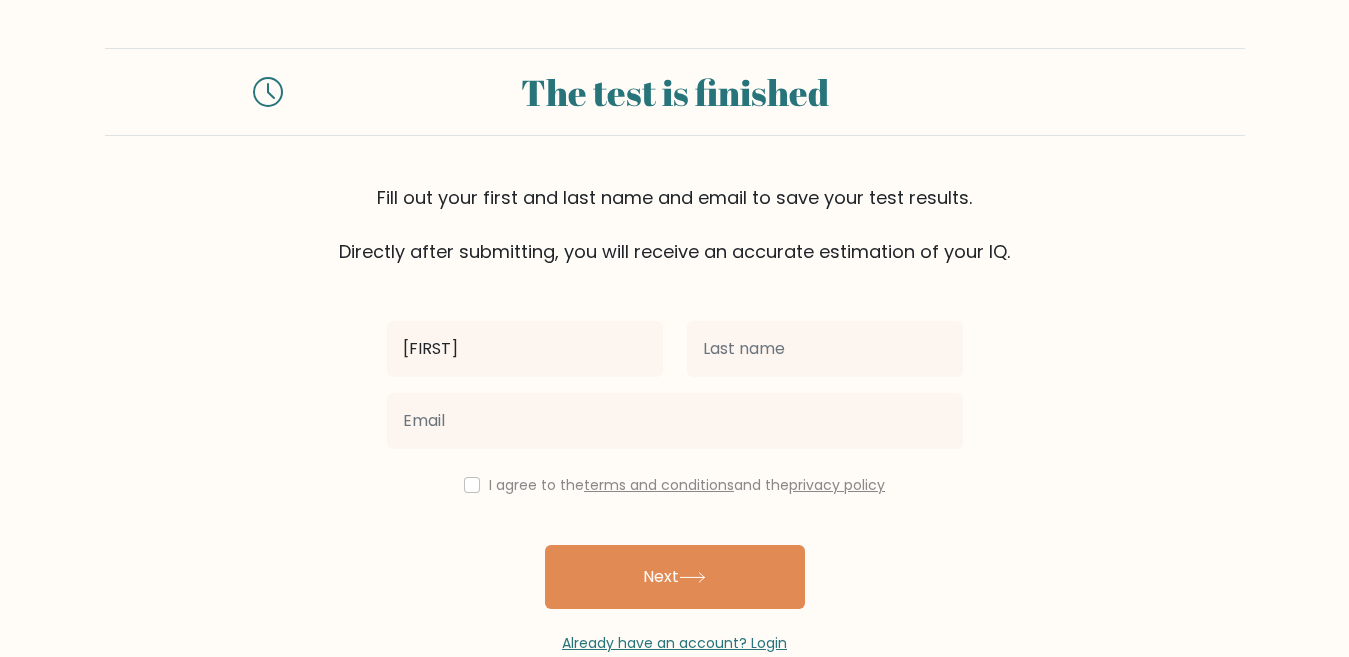 type on "[FIRST]" 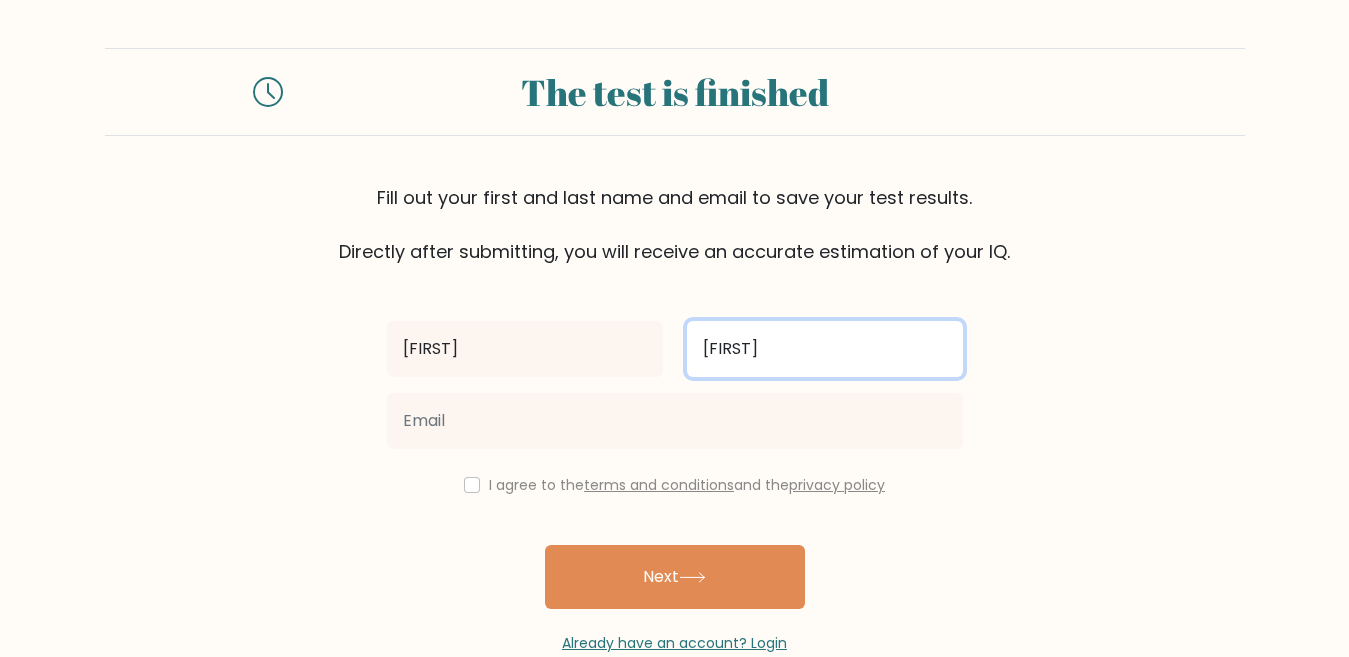 type on "[FIRST]" 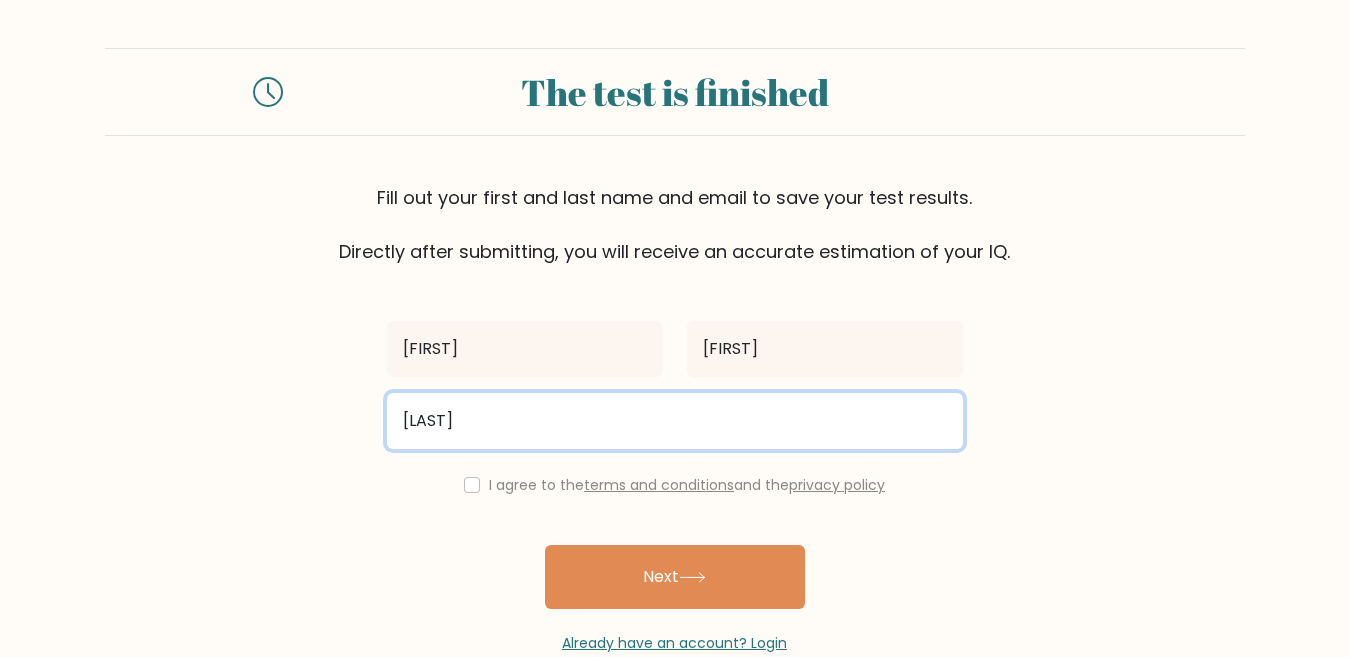 type on "[LAST]" 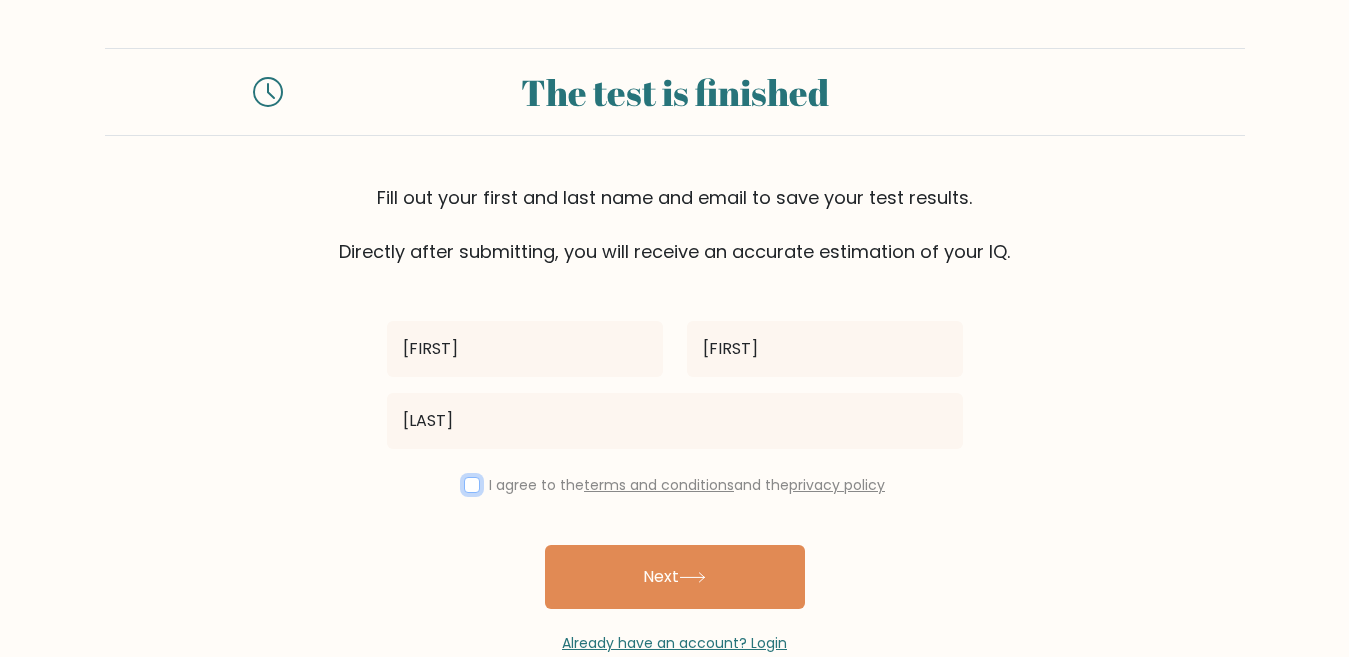 click at bounding box center [472, 485] 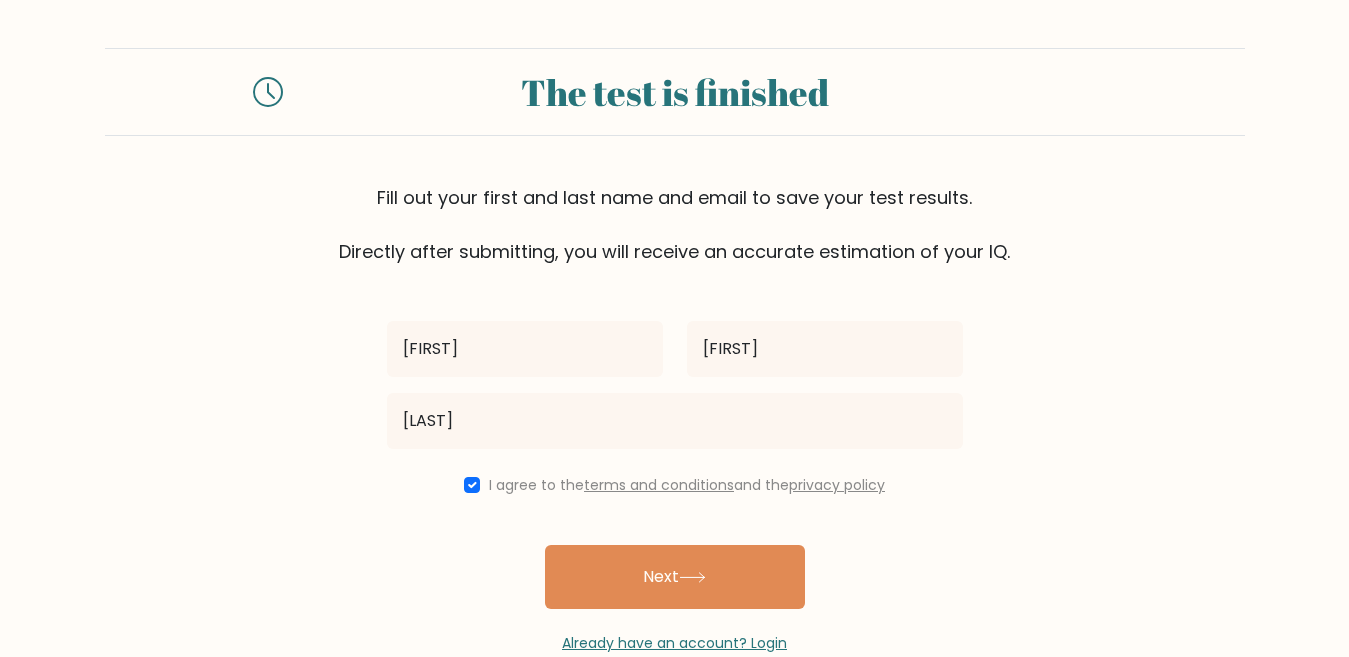 click on "[FIRST]
[LAST]
[LAST]
I agree to the  terms and conditions  and the  privacy policy
Next
Already have an account? Login" at bounding box center [675, 459] 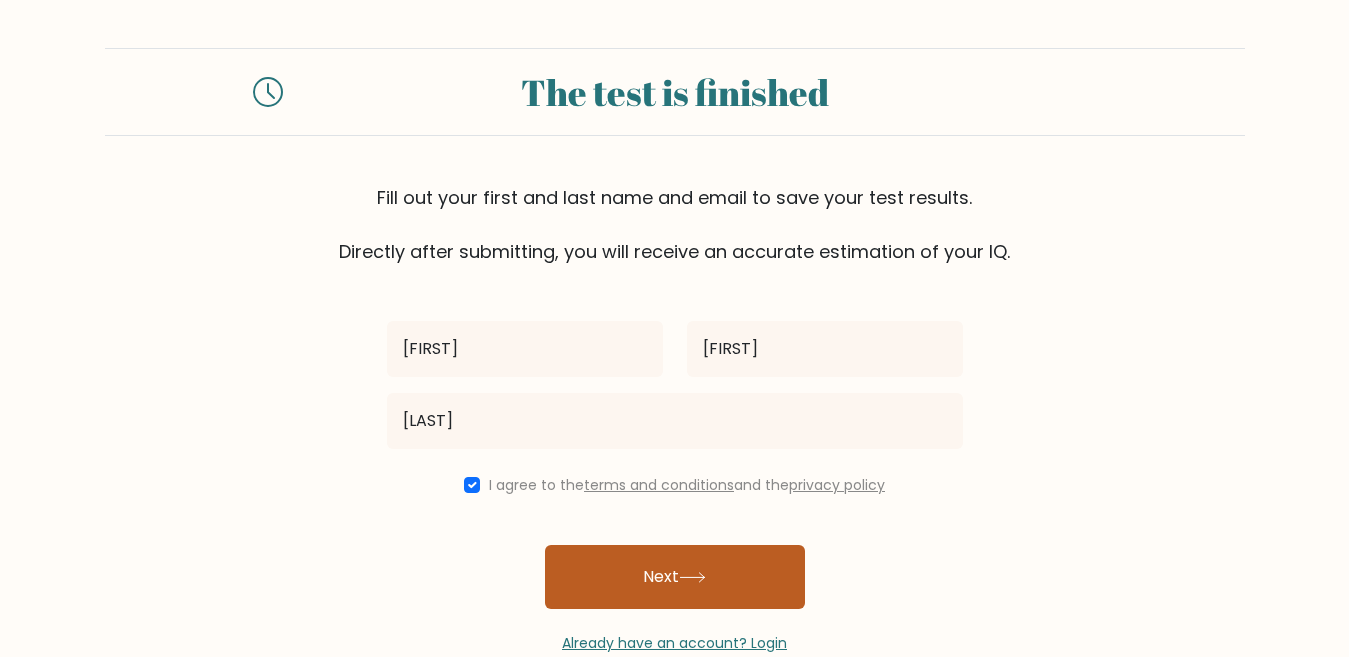 click on "Next" at bounding box center (675, 577) 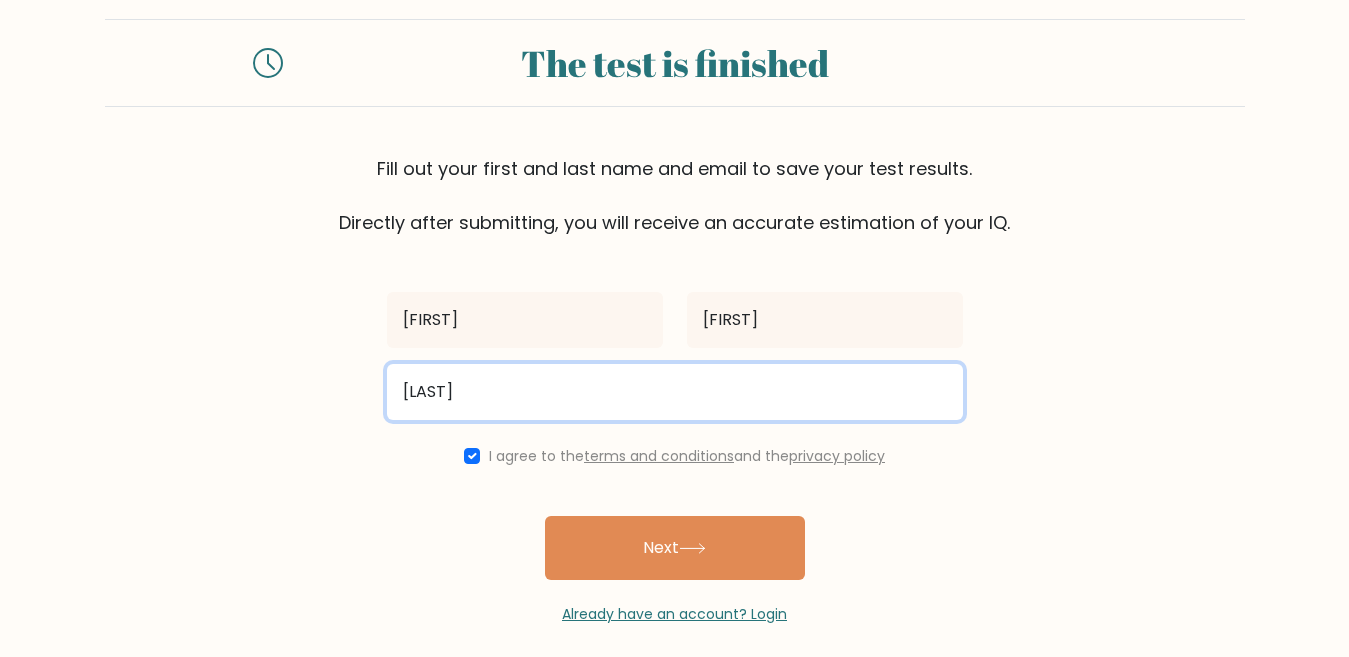 scroll, scrollTop: 45, scrollLeft: 0, axis: vertical 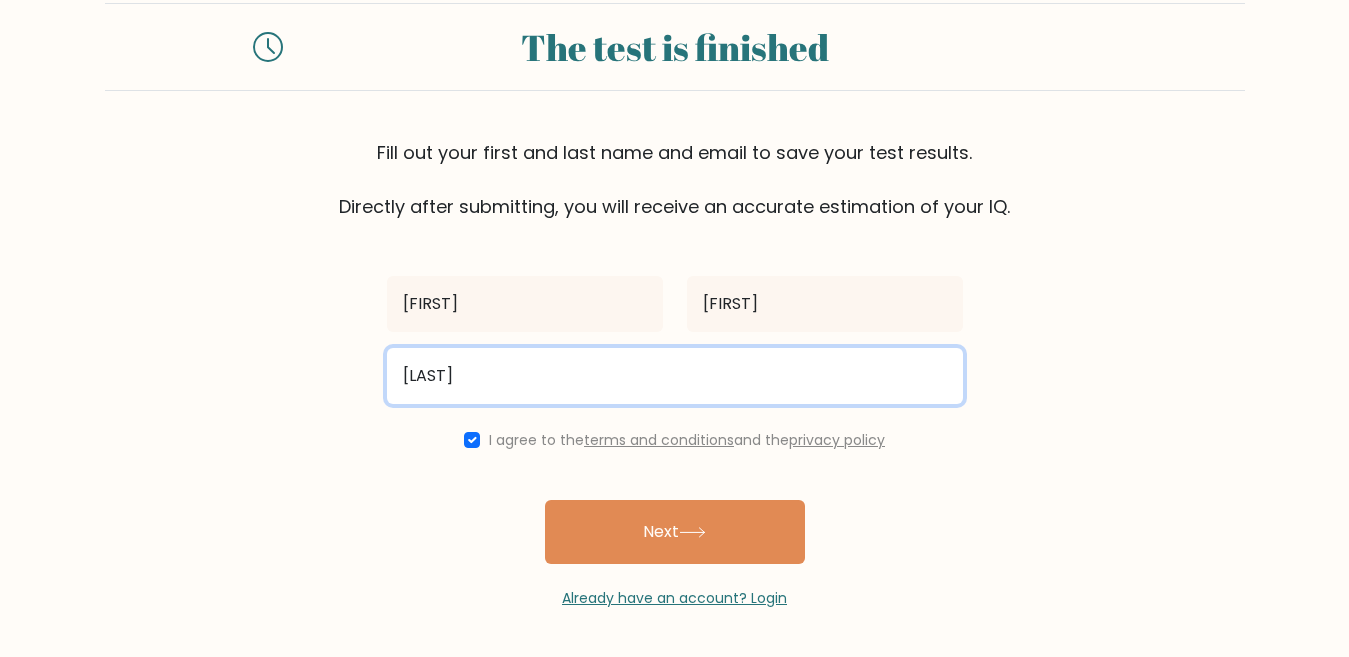 drag, startPoint x: 443, startPoint y: 360, endPoint x: 324, endPoint y: 399, distance: 125.22779 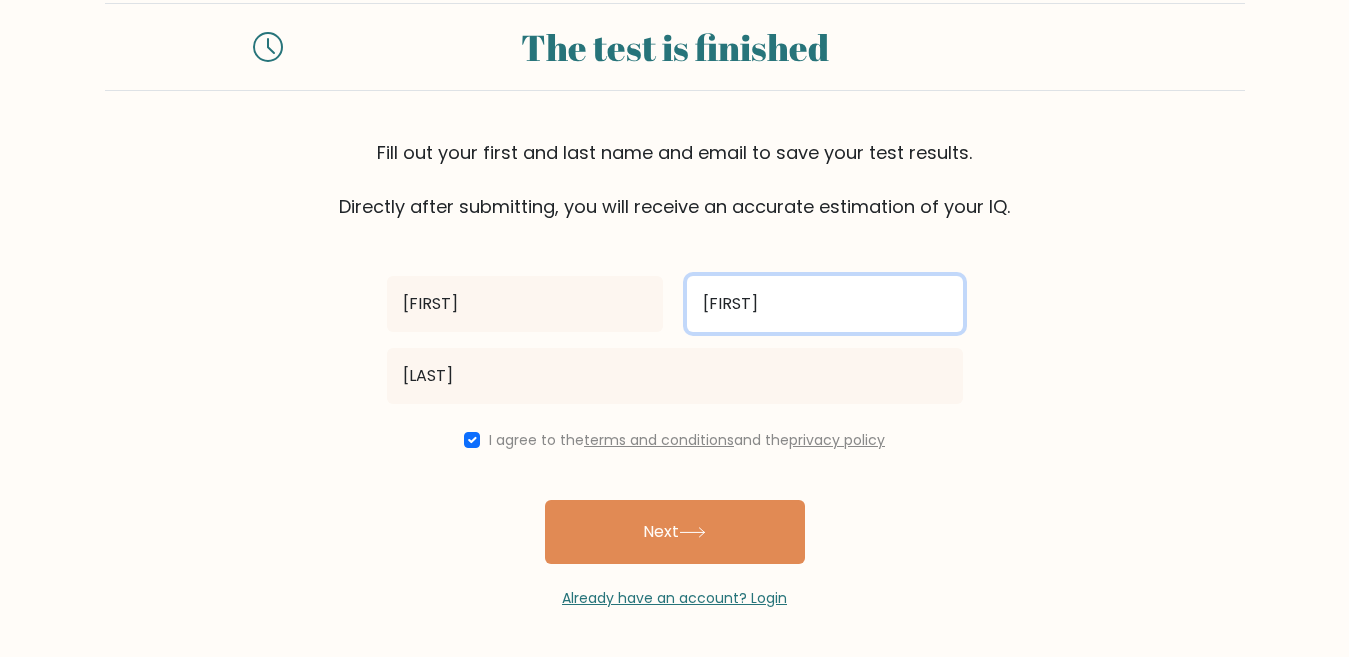 click on "kumar" at bounding box center [825, 304] 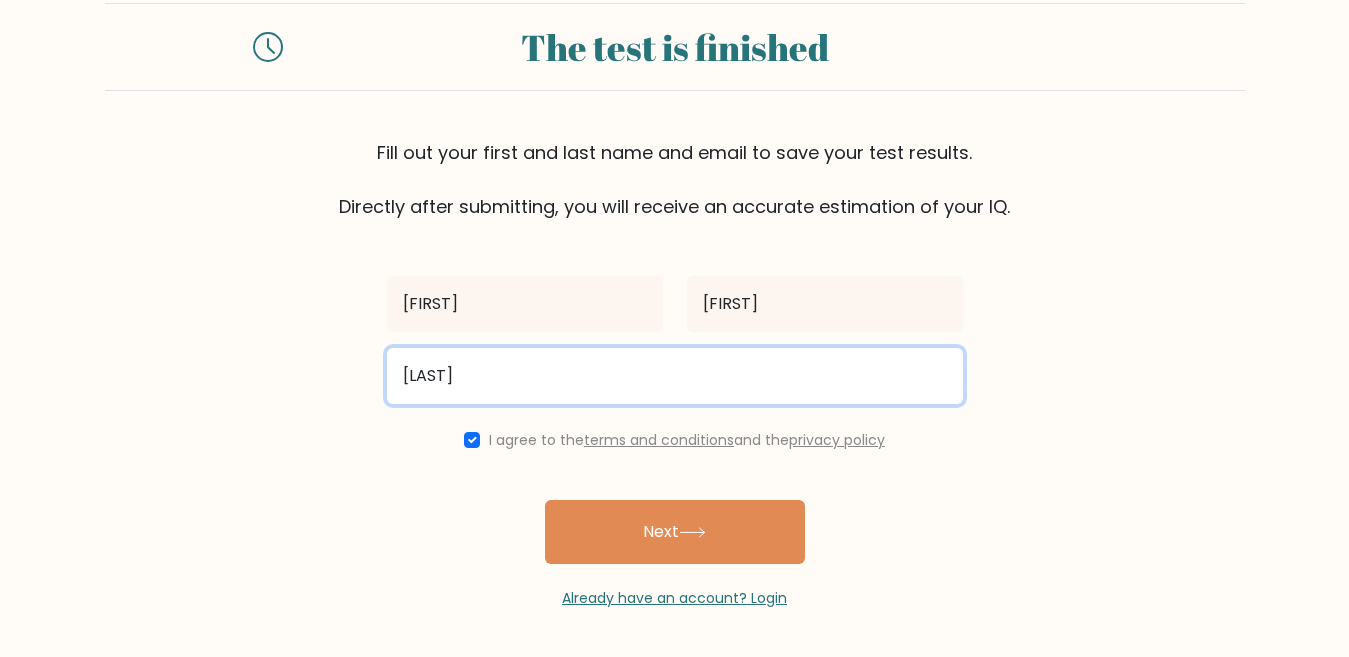 drag, startPoint x: 503, startPoint y: 379, endPoint x: 396, endPoint y: 375, distance: 107.07474 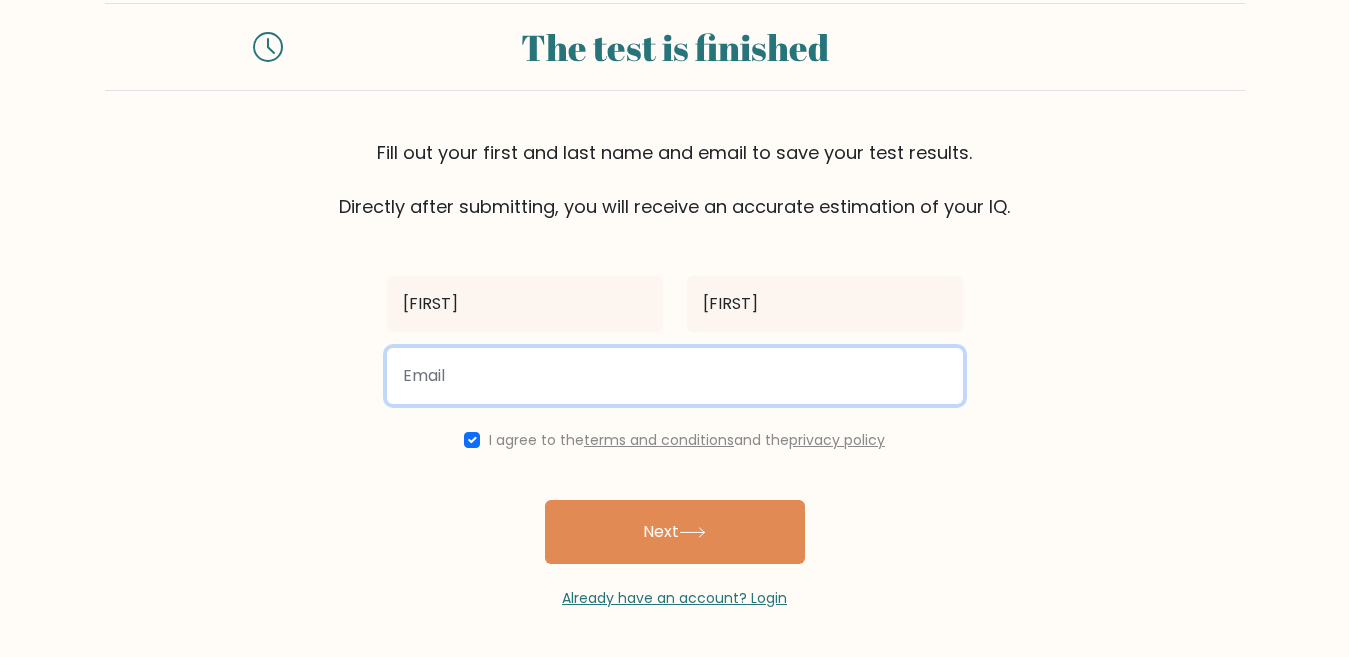 type 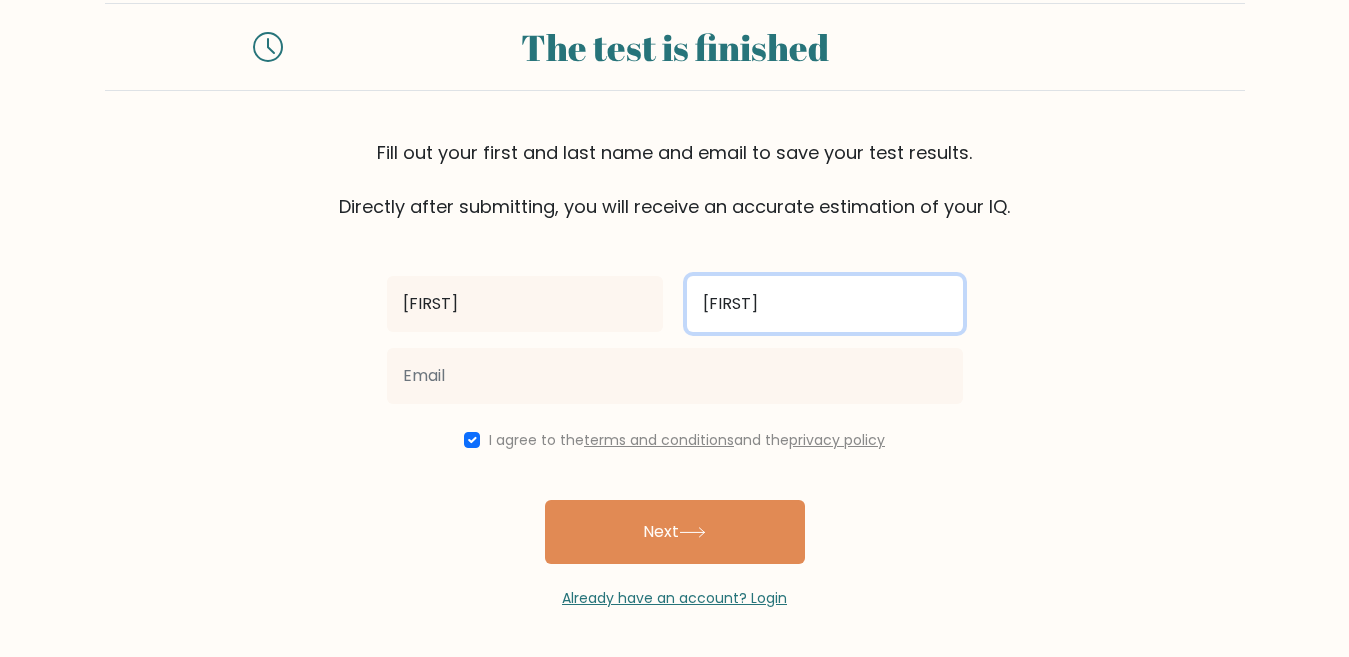 click on "kumar" at bounding box center [825, 304] 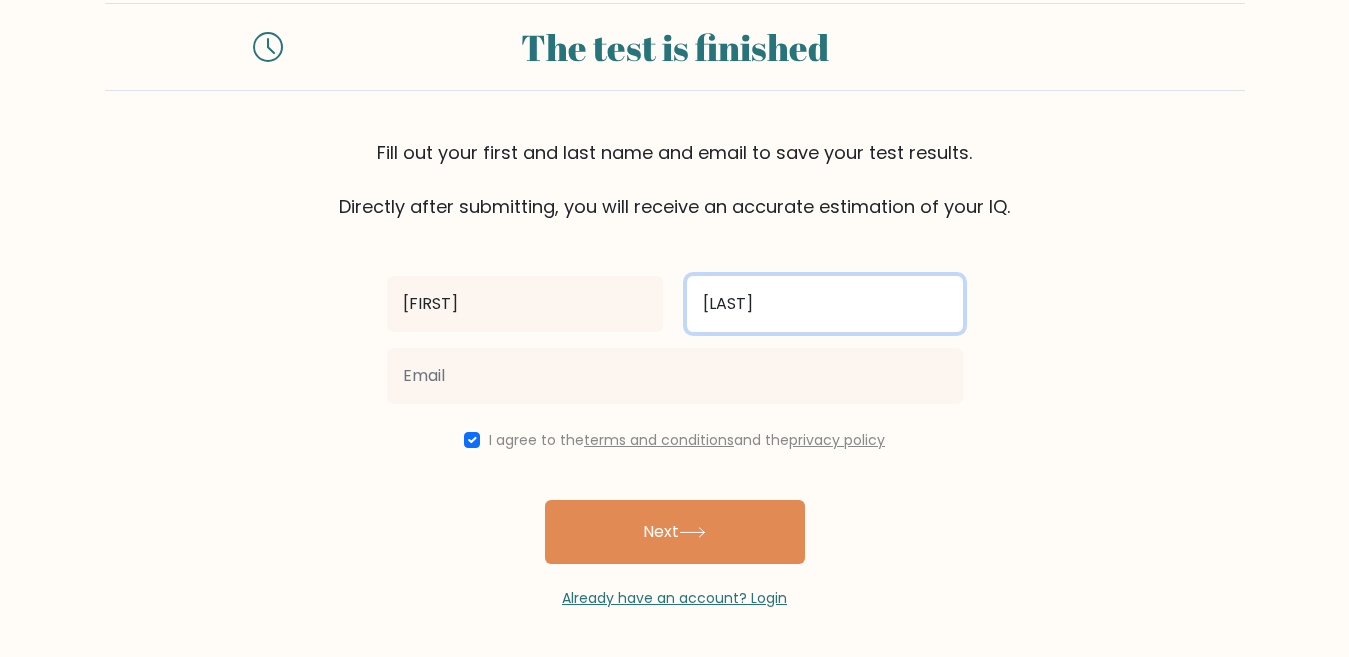 type on "yadav" 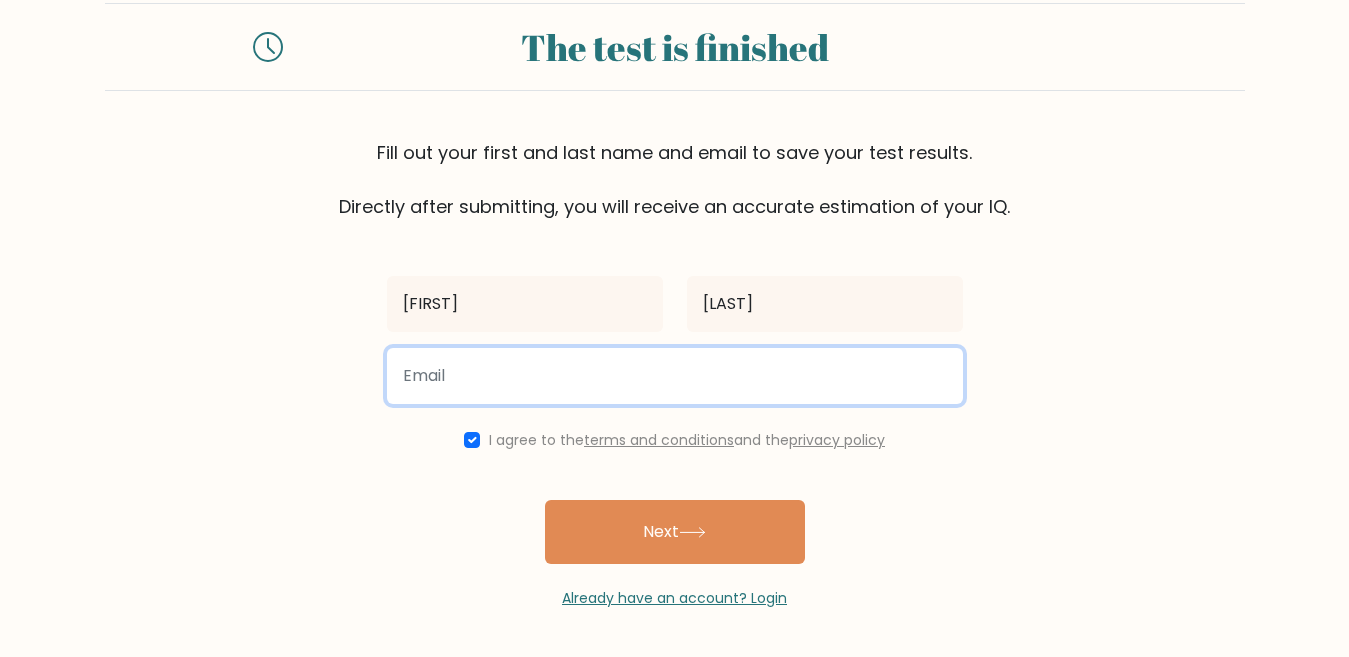 click at bounding box center [675, 376] 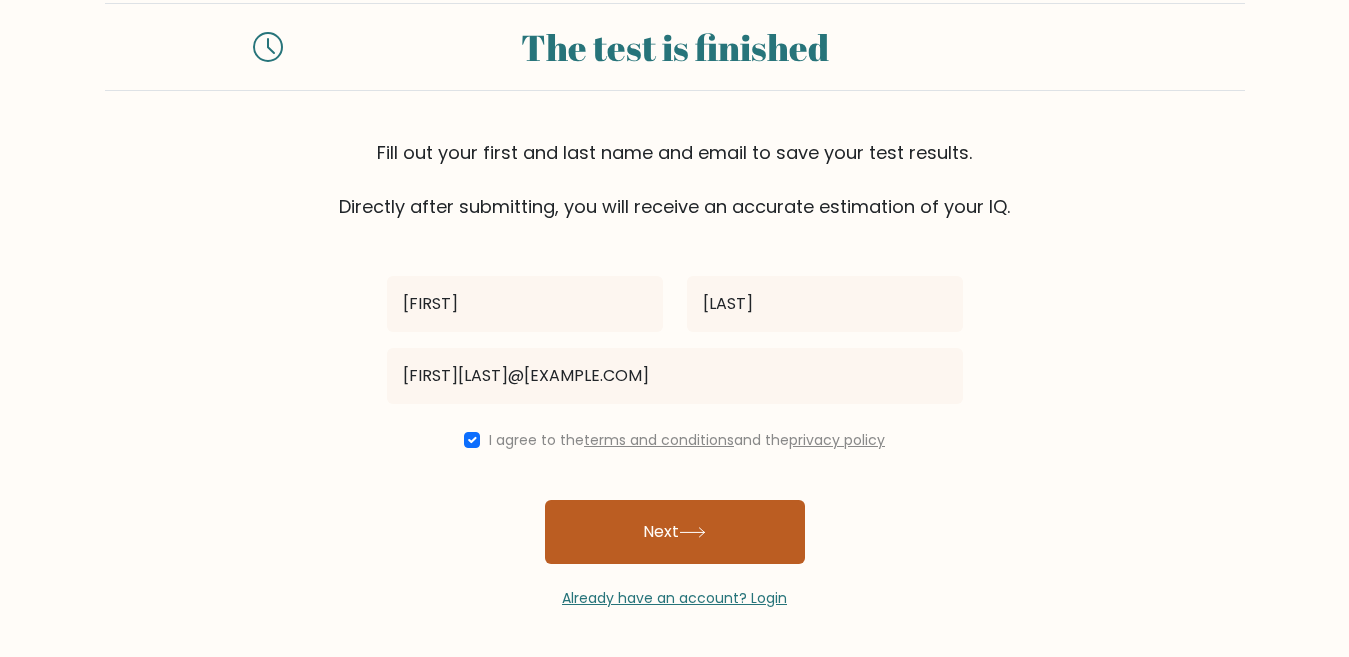 click on "Next" at bounding box center (675, 532) 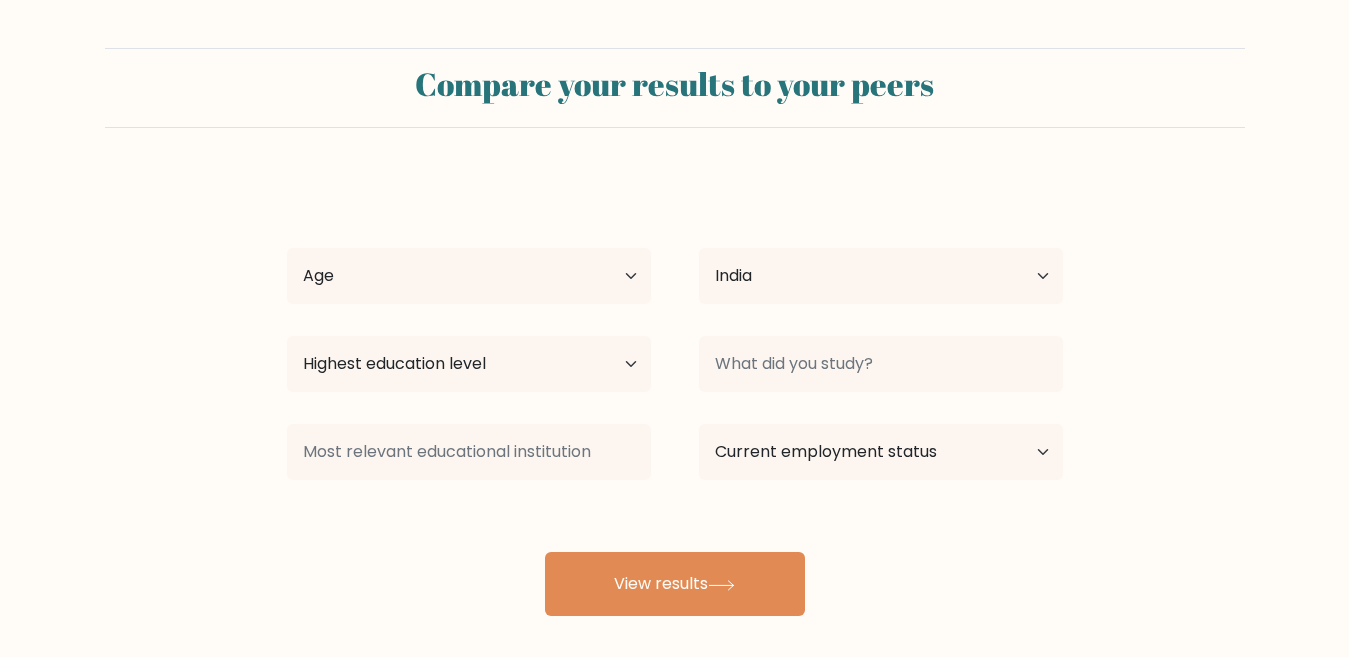 select on "IN" 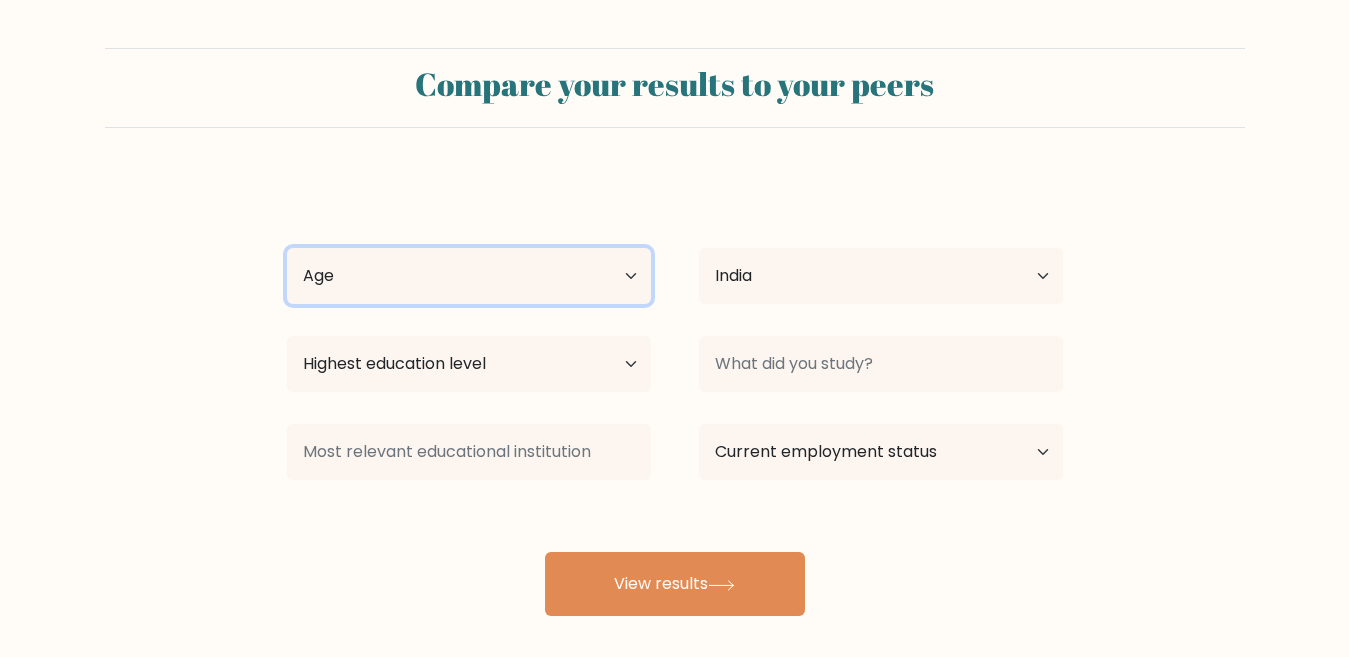 click on "Age
Under 18 years old
18-24 years old
25-34 years old
35-44 years old
45-54 years old
55-64 years old
65 years old and above" at bounding box center [469, 276] 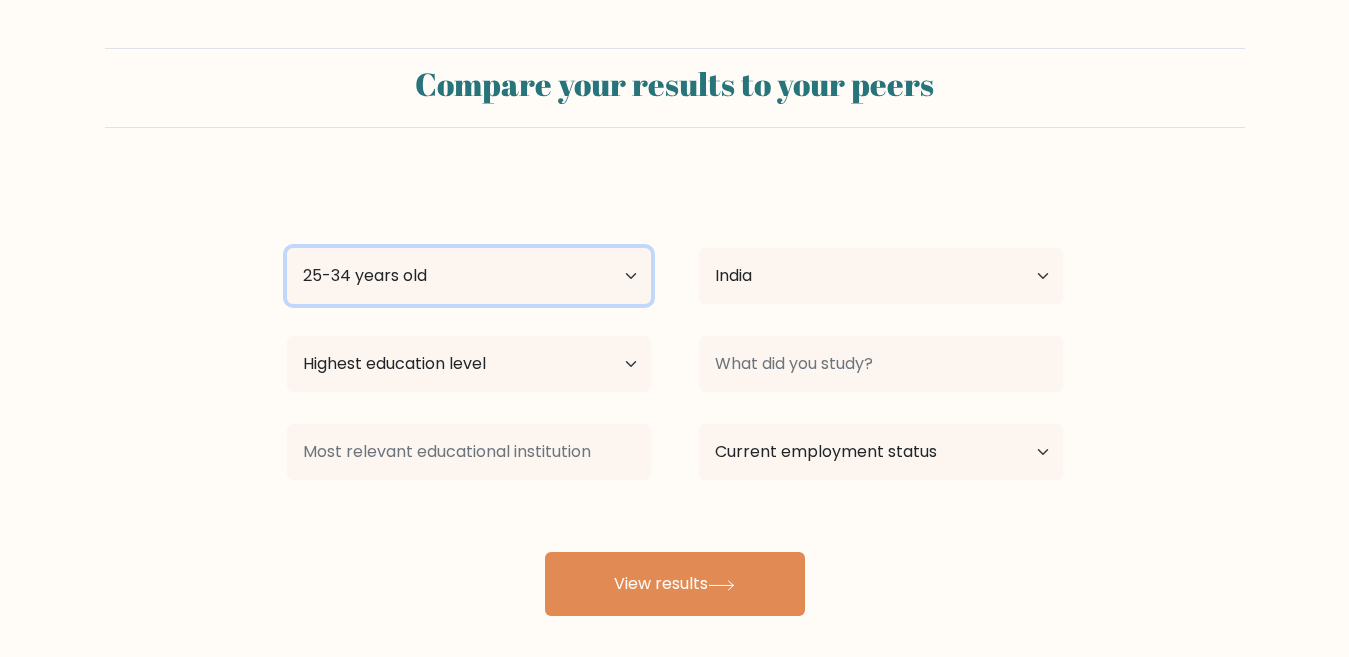 click on "Age
Under 18 years old
18-24 years old
25-34 years old
35-44 years old
45-54 years old
55-64 years old
65 years old and above" at bounding box center (469, 276) 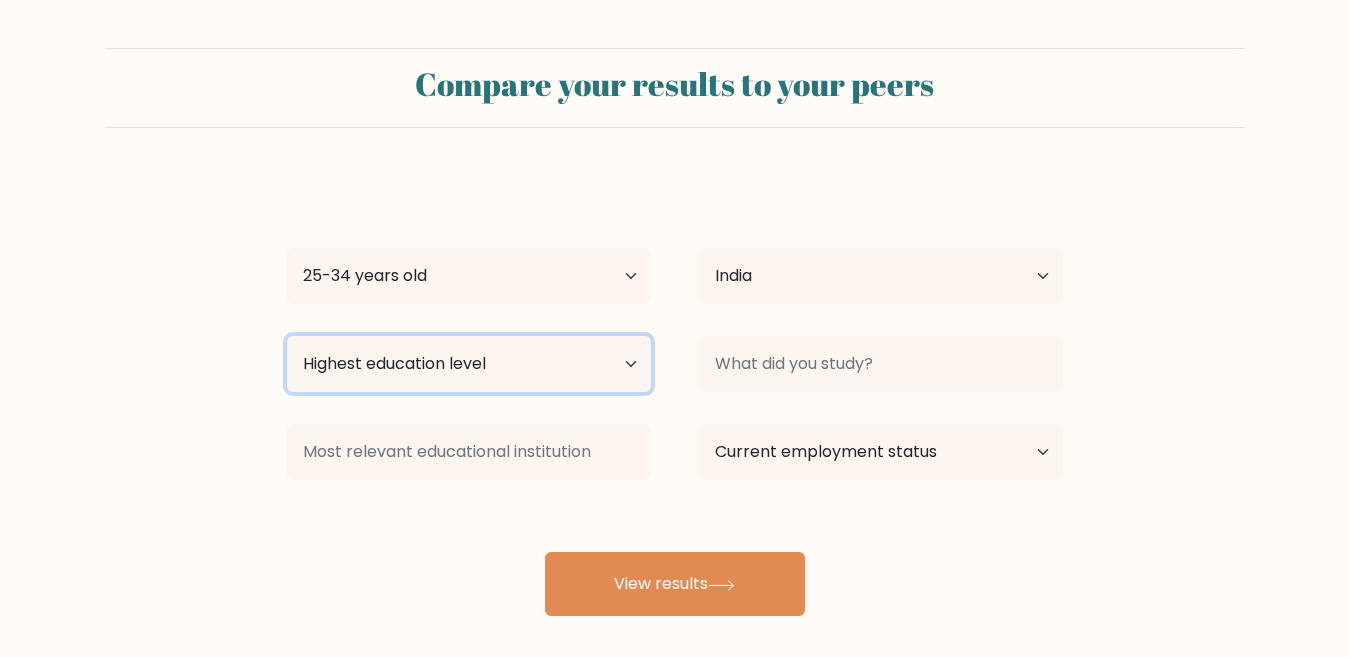 click on "Highest education level
No schooling
Primary
Lower Secondary
Upper Secondary
Occupation Specific
Bachelor's degree
Master's degree
Doctoral degree" at bounding box center (469, 364) 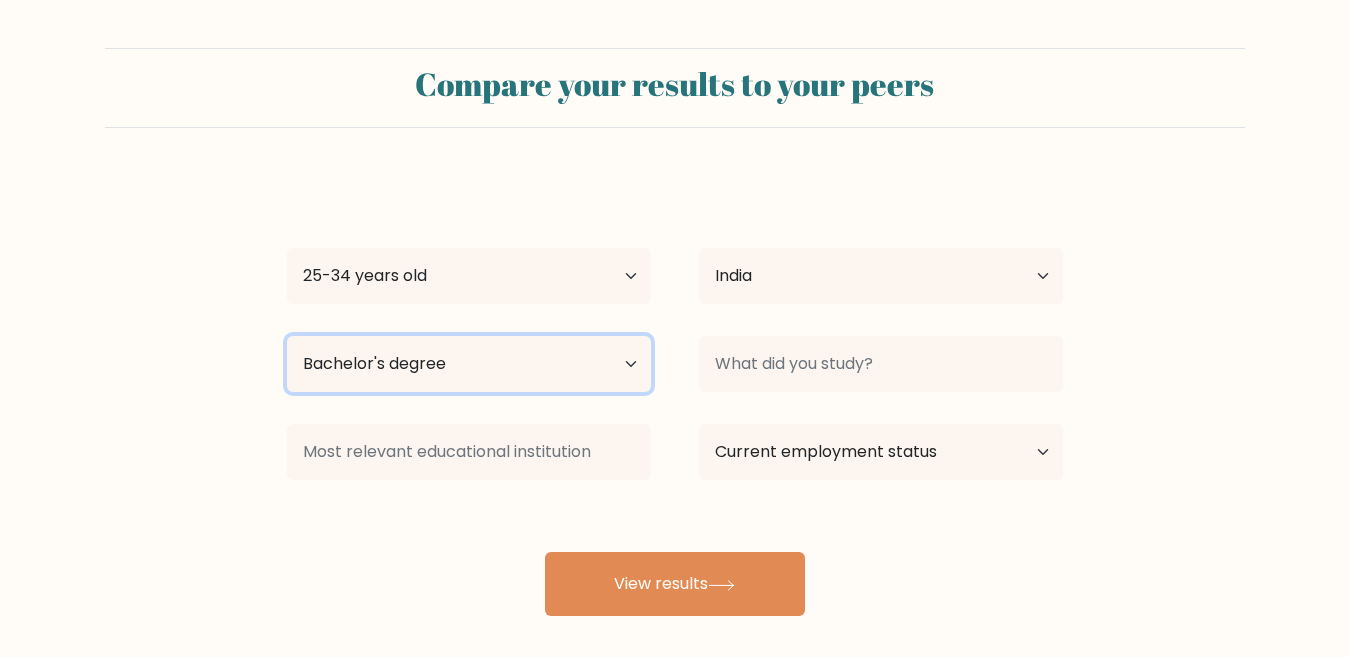click on "Highest education level
No schooling
Primary
Lower Secondary
Upper Secondary
Occupation Specific
Bachelor's degree
Master's degree
Doctoral degree" at bounding box center (469, 364) 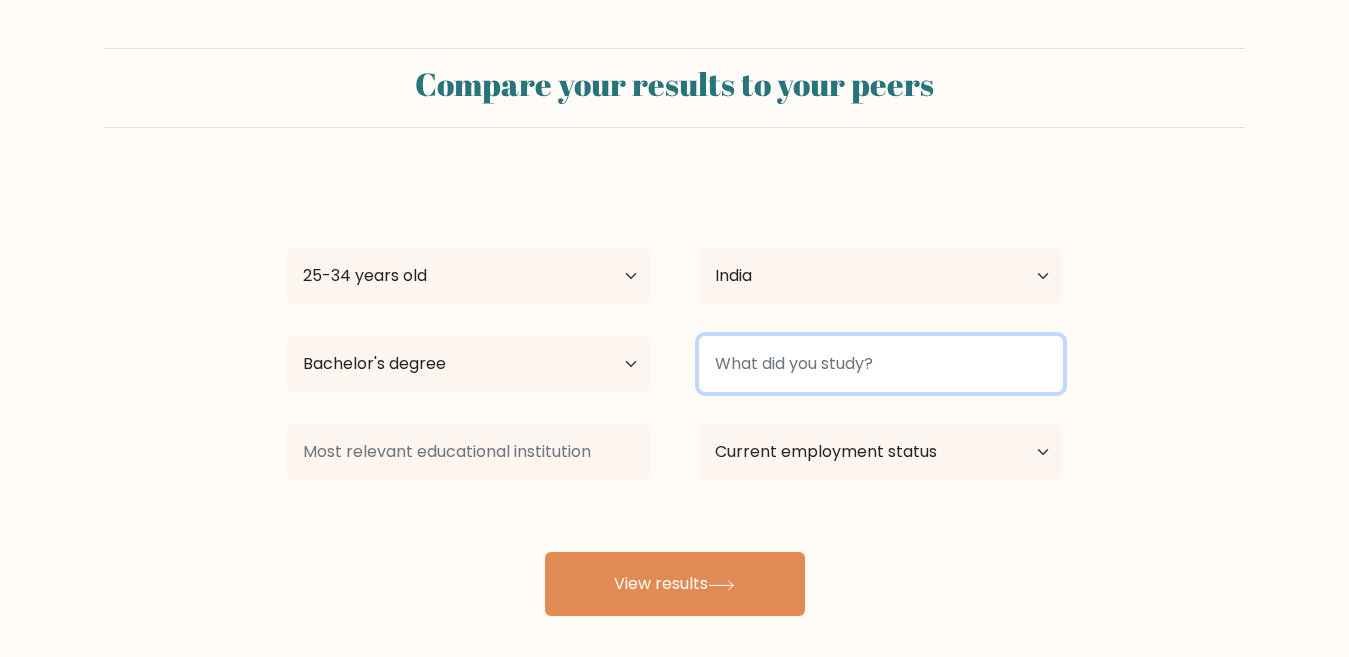 click at bounding box center [881, 364] 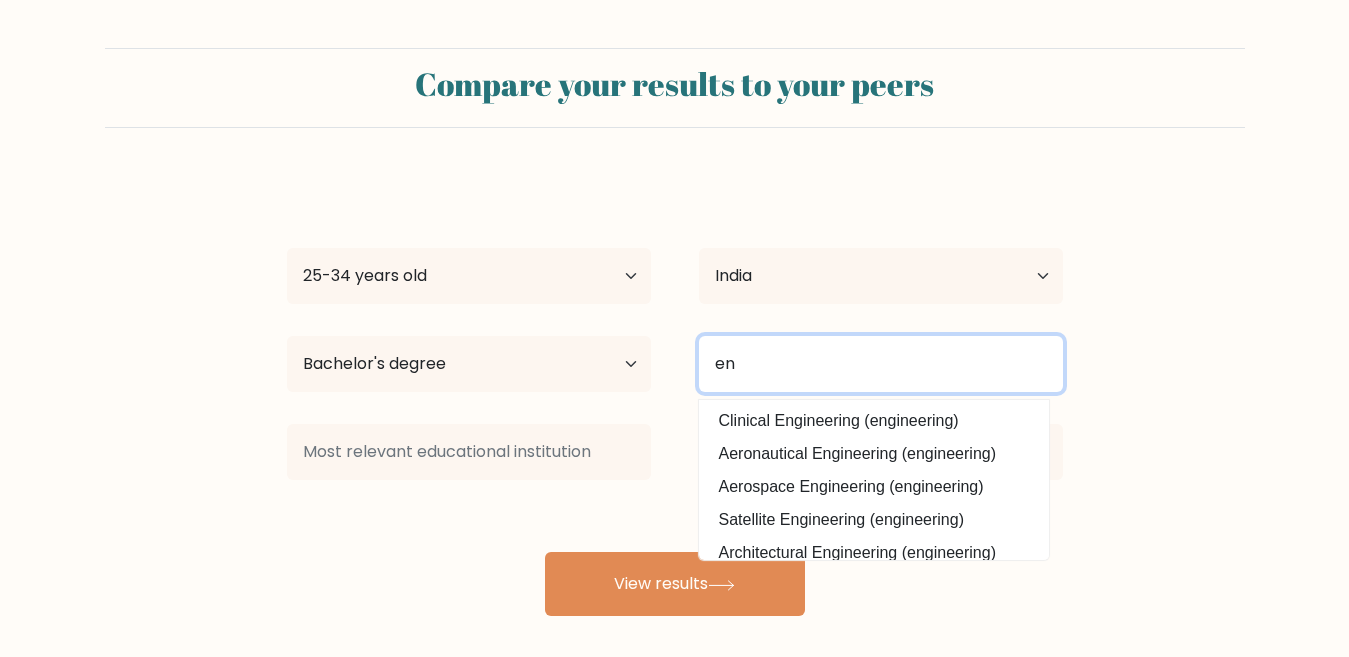 type on "e" 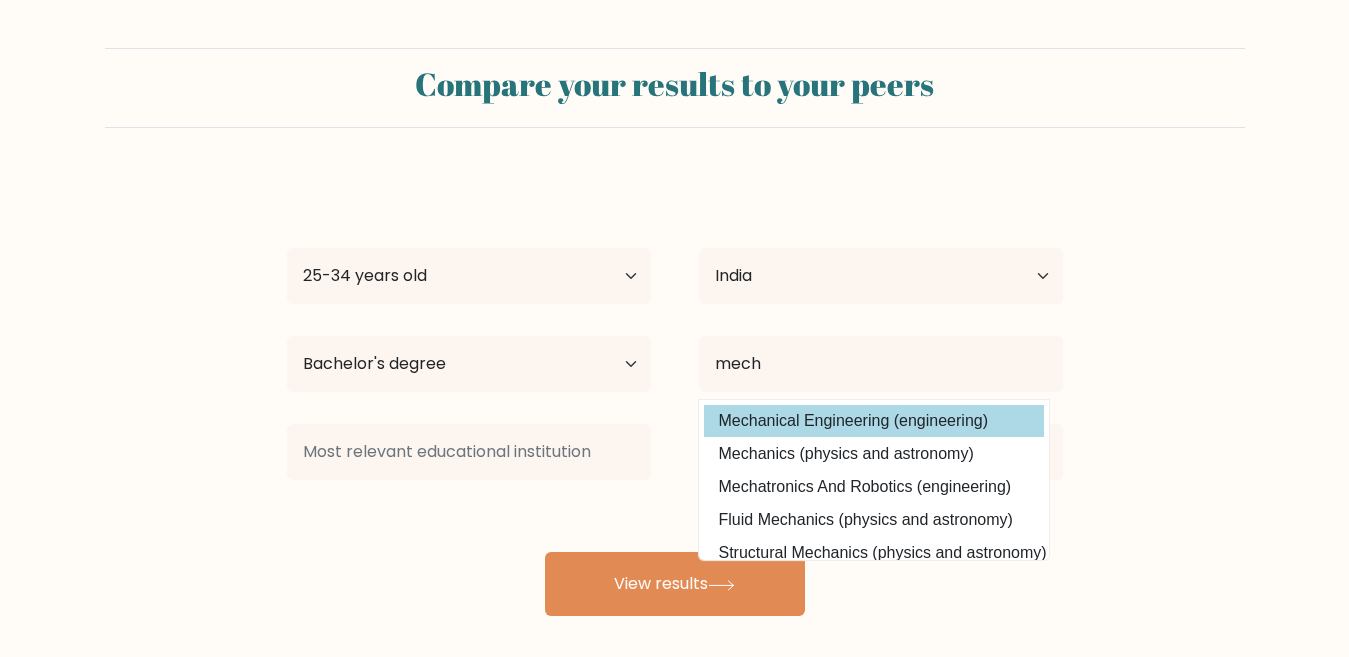 click on "Mechanical Engineering (engineering)" at bounding box center [874, 421] 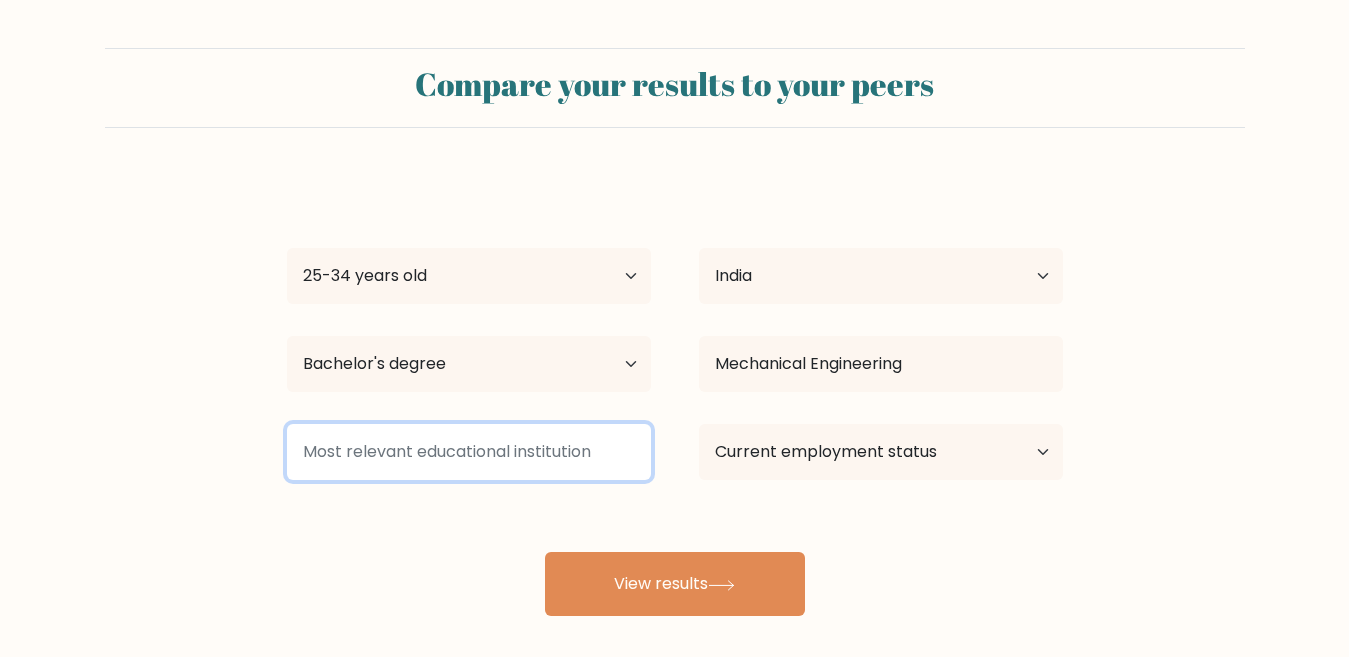 click at bounding box center [469, 452] 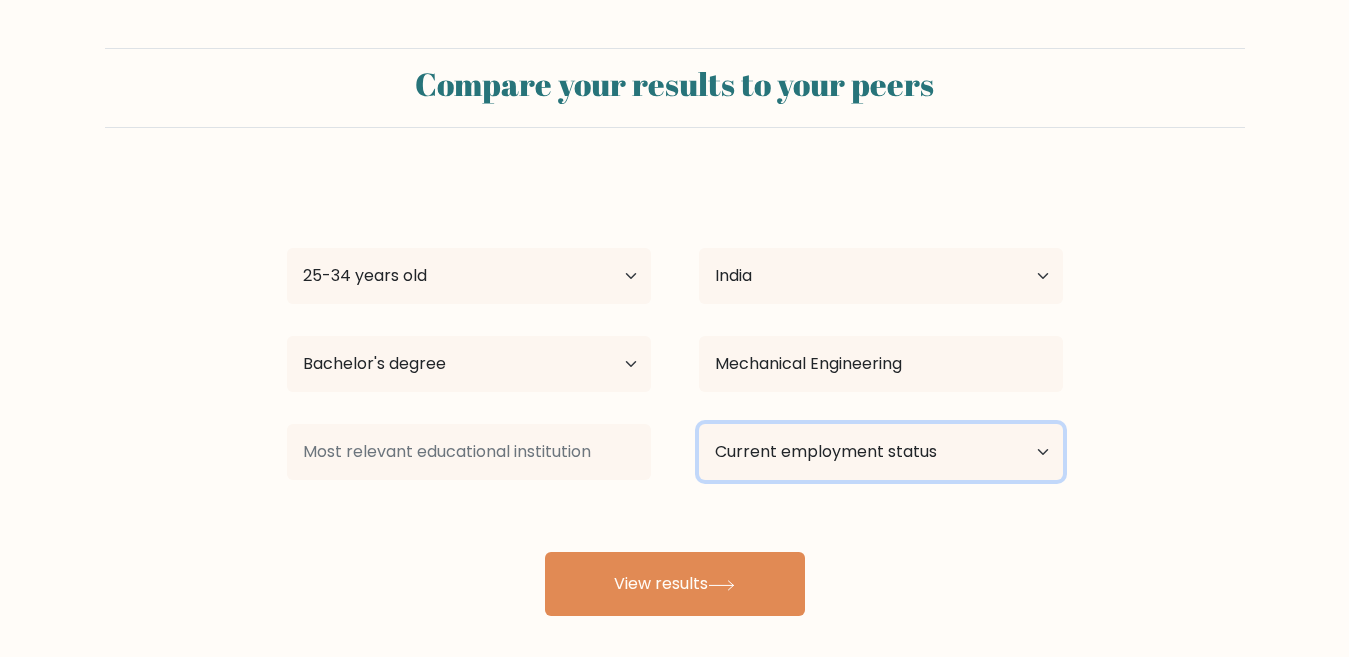 click on "Current employment status
Employed
Student
Retired
Other / prefer not to answer" at bounding box center [881, 452] 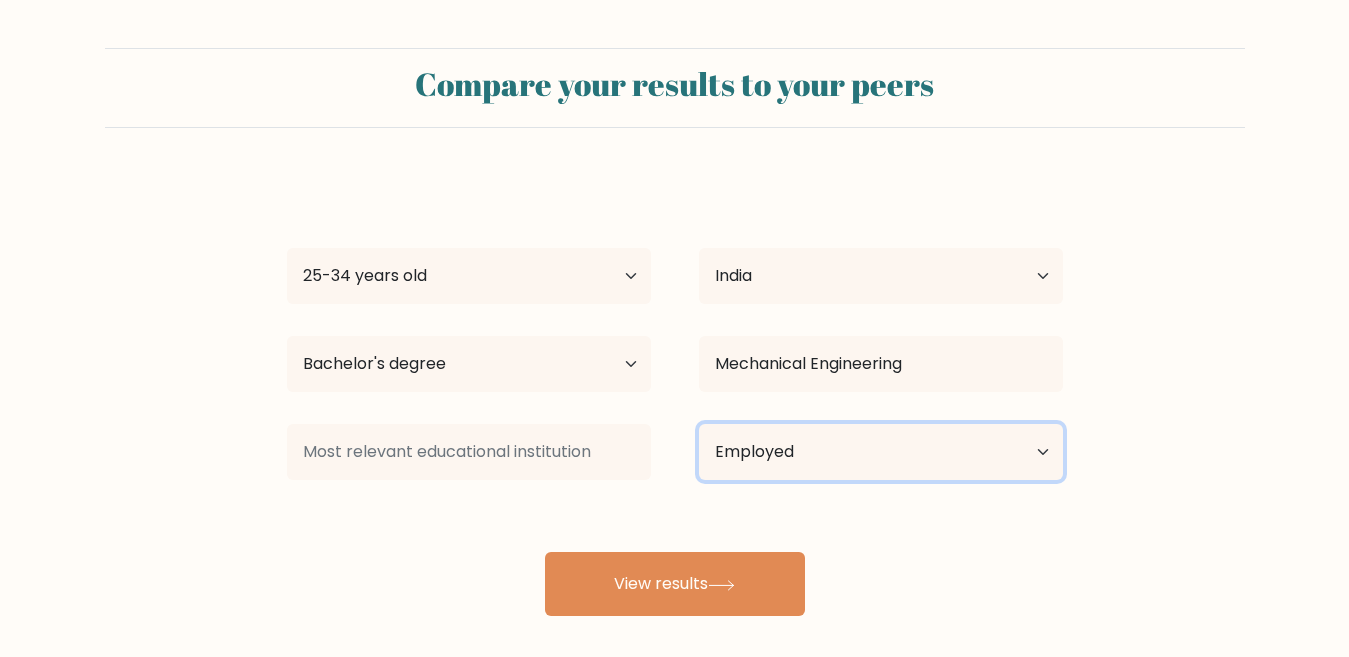 click on "Current employment status
Employed
Student
Retired
Other / prefer not to answer" at bounding box center (881, 452) 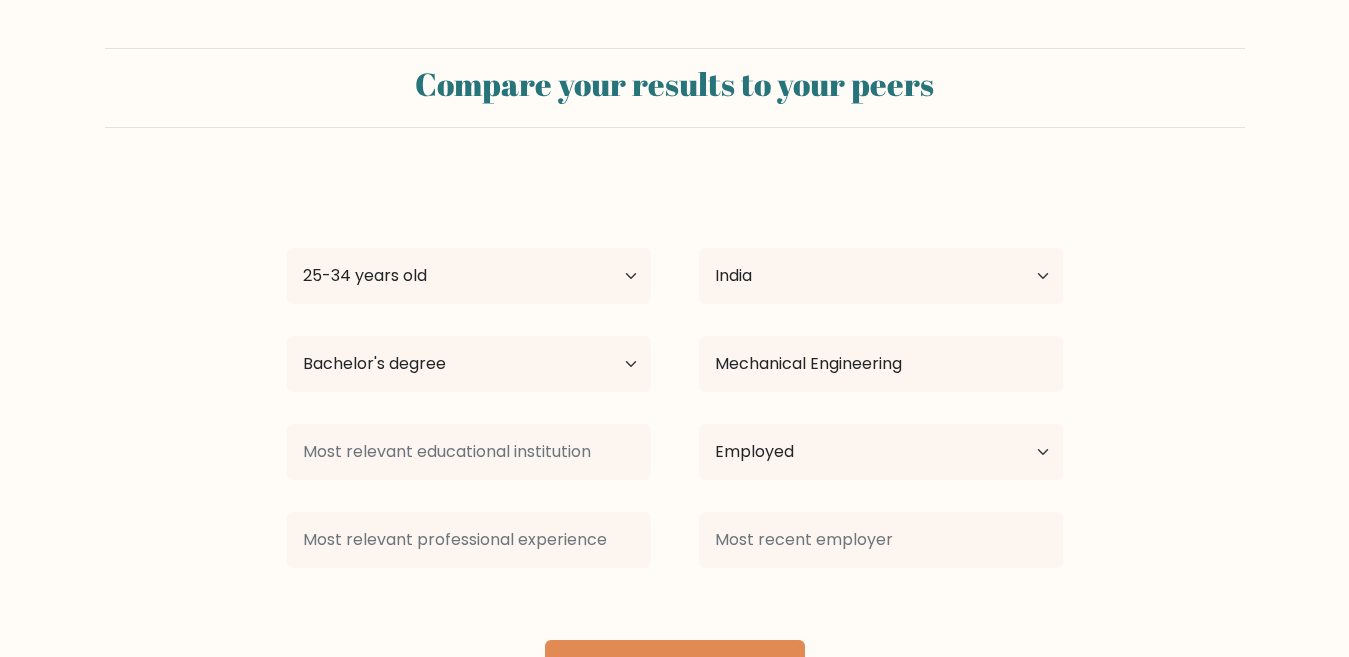 click on "amit
yadav
Age
Under 18 years old
18-24 years old
25-34 years old
35-44 years old
45-54 years old
55-64 years old
65 years old and above
Country
Afghanistan
Albania
Algeria
American Samoa
Andorra
Angola
Anguilla
Antarctica
Antigua and Barbuda
Argentina
Armenia
Aruba
Australia
Austria
Azerbaijan
Bahamas
Bahrain
Bangladesh
Barbados
Belarus
Belgium
Belize
Benin
Bermuda
Bhutan
Bolivia
Bonaire, Sint Eustatius and Saba
Bosnia and Herzegovina
Botswana
Bouvet Island
Brazil
Brunei" at bounding box center (675, 440) 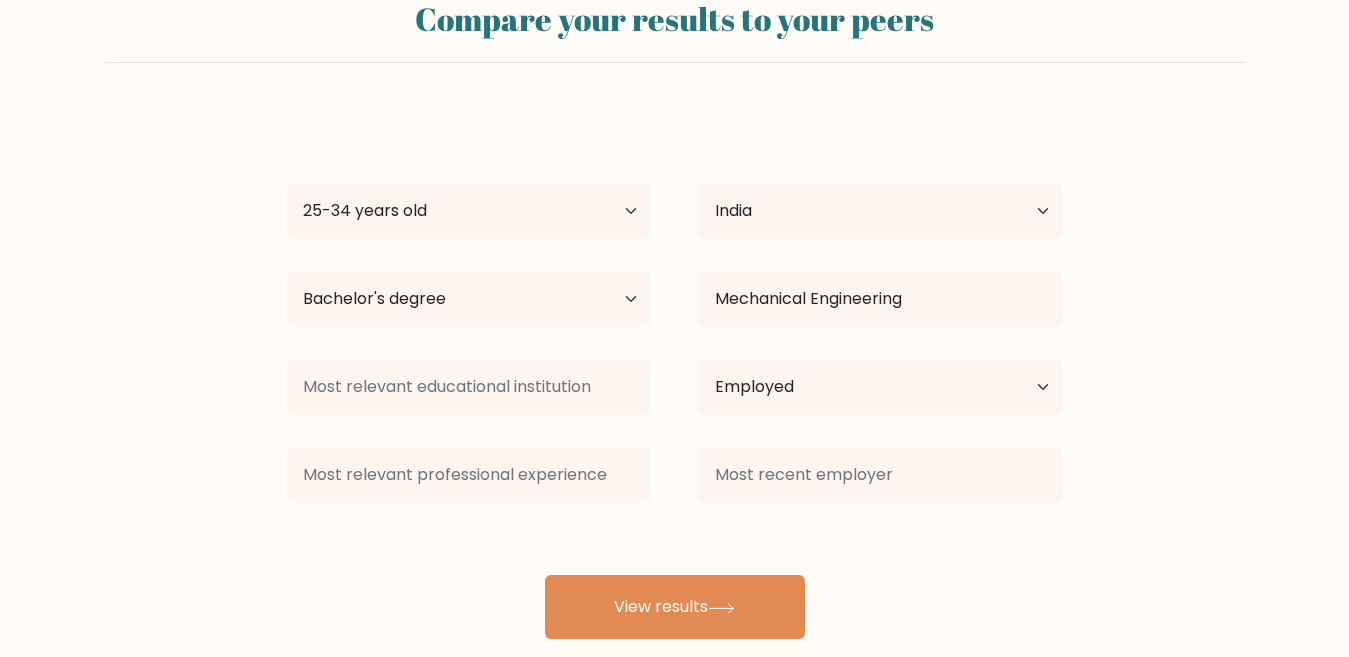 scroll, scrollTop: 101, scrollLeft: 0, axis: vertical 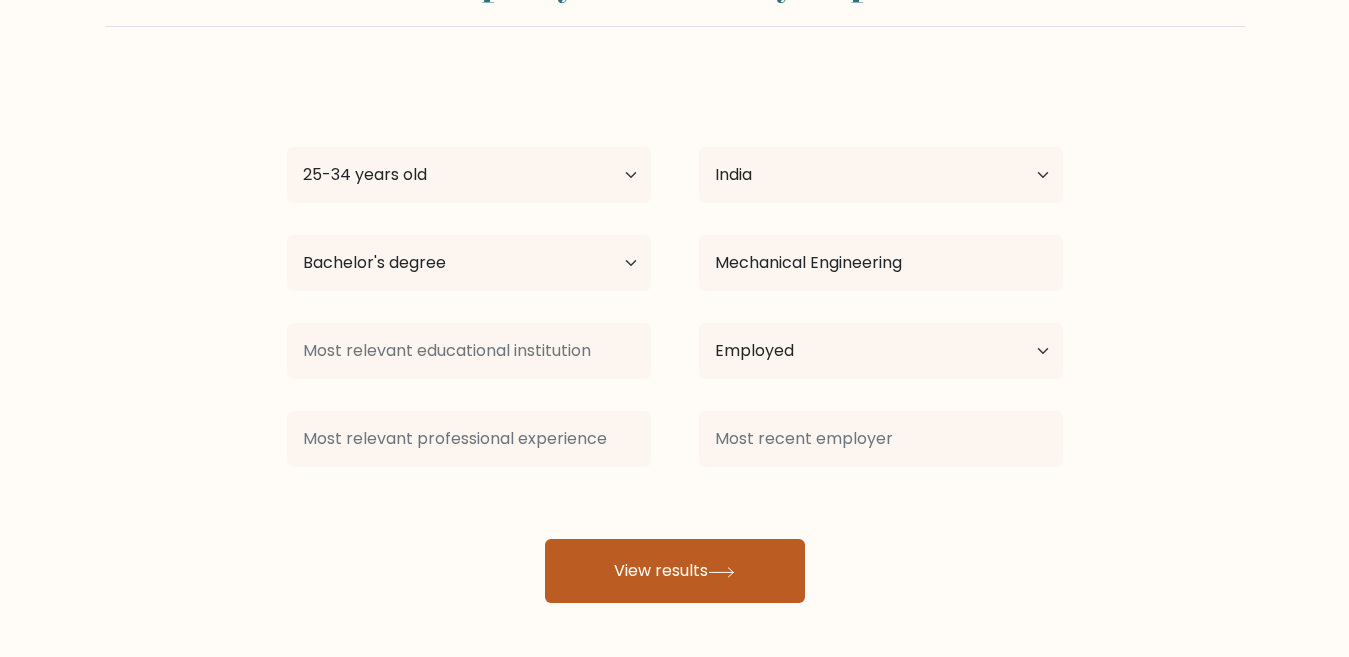 click on "View results" at bounding box center (675, 571) 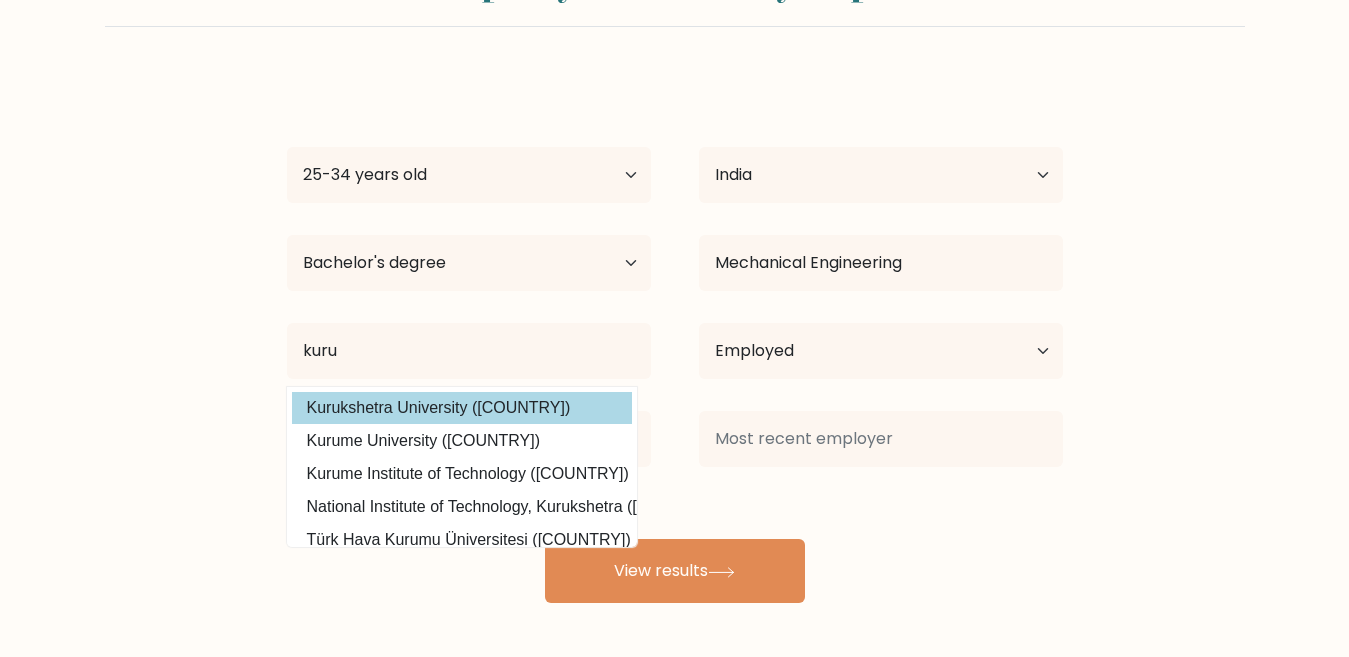 click on "Kurukshetra University (India)" at bounding box center (462, 408) 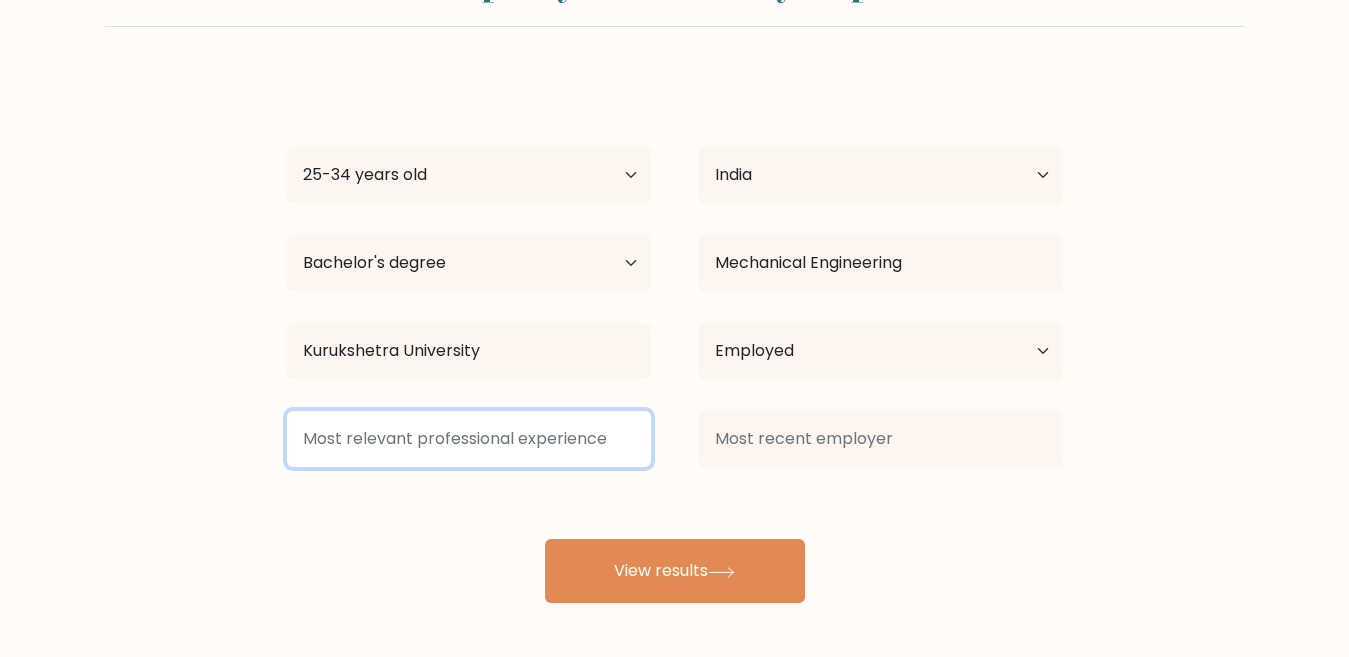 click at bounding box center (469, 439) 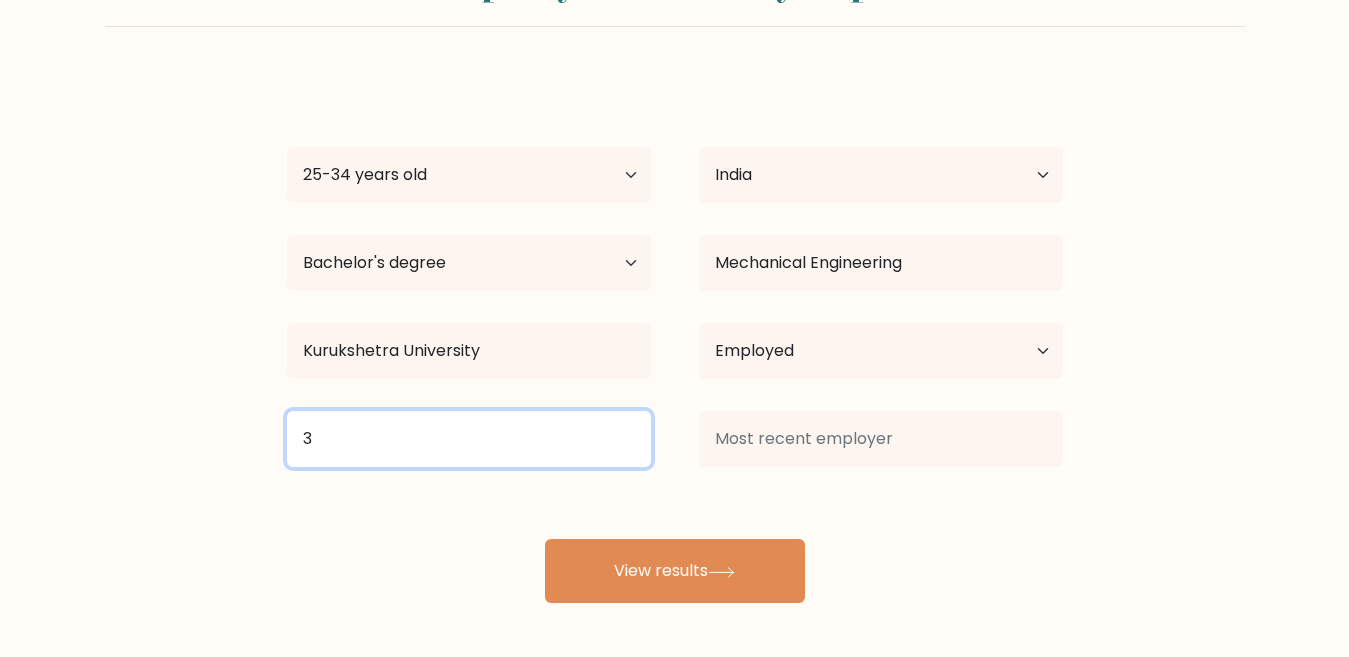 type on "3" 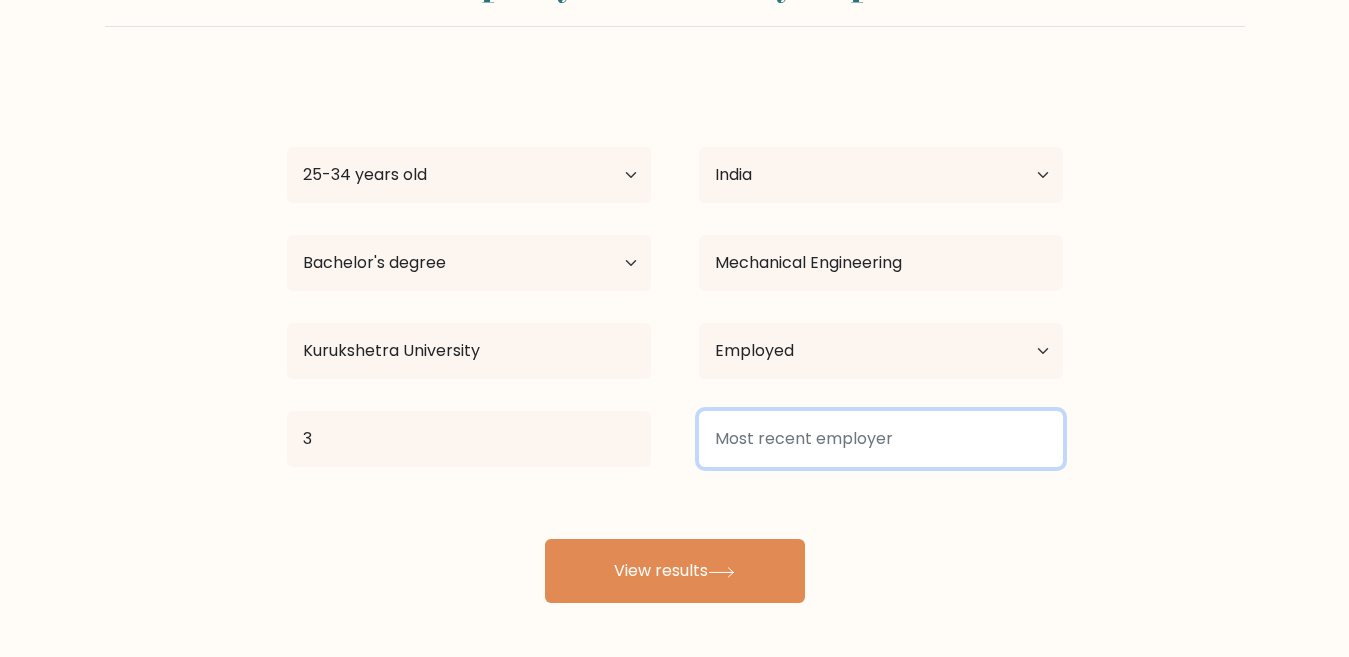 drag, startPoint x: 772, startPoint y: 459, endPoint x: 785, endPoint y: 450, distance: 15.811388 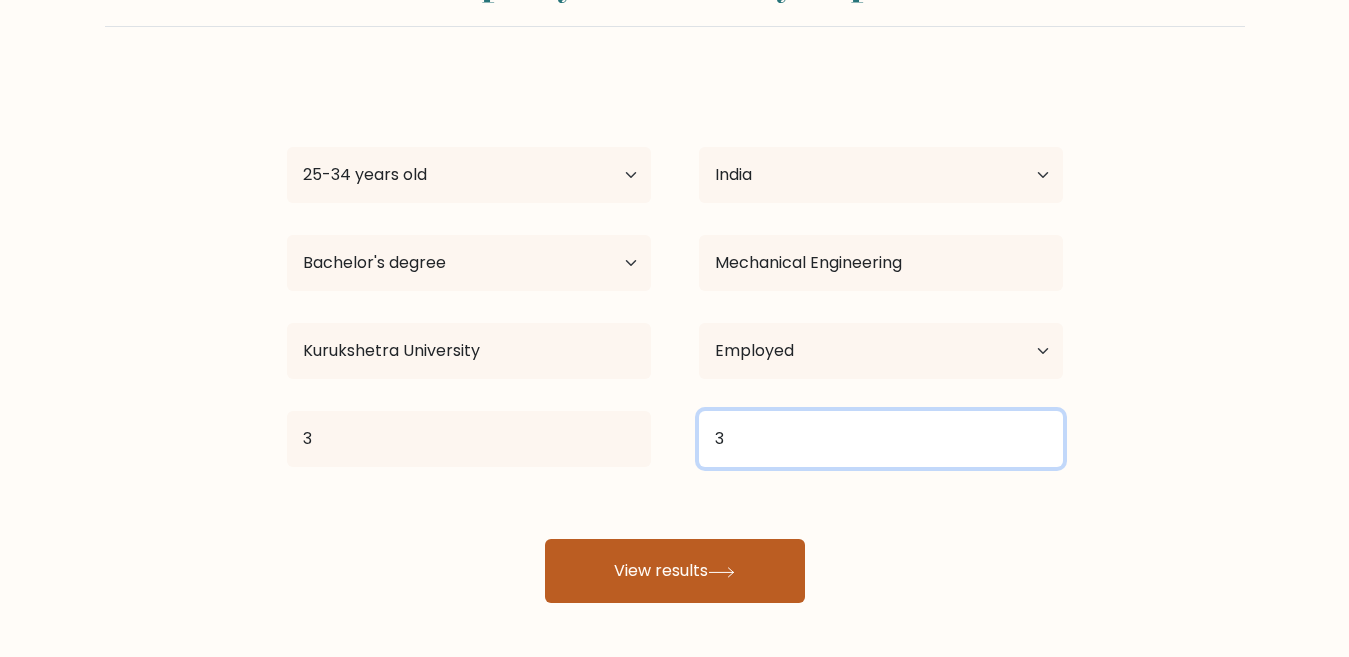 type on "3" 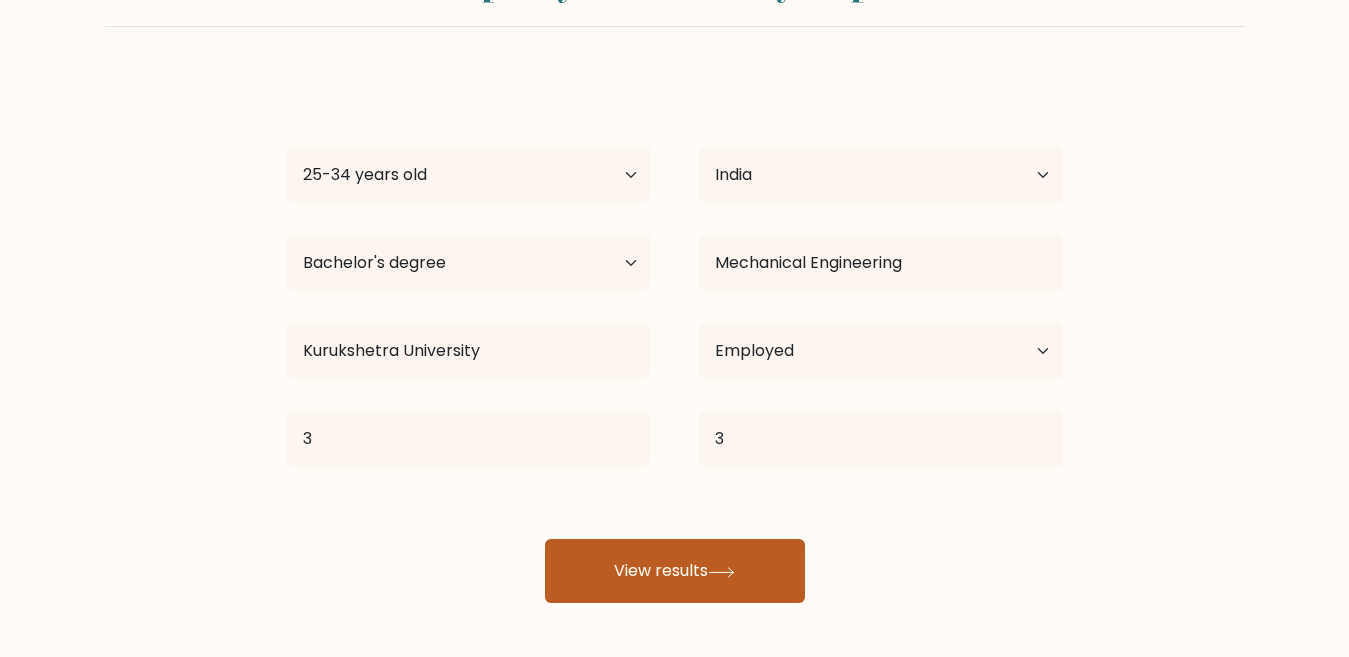 click on "View results" at bounding box center [675, 571] 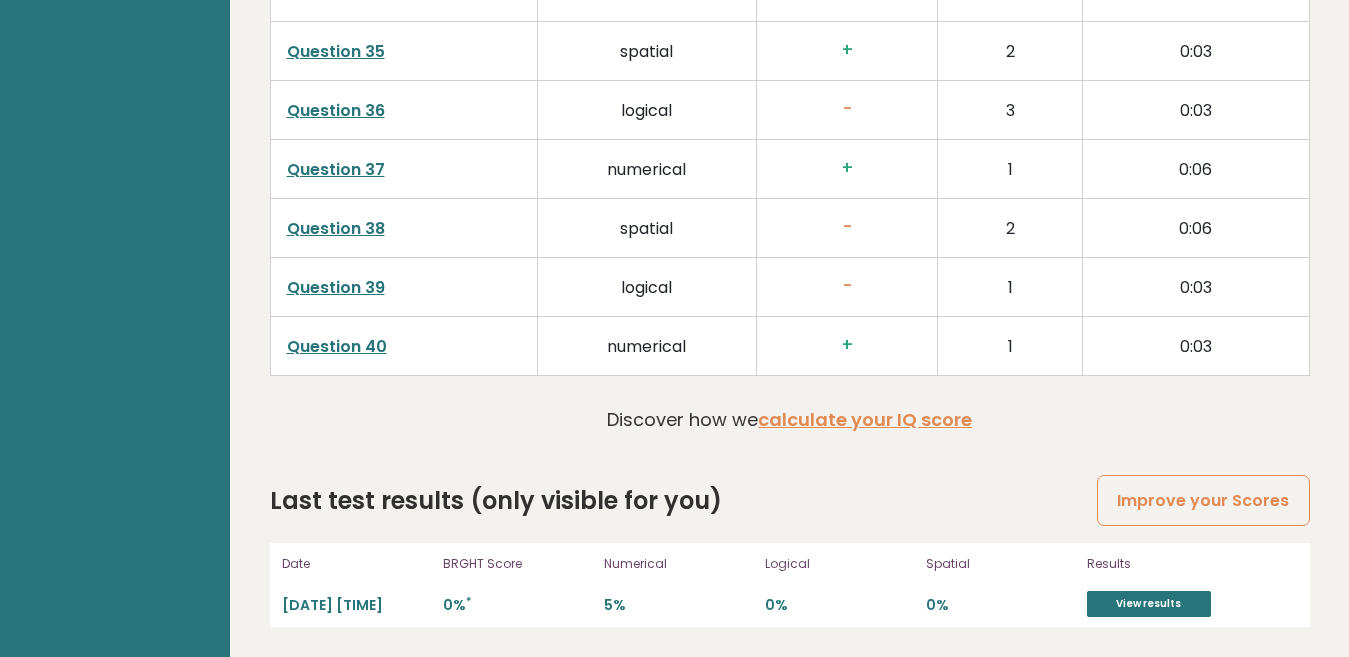scroll, scrollTop: 5221, scrollLeft: 0, axis: vertical 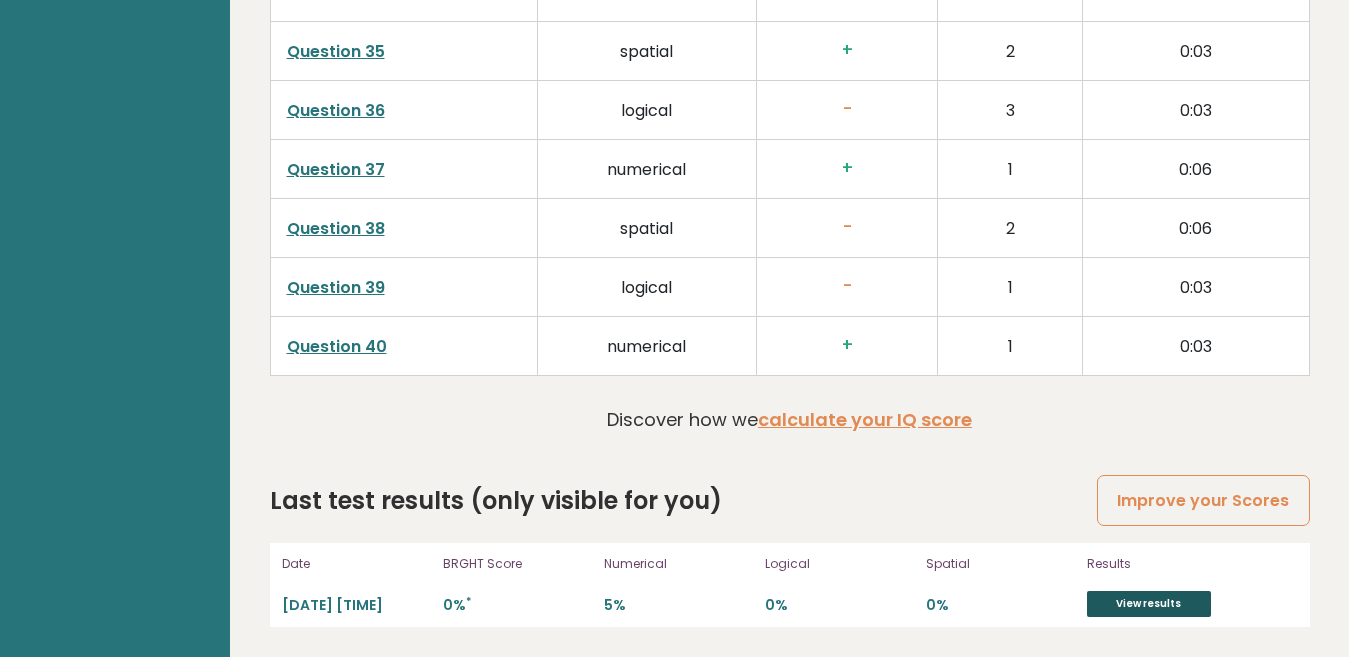 click on "View results" at bounding box center [1149, 604] 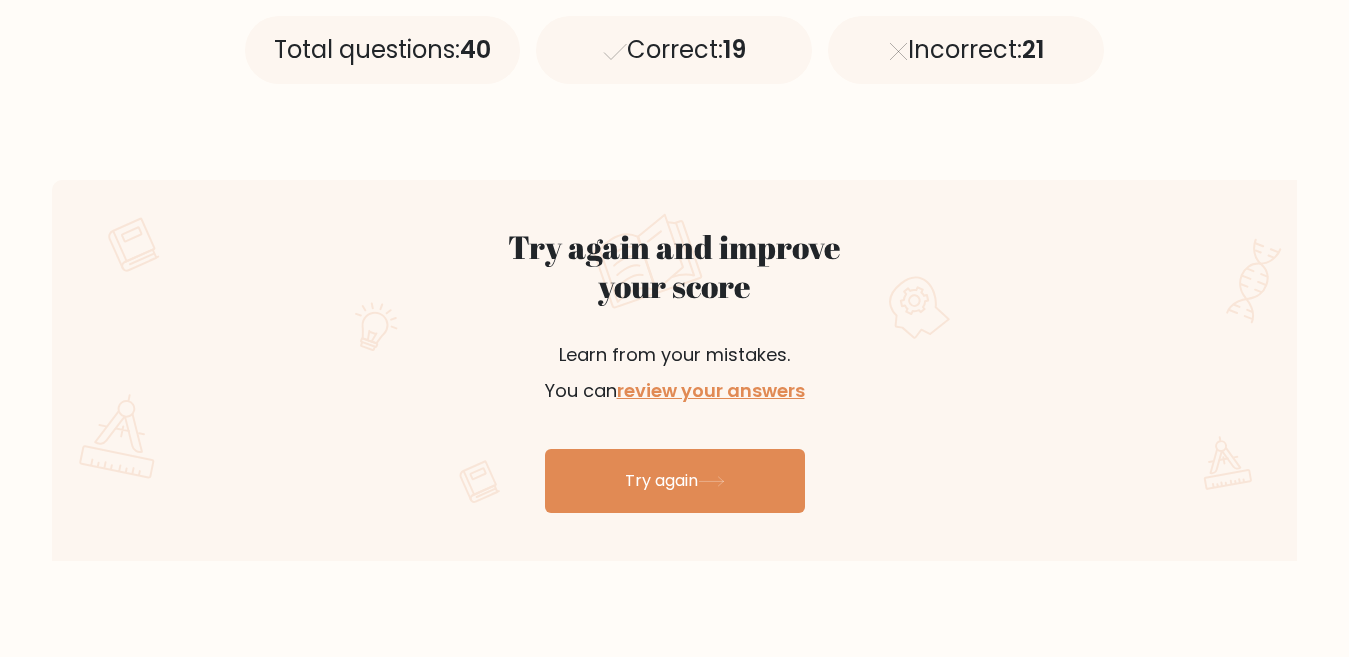 scroll, scrollTop: 1000, scrollLeft: 0, axis: vertical 